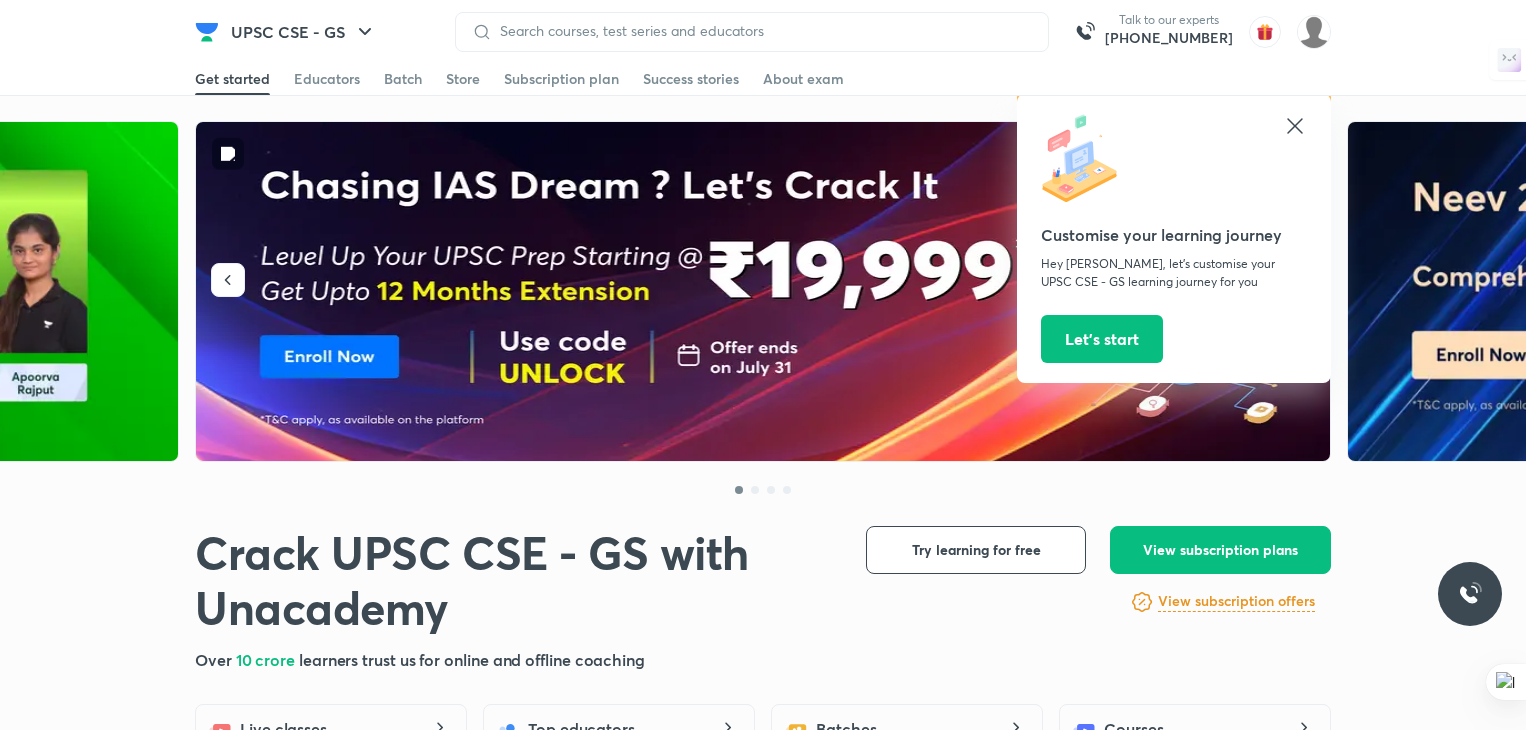 scroll, scrollTop: 0, scrollLeft: 0, axis: both 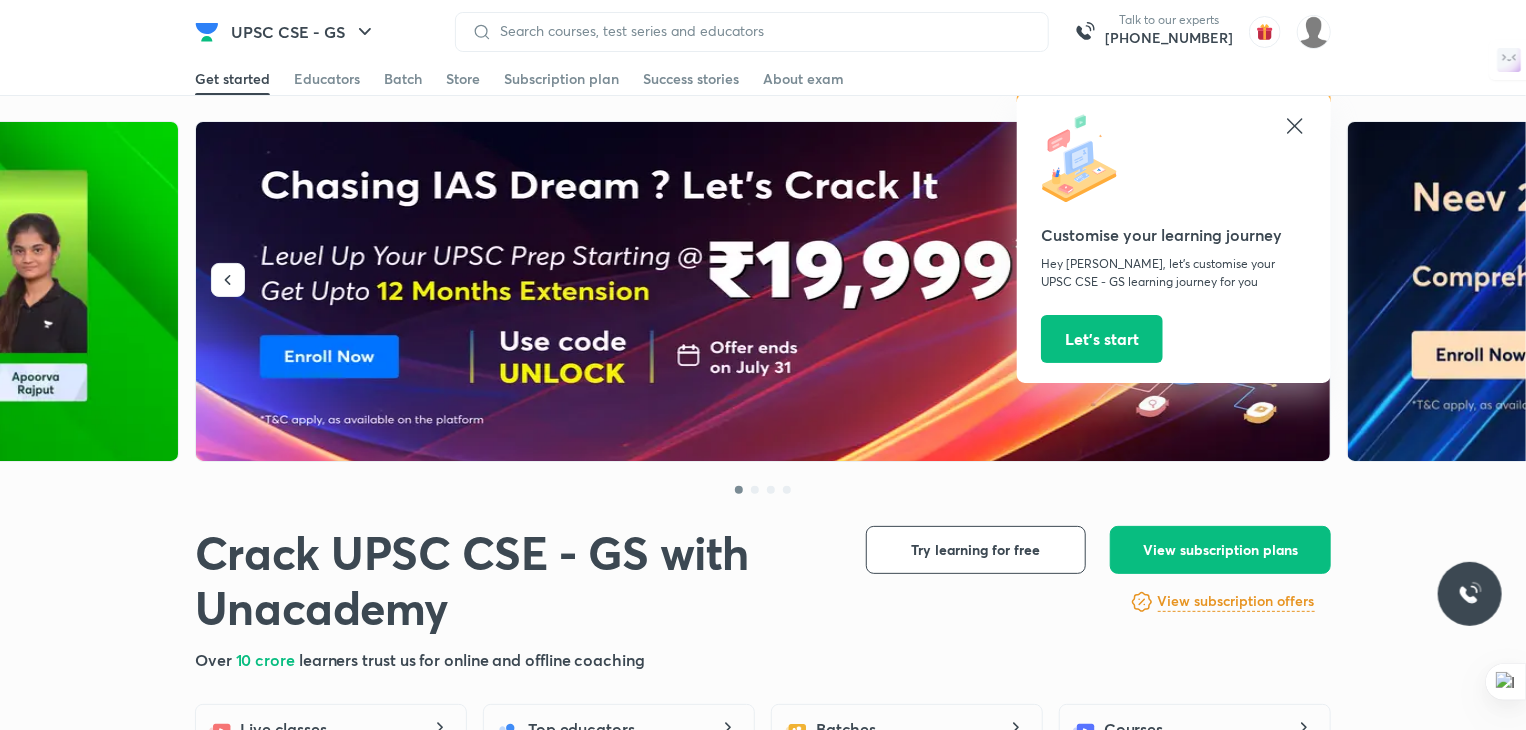 click 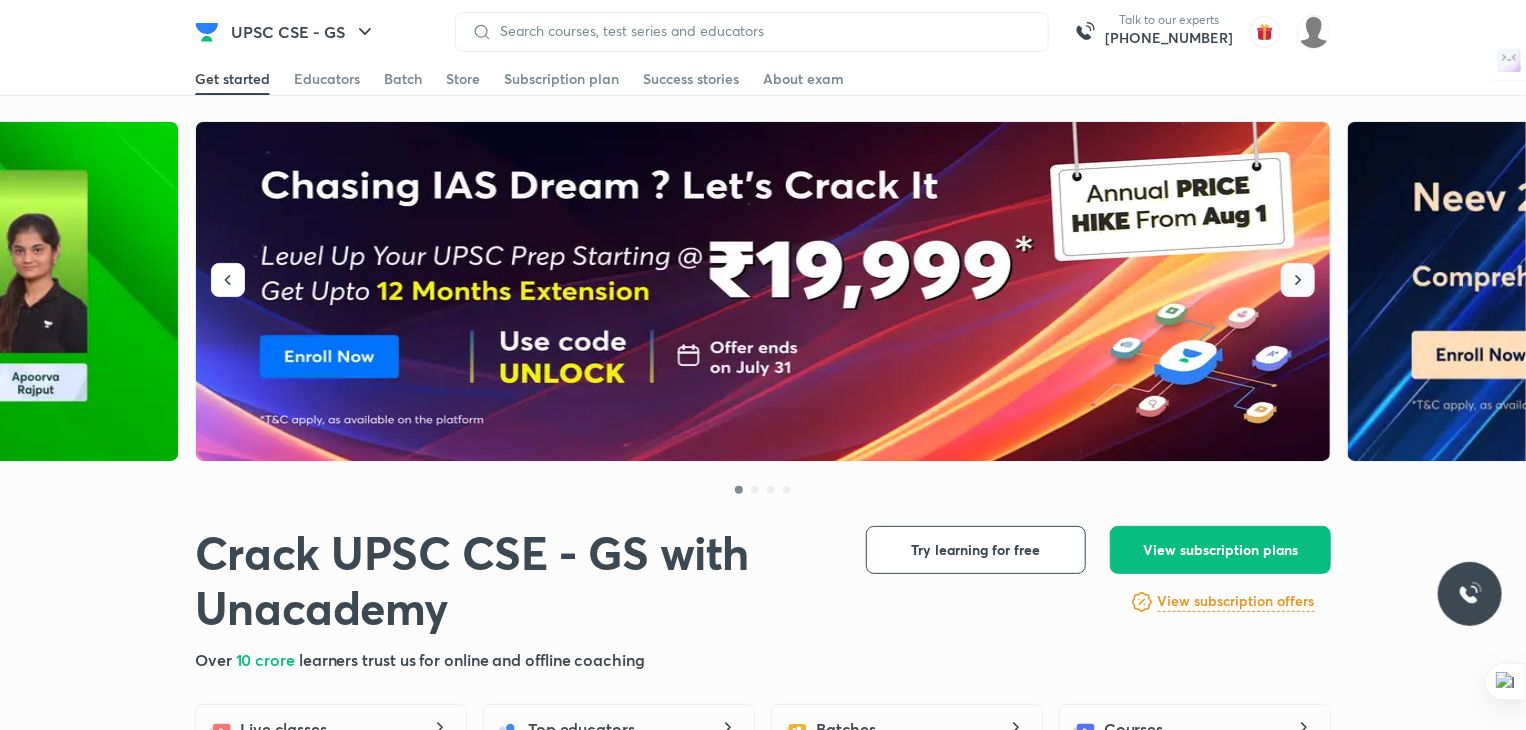 click 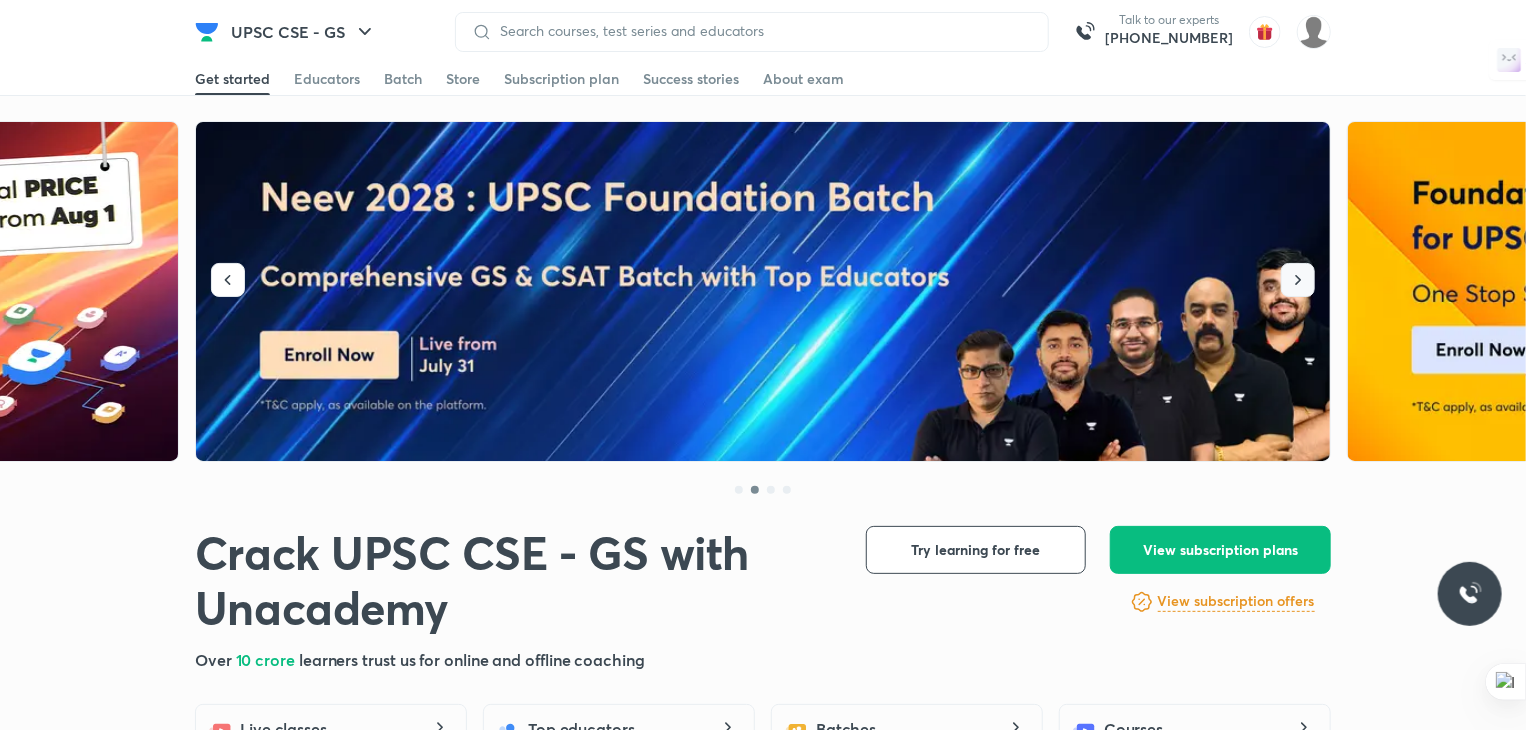 click 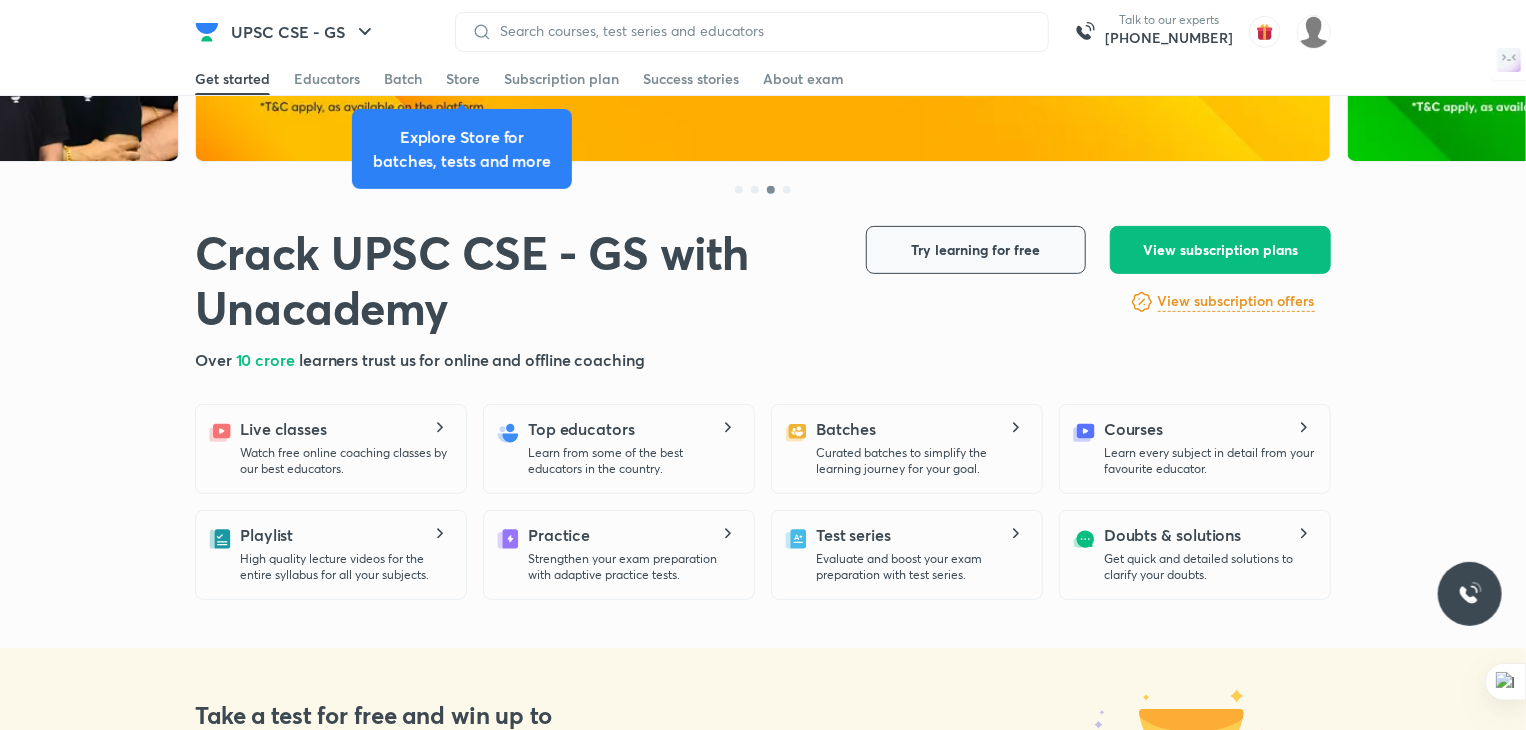 scroll, scrollTop: 0, scrollLeft: 0, axis: both 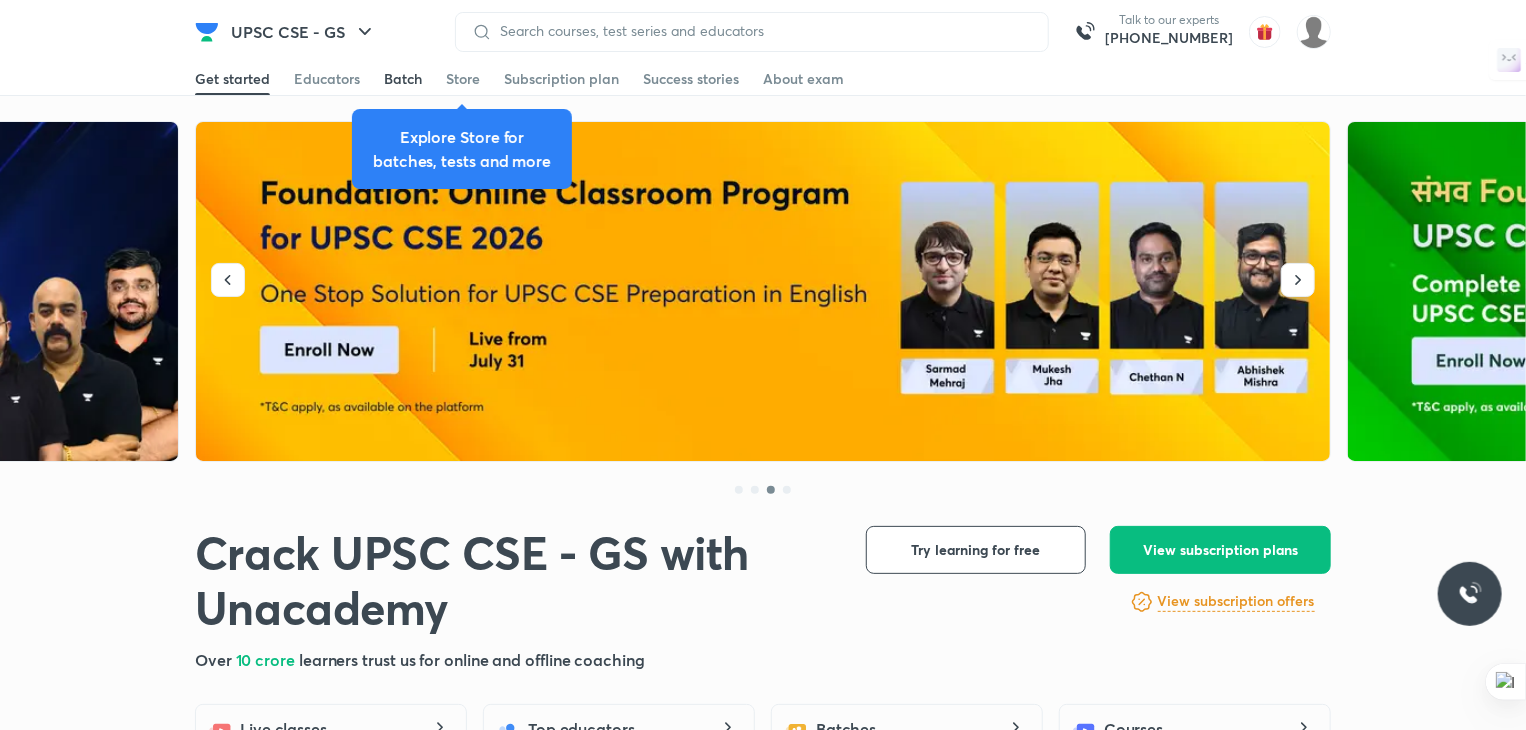 click on "Batch" at bounding box center (403, 79) 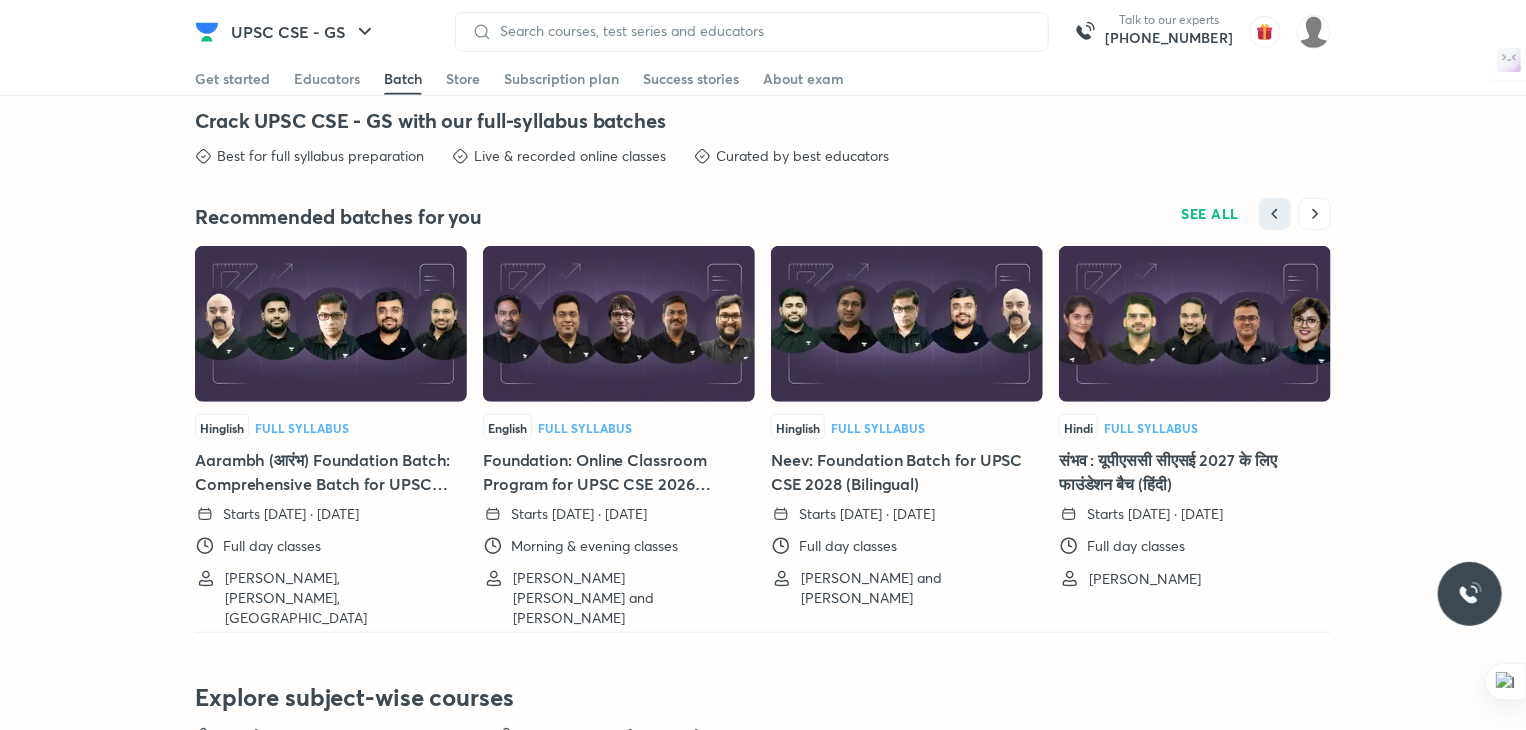 scroll, scrollTop: 4420, scrollLeft: 0, axis: vertical 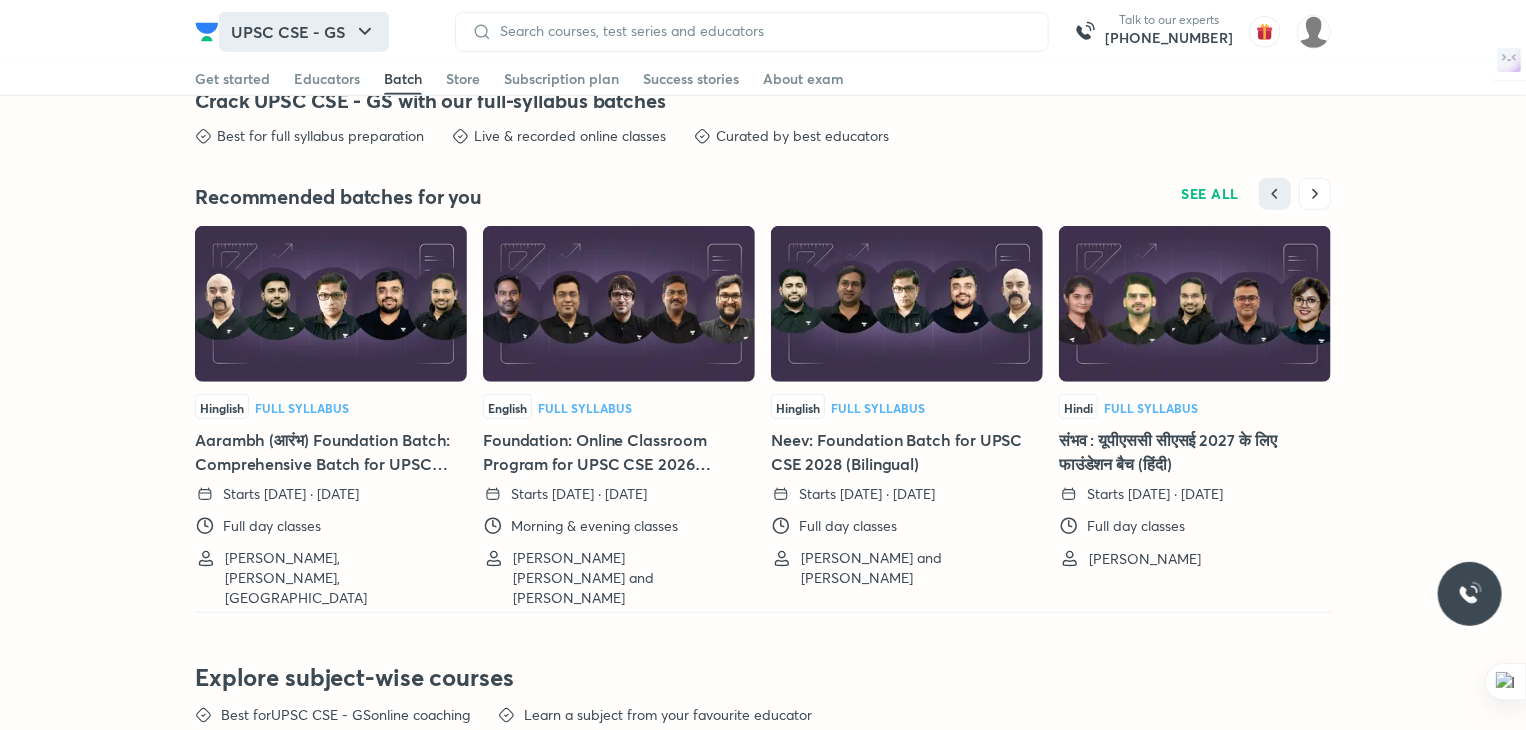 click 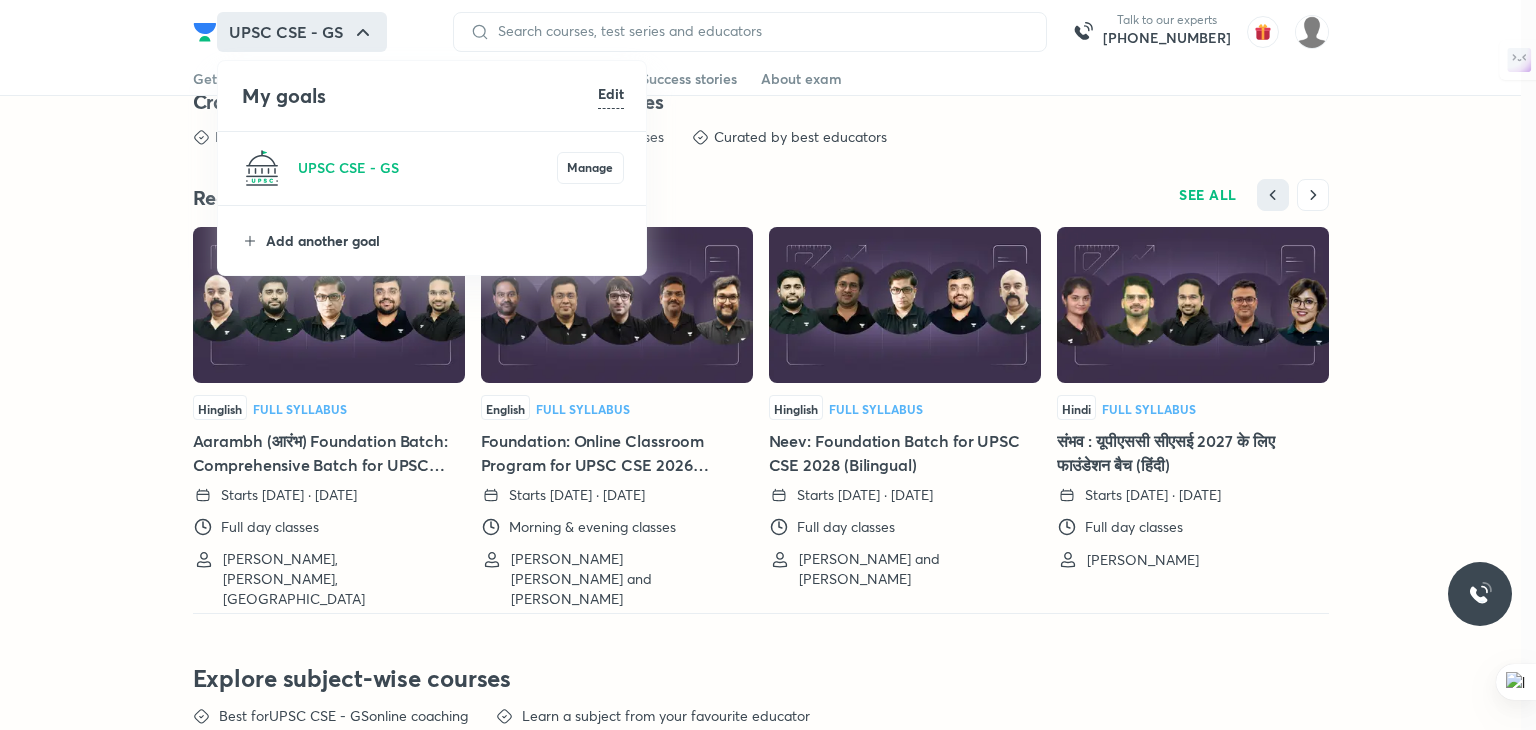 click on "Add another goal" at bounding box center (445, 240) 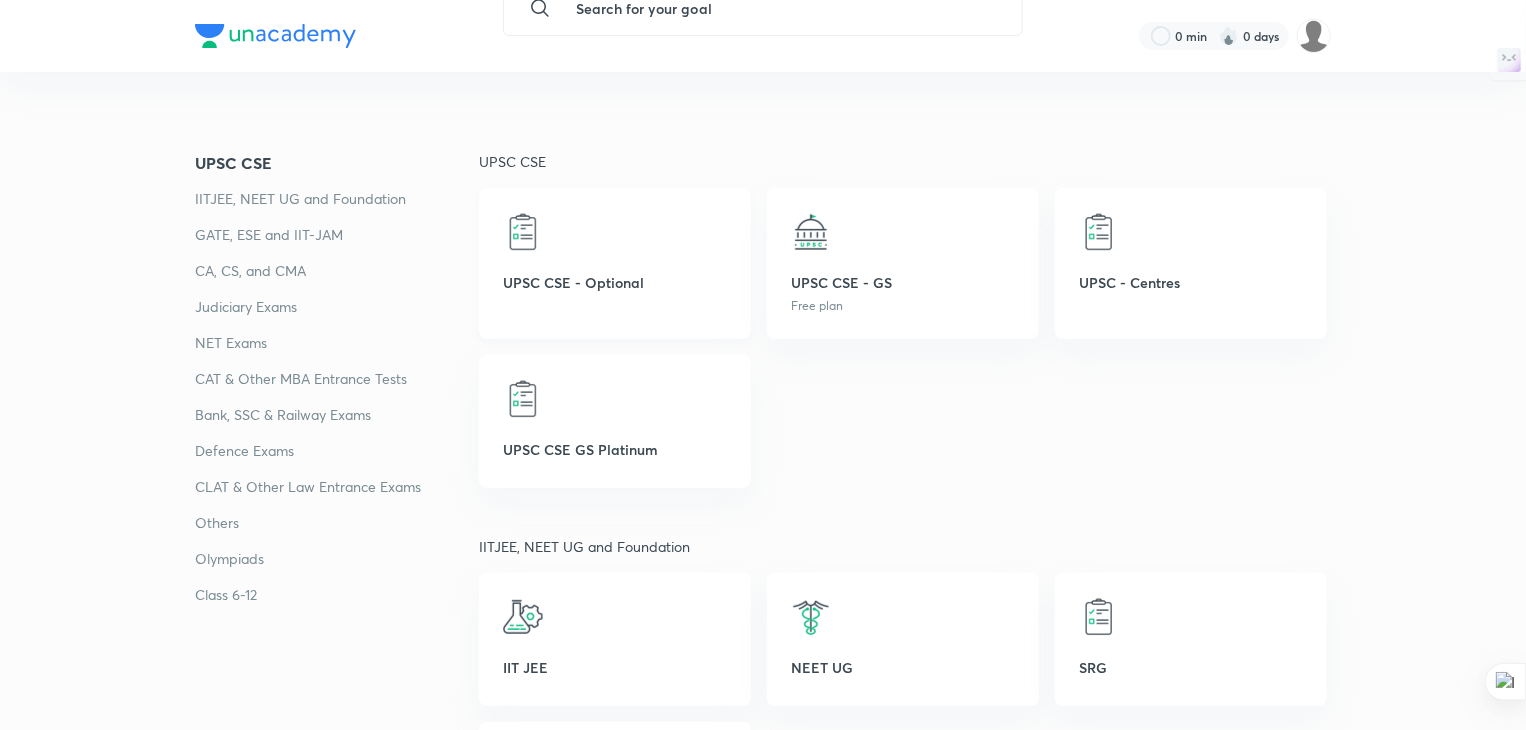 scroll, scrollTop: 300, scrollLeft: 0, axis: vertical 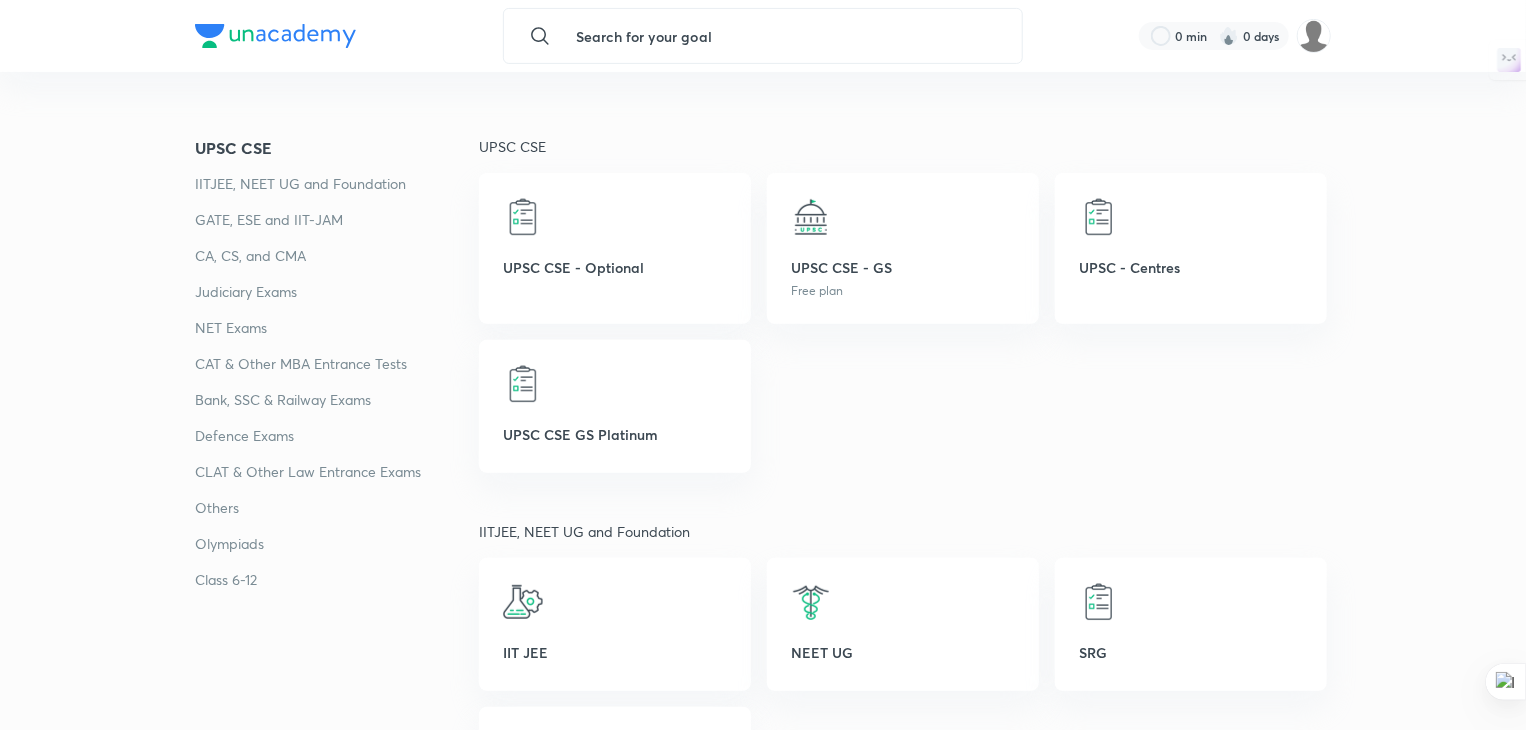 click on "GATE, ESE and IIT-JAM" at bounding box center (337, 220) 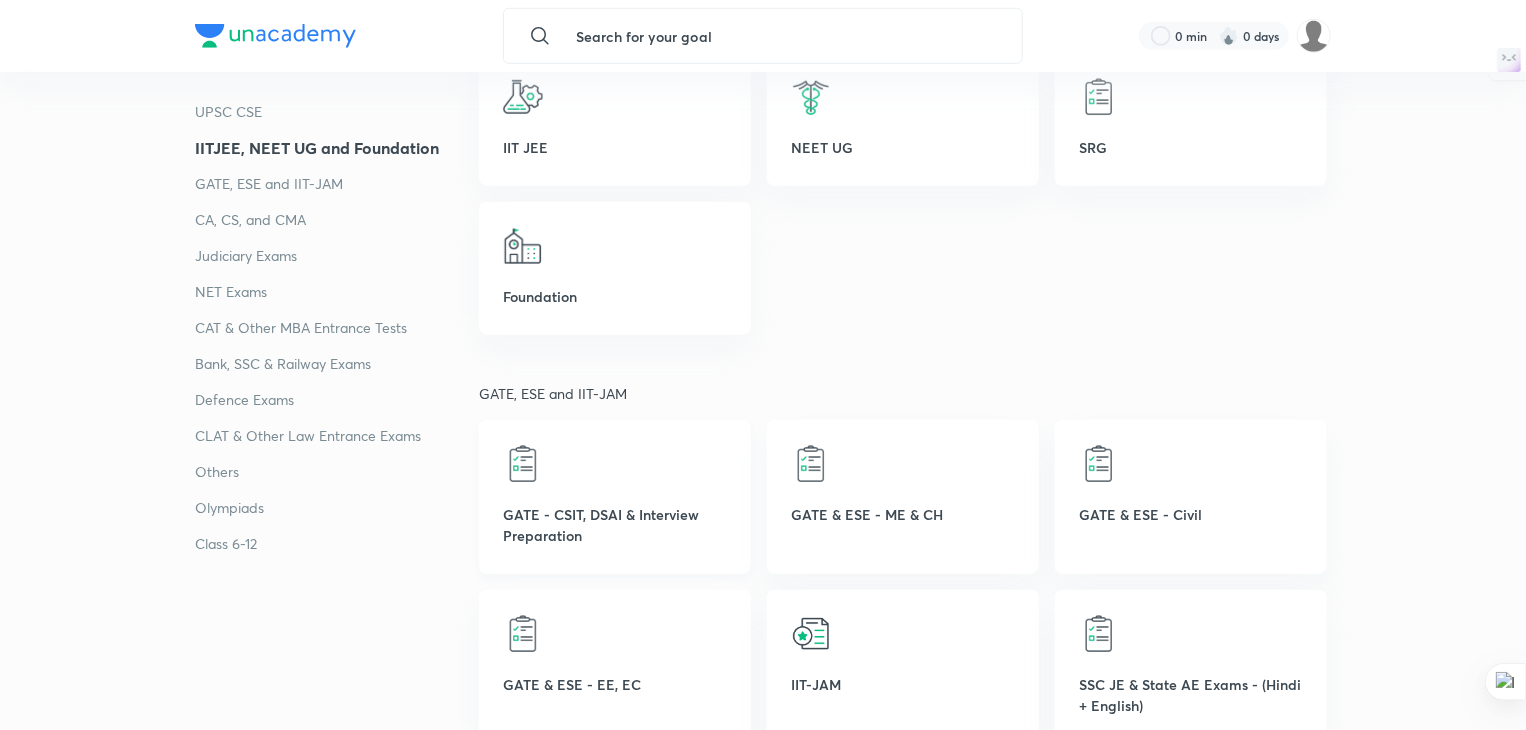 scroll, scrollTop: 852, scrollLeft: 0, axis: vertical 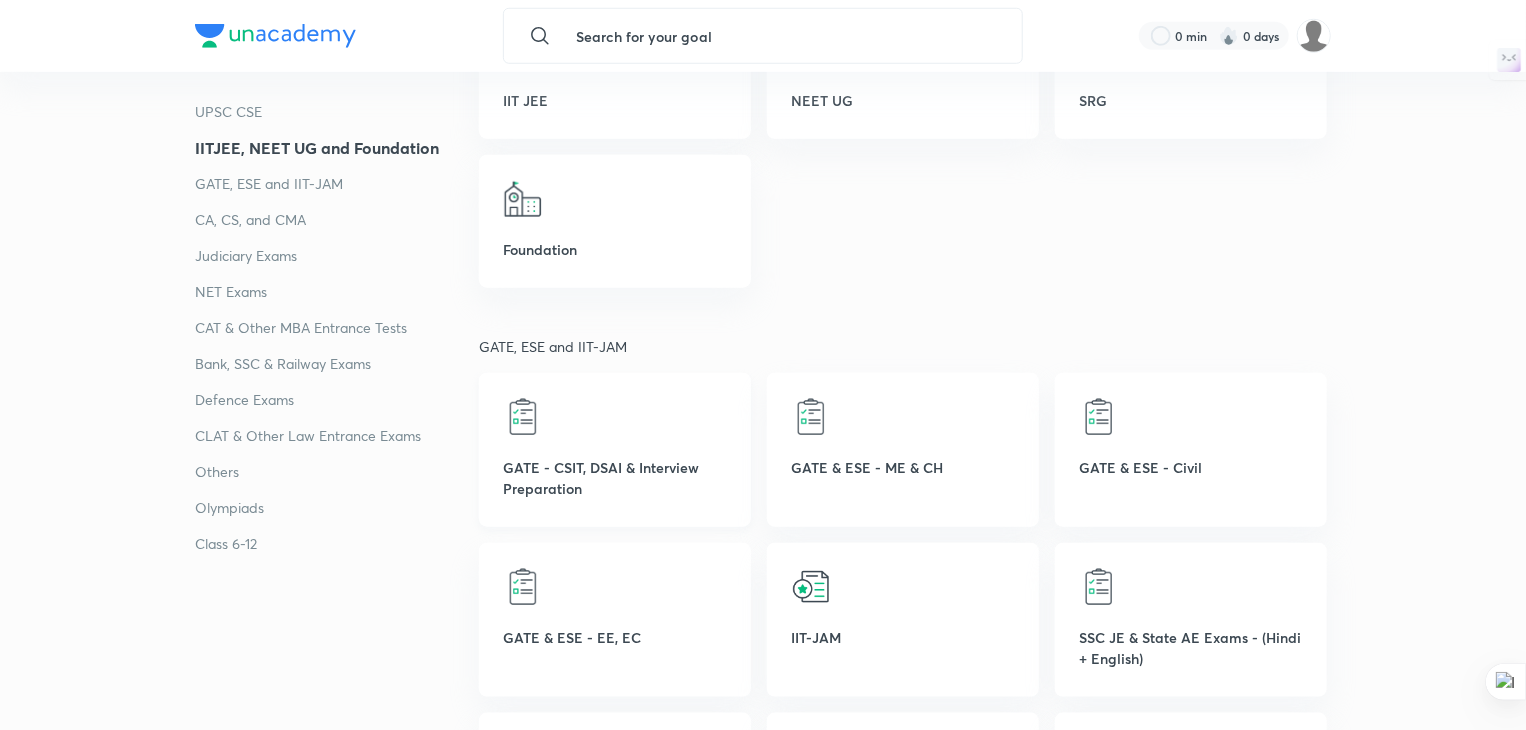 click at bounding box center [523, 417] 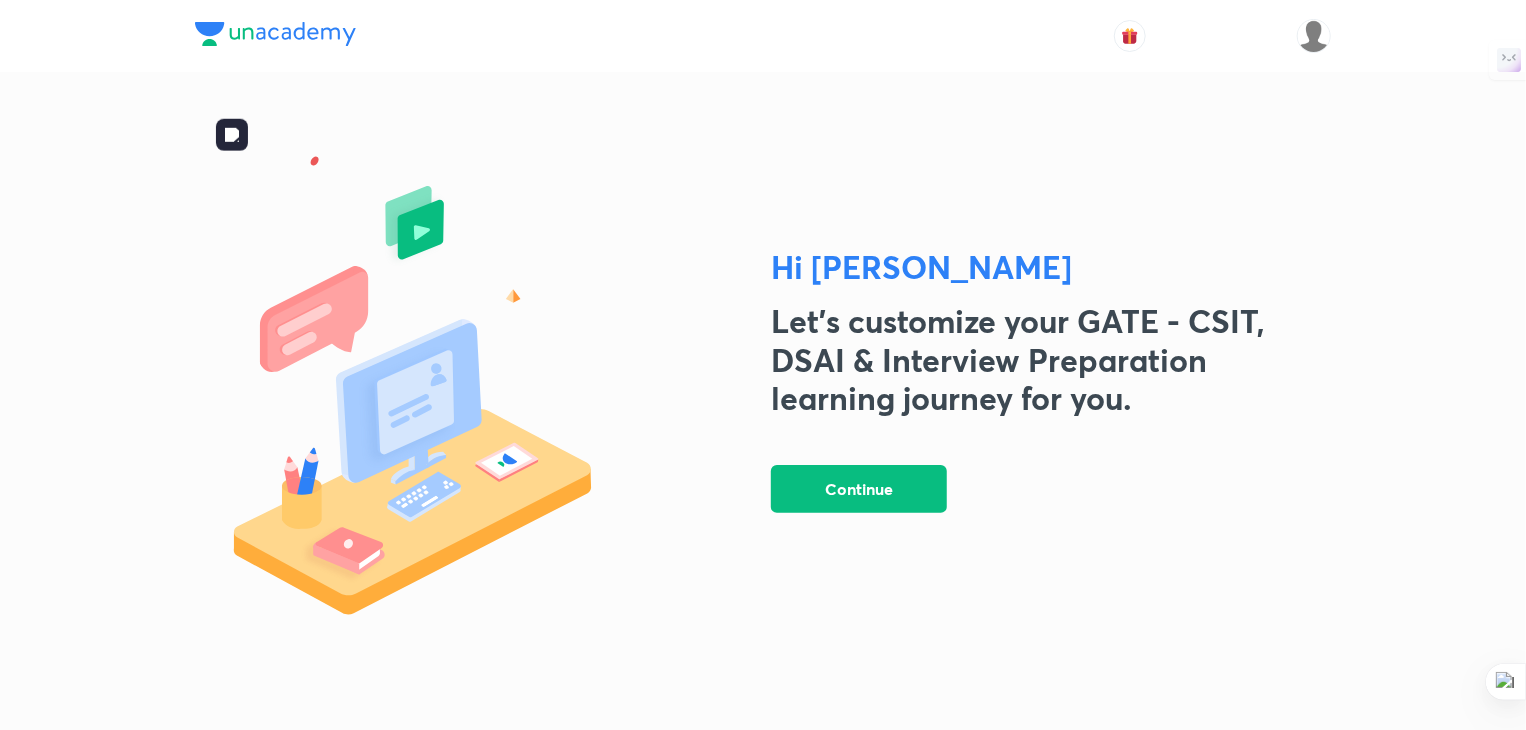scroll, scrollTop: 0, scrollLeft: 0, axis: both 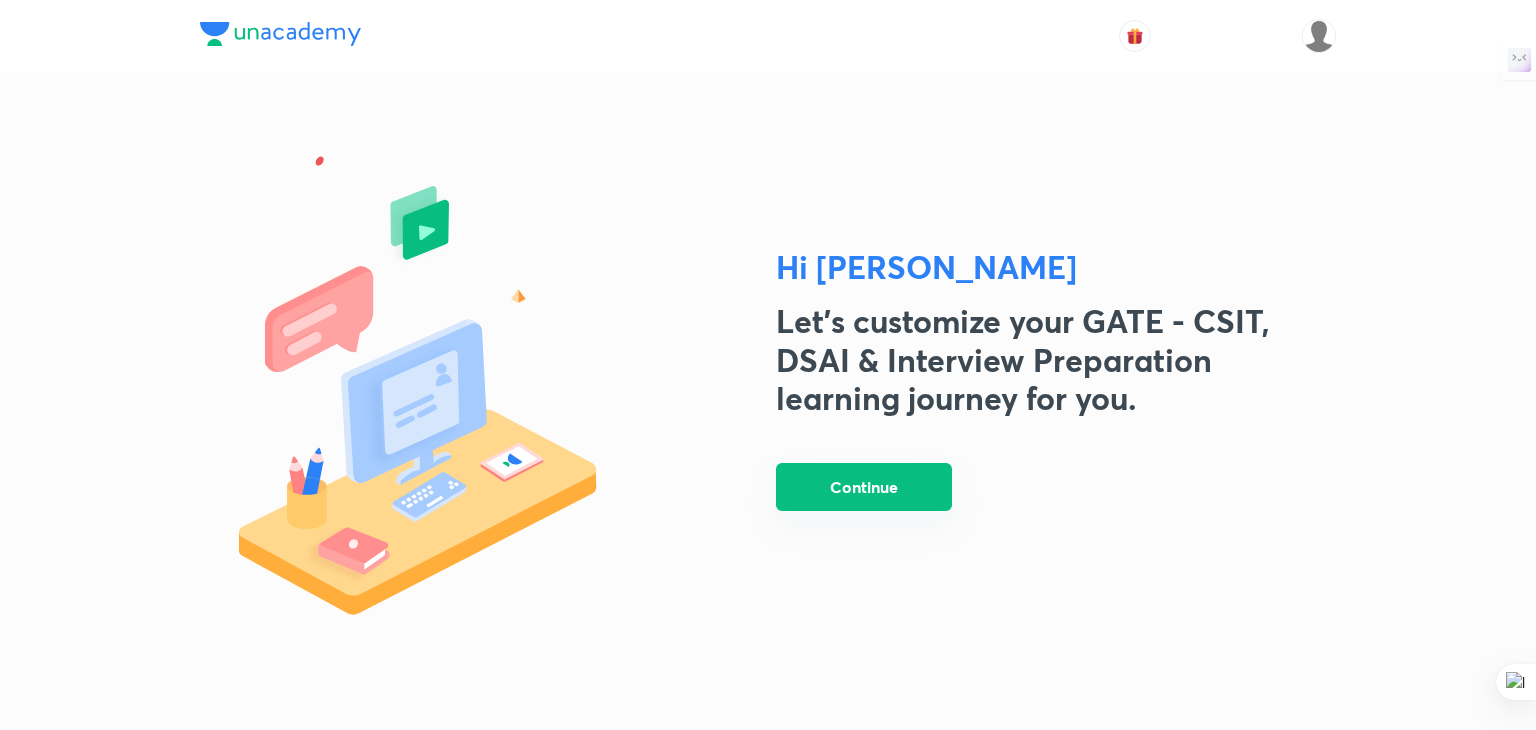 click on "Continue" at bounding box center (864, 487) 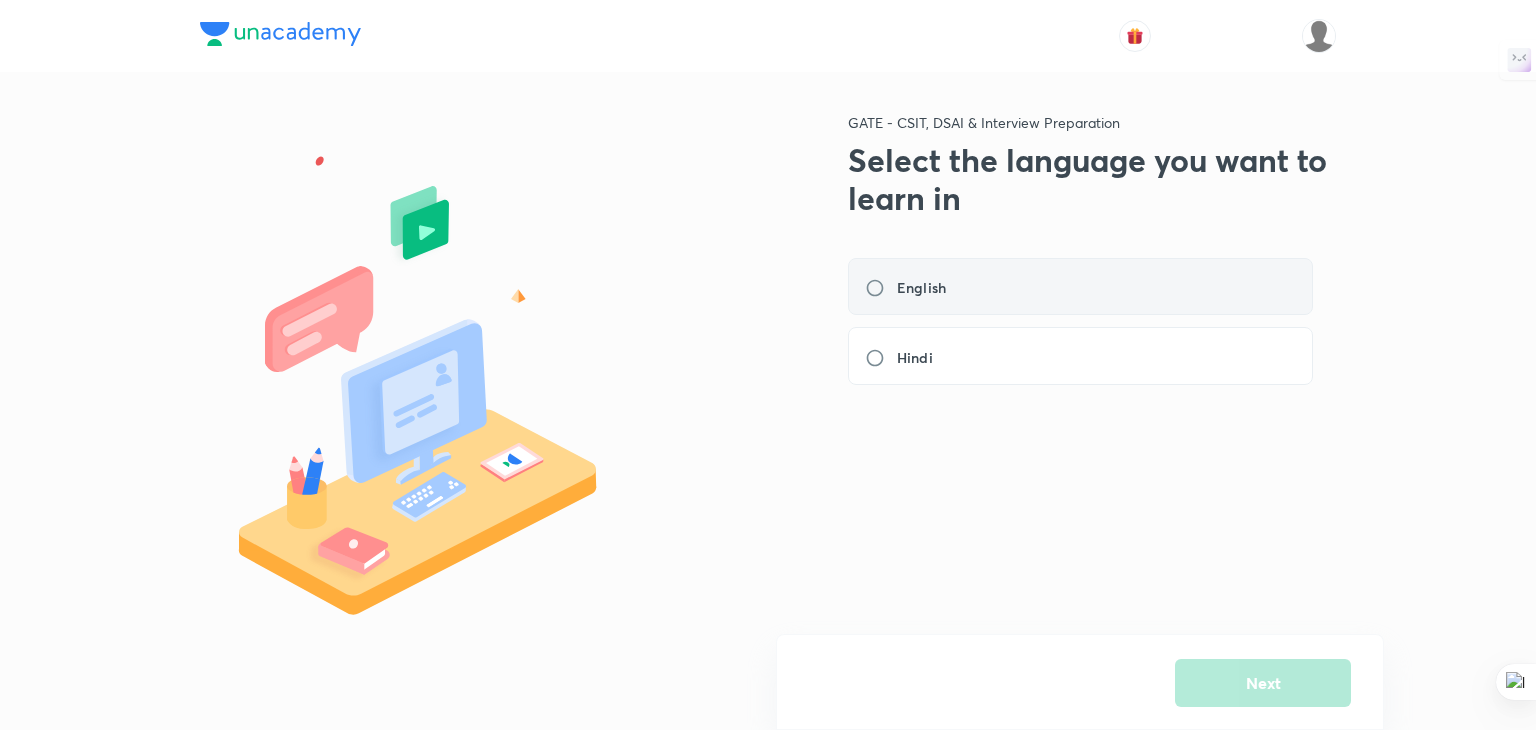 click on "English" at bounding box center [921, 287] 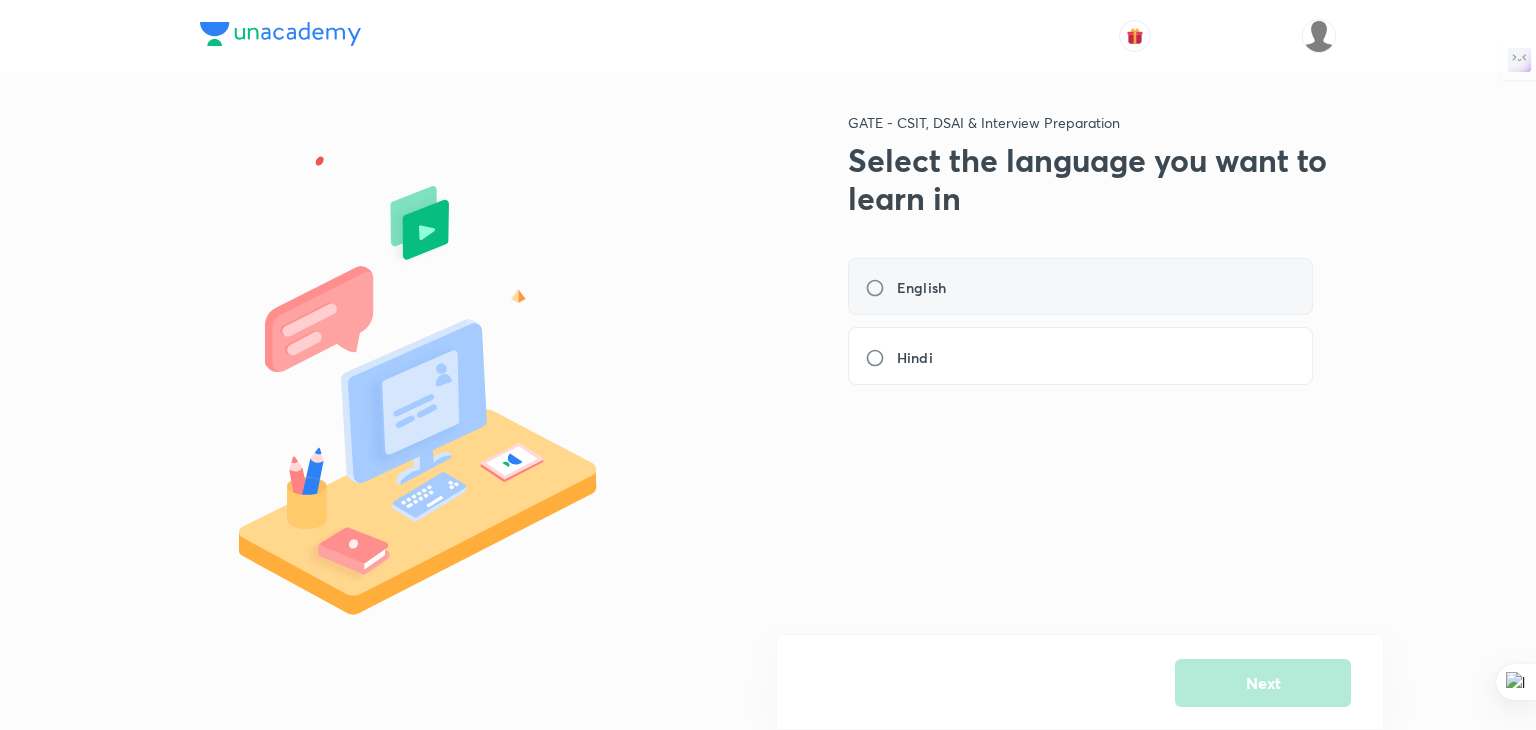 radio on "true" 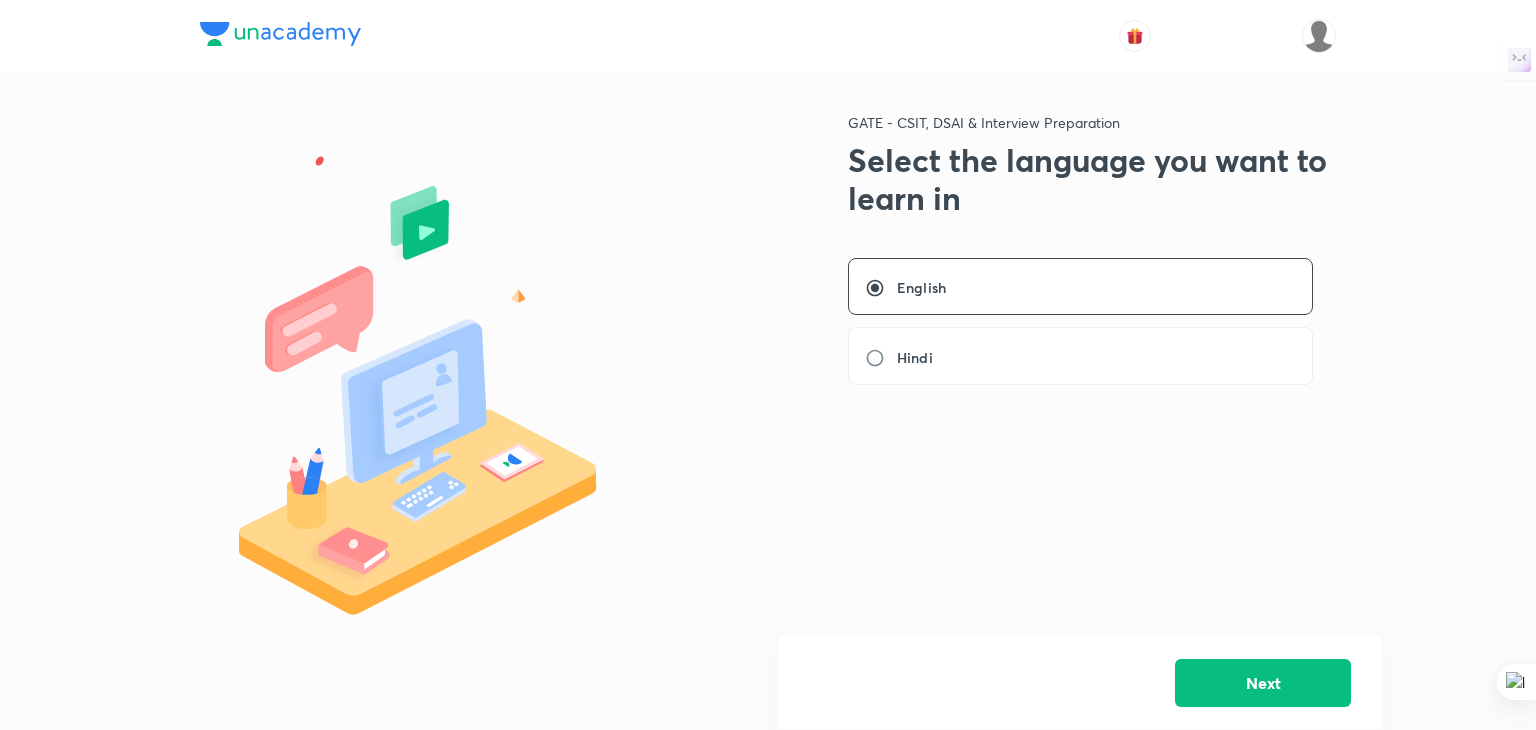 click on "Next" at bounding box center (1080, 682) 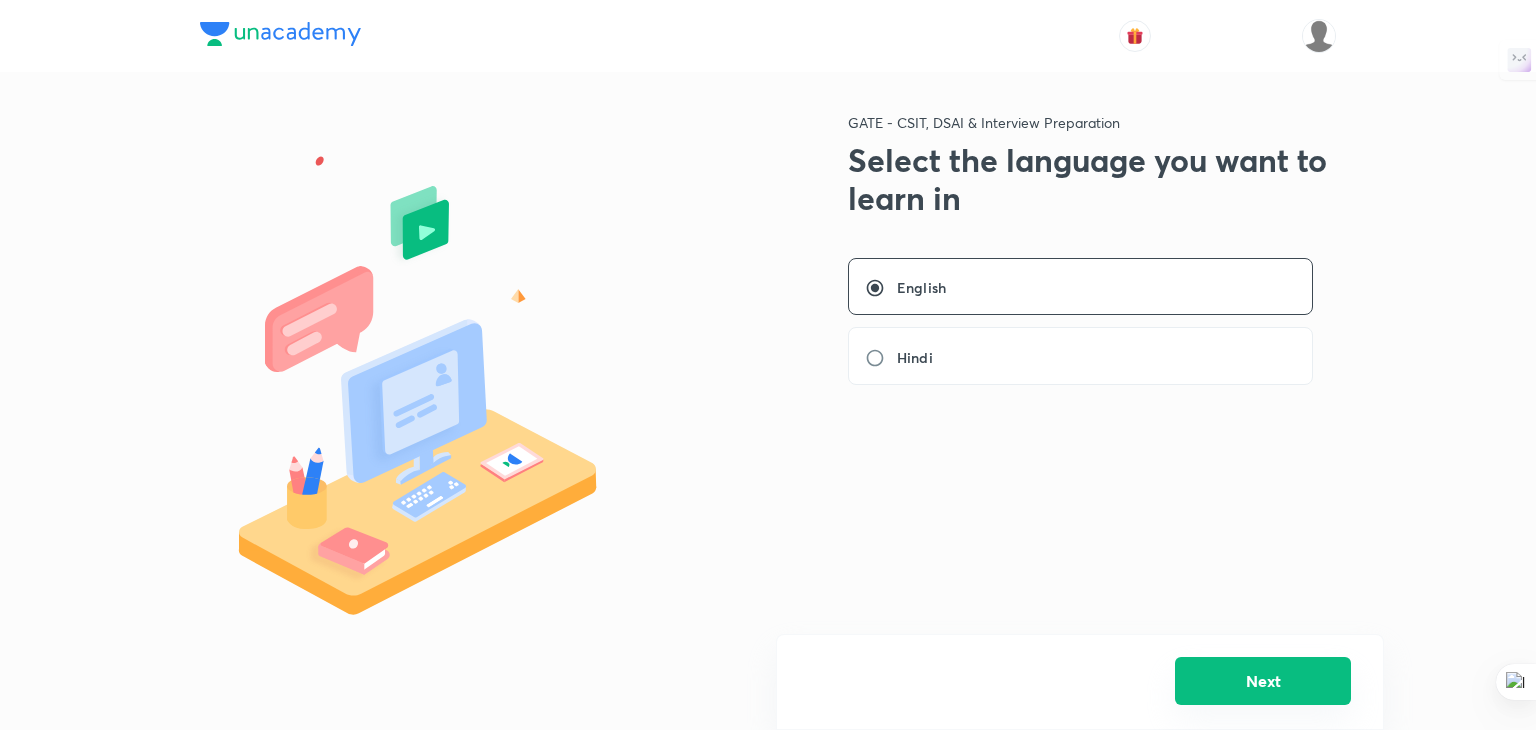 click on "Next" at bounding box center [1263, 681] 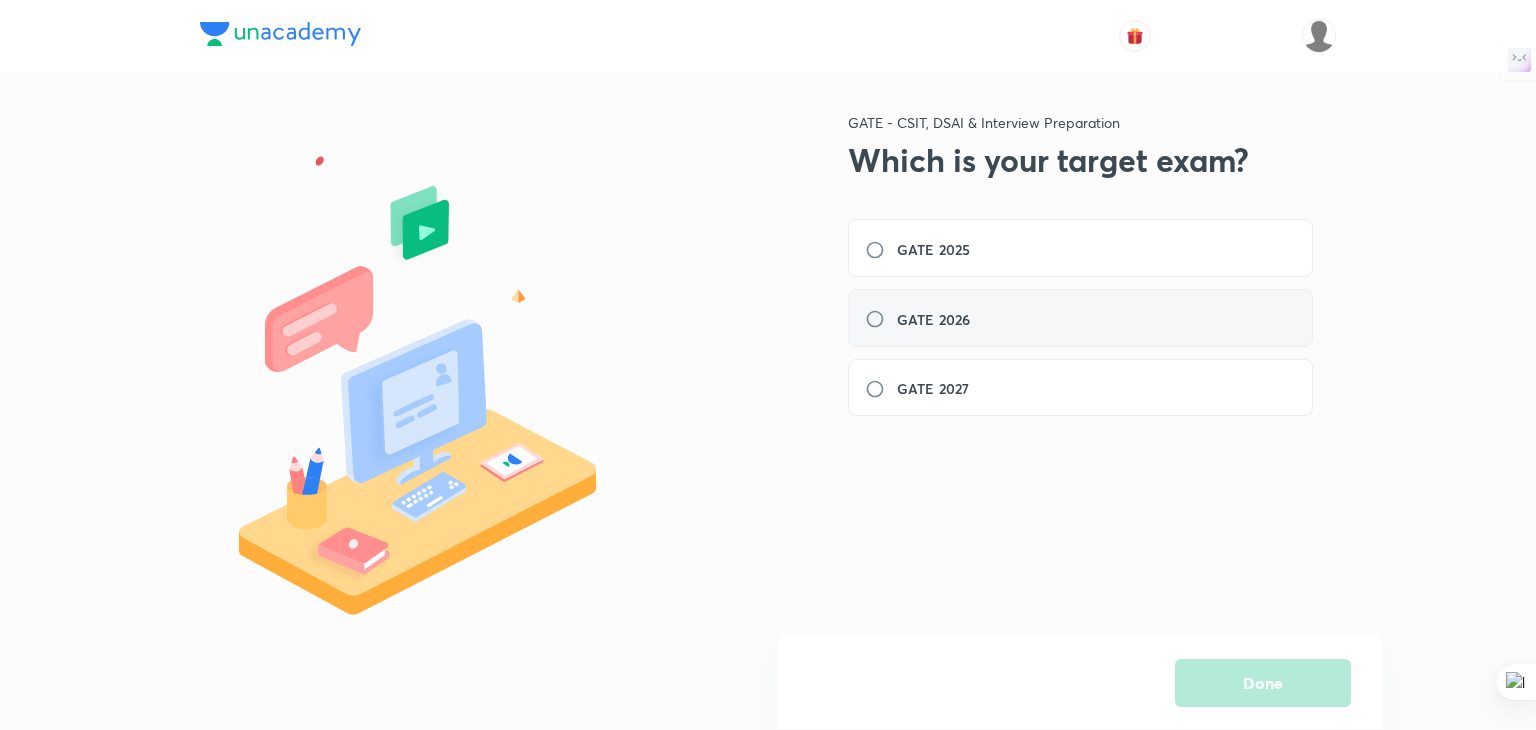 click on "GATE 2026" at bounding box center [1080, 318] 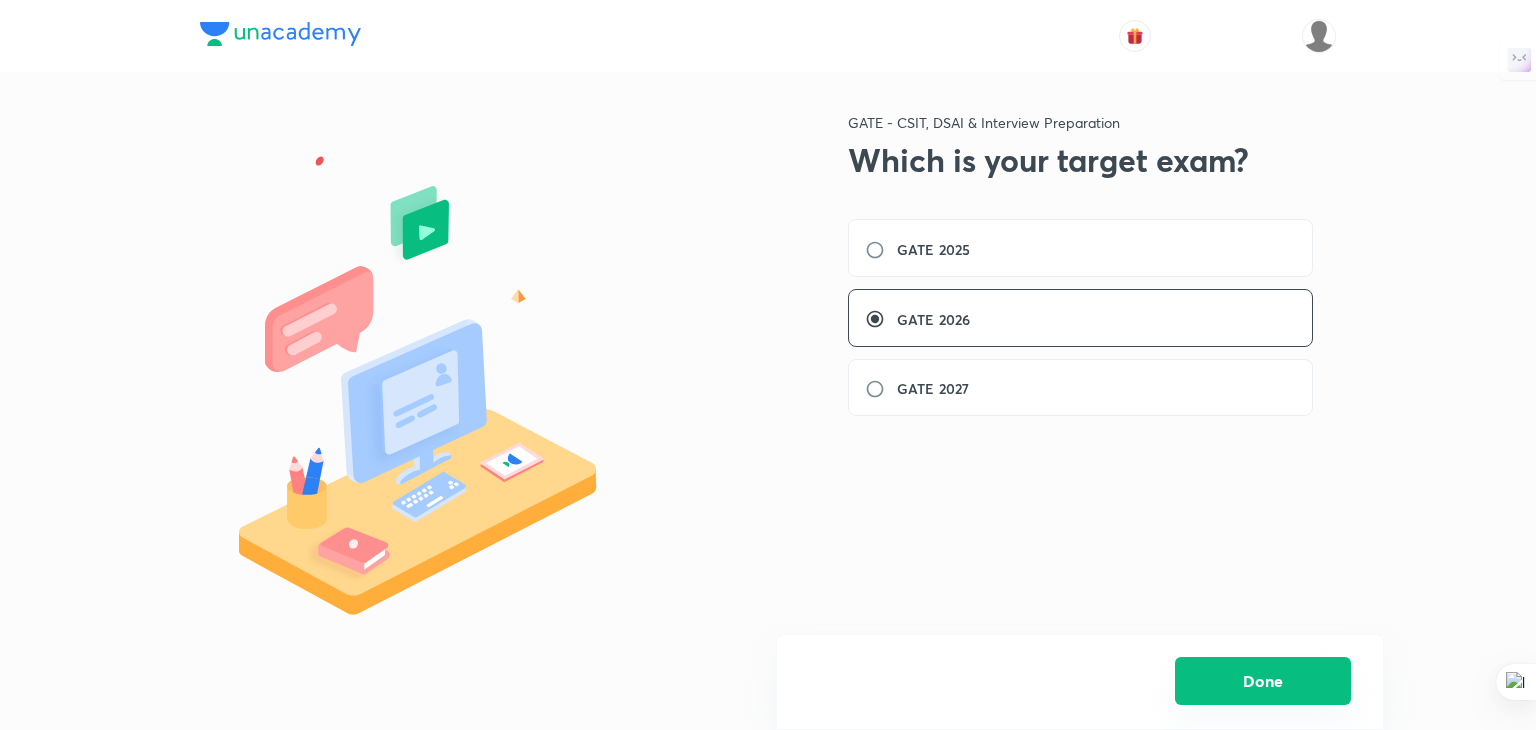 click on "Done" at bounding box center (1263, 681) 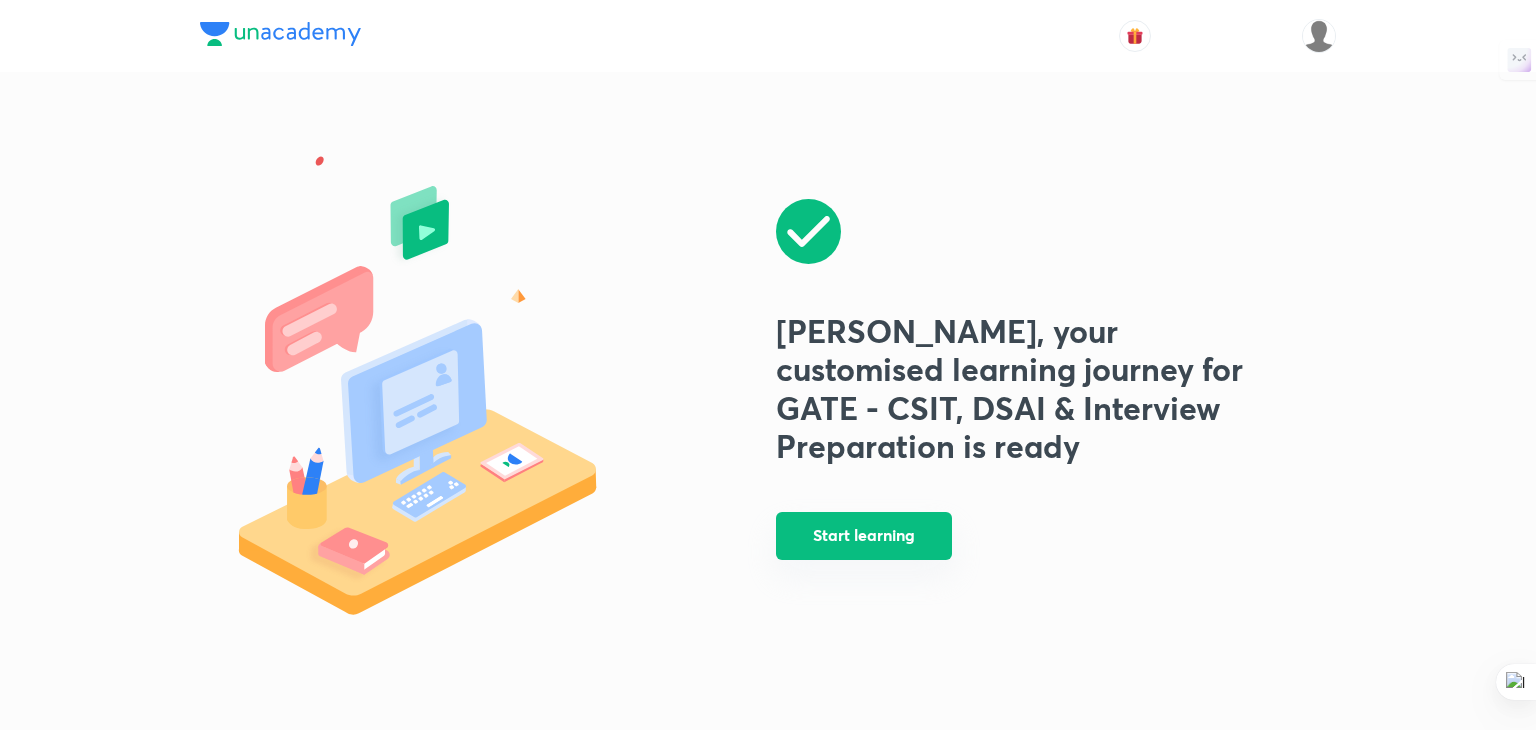 click on "Start learning" at bounding box center (864, 536) 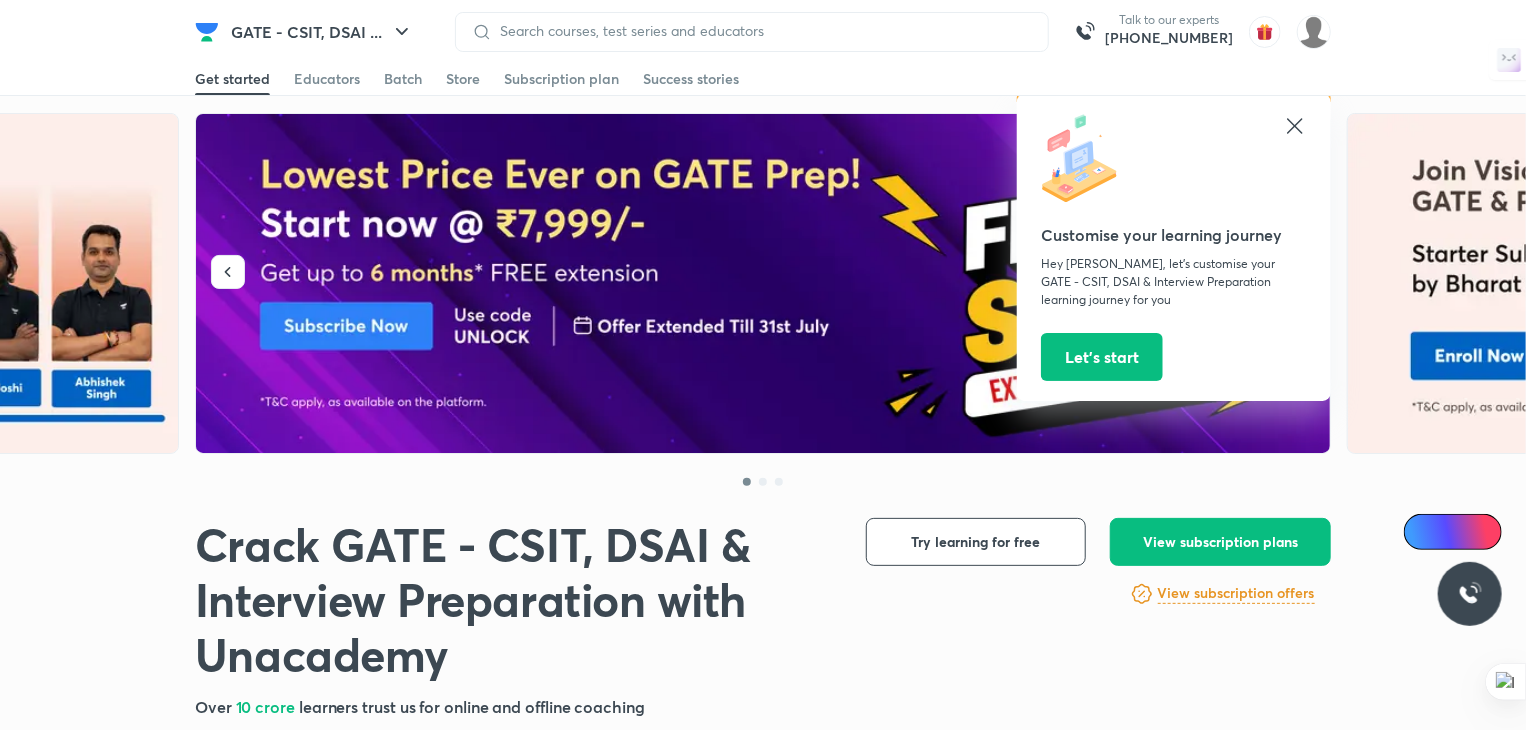 scroll, scrollTop: 0, scrollLeft: 0, axis: both 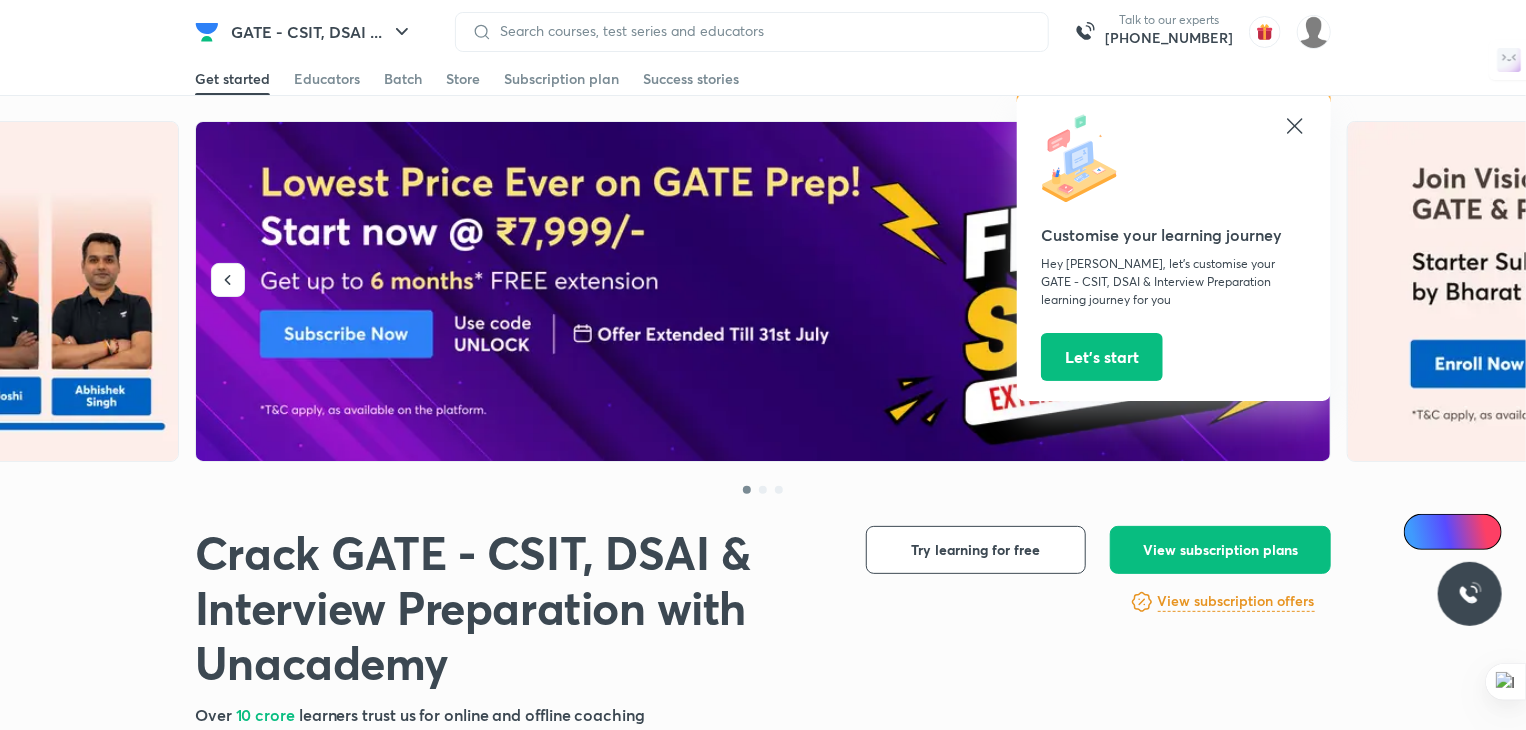click 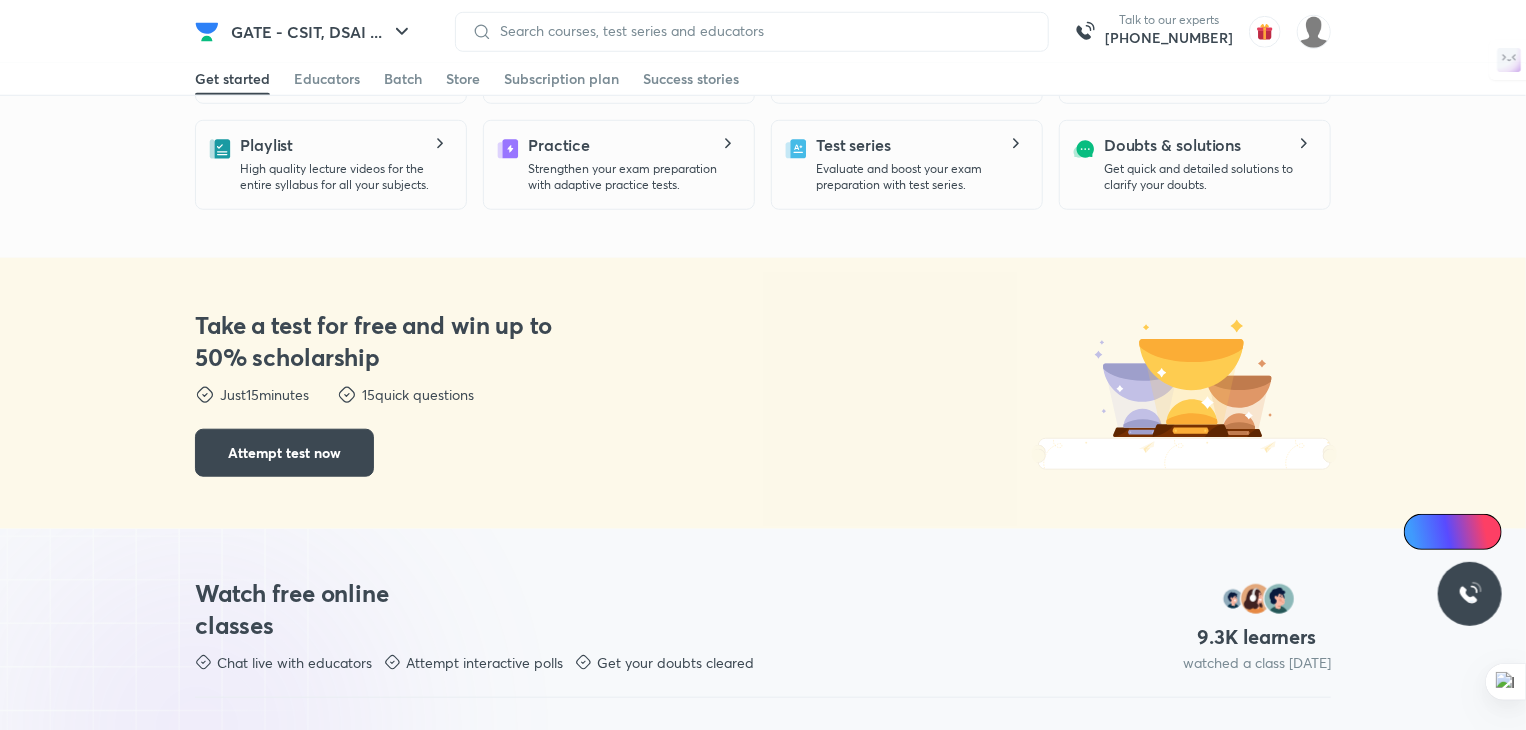 scroll, scrollTop: 800, scrollLeft: 0, axis: vertical 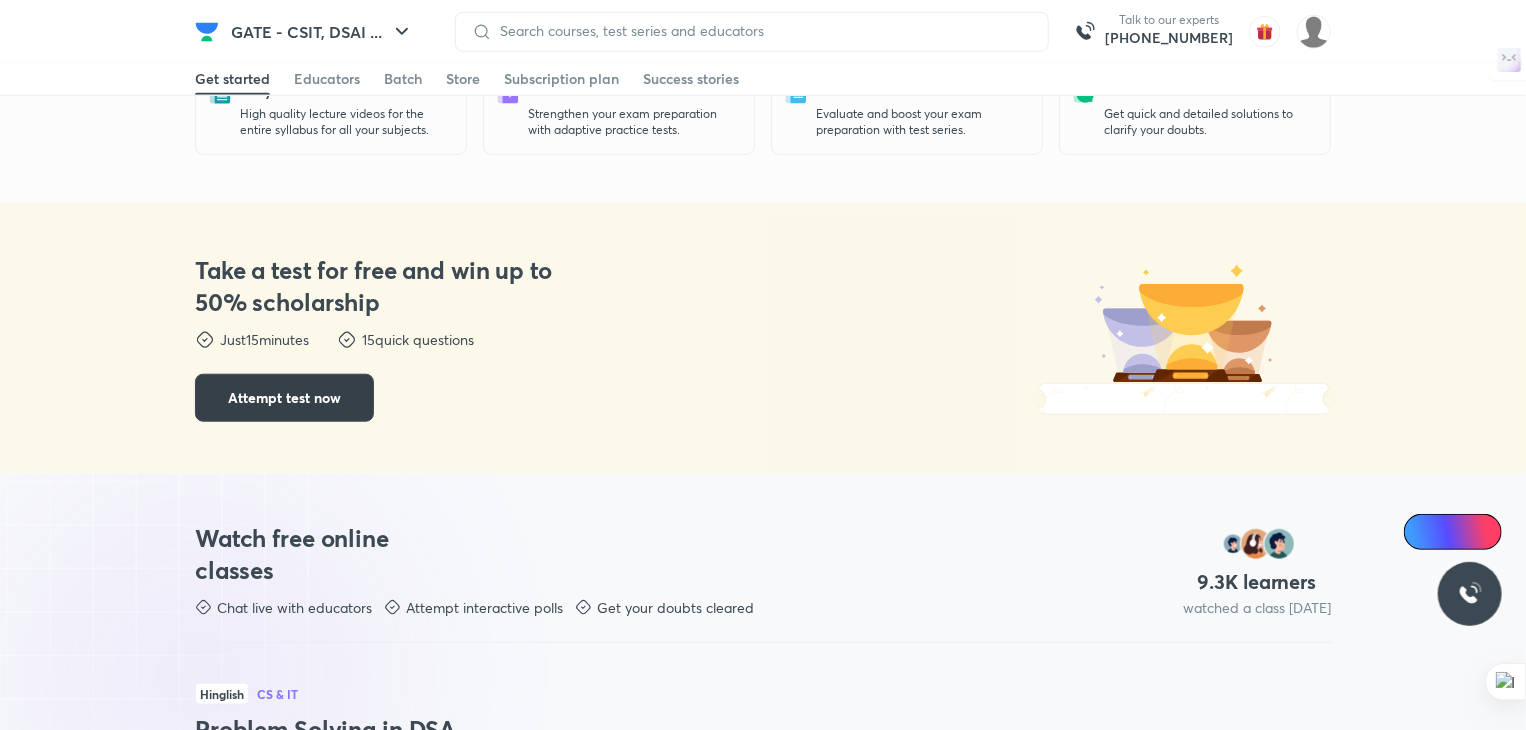 click on "Attempt test now" at bounding box center [284, 398] 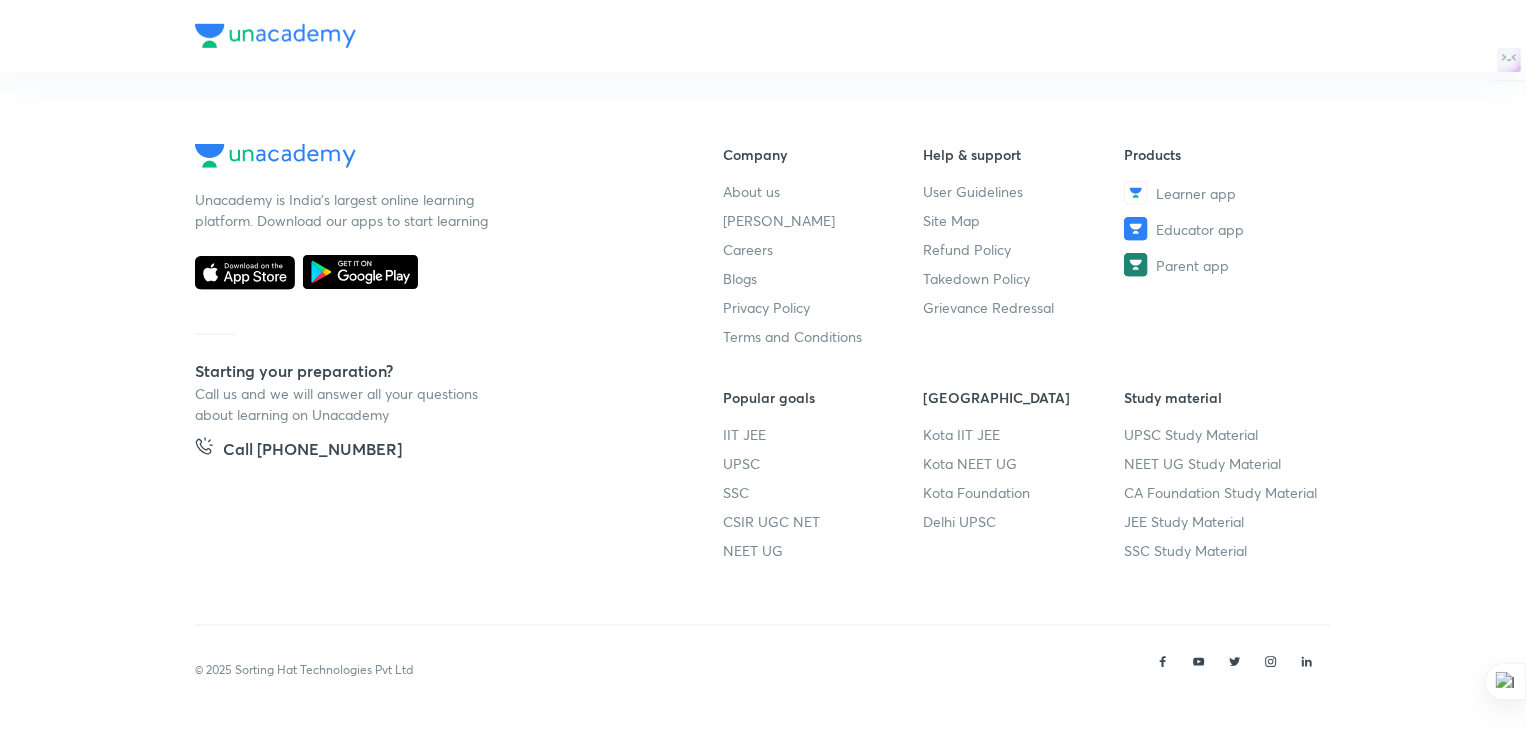 scroll, scrollTop: 0, scrollLeft: 0, axis: both 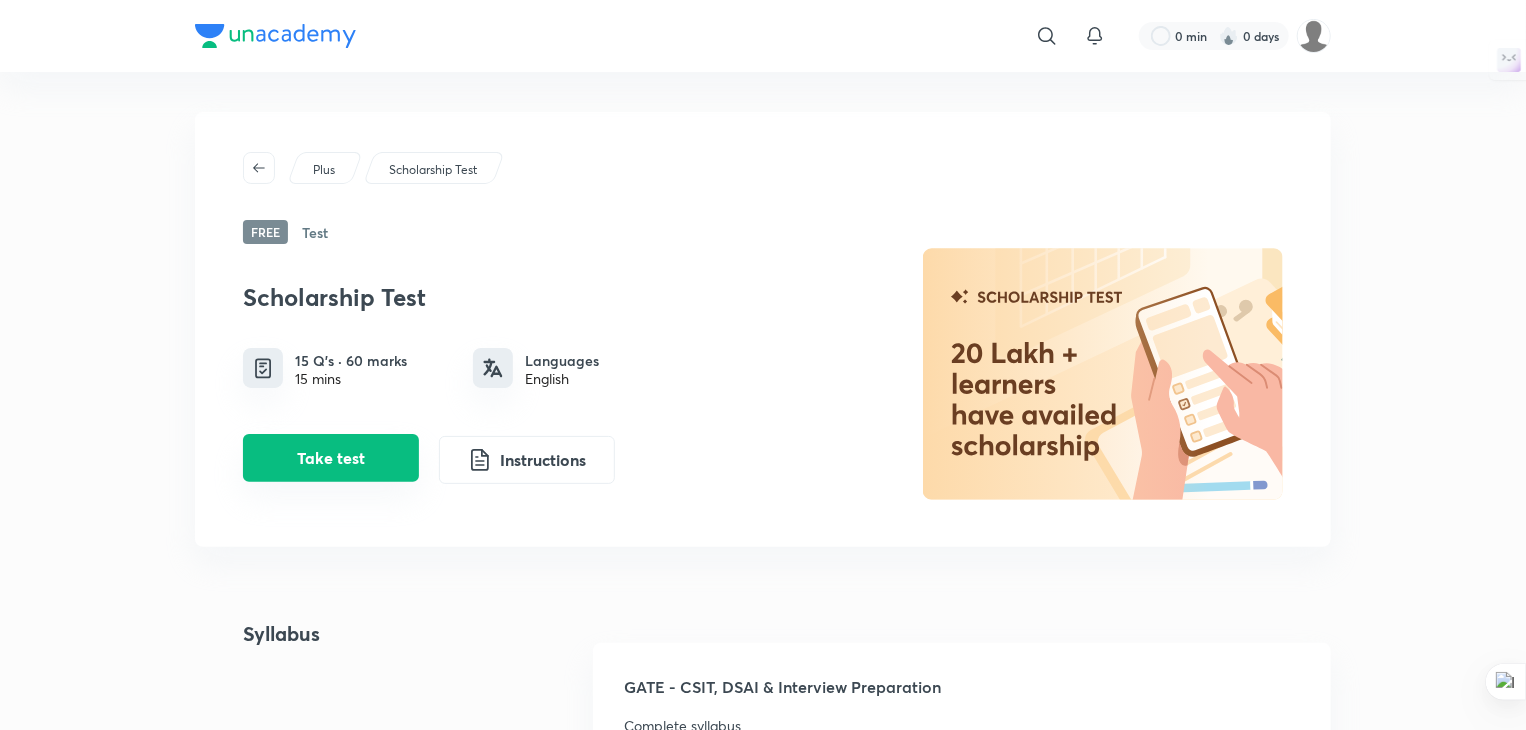 click on "Take test" at bounding box center [331, 458] 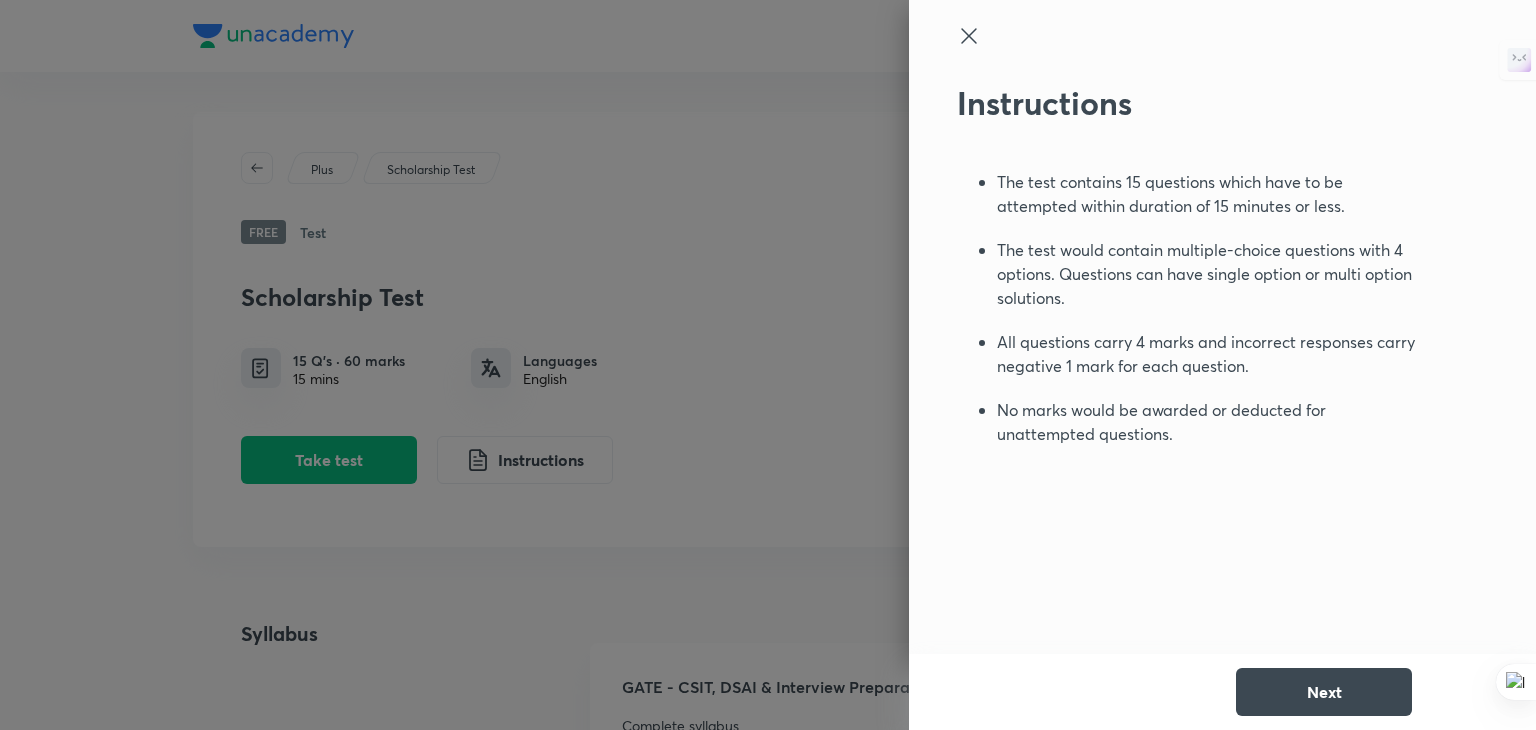 click 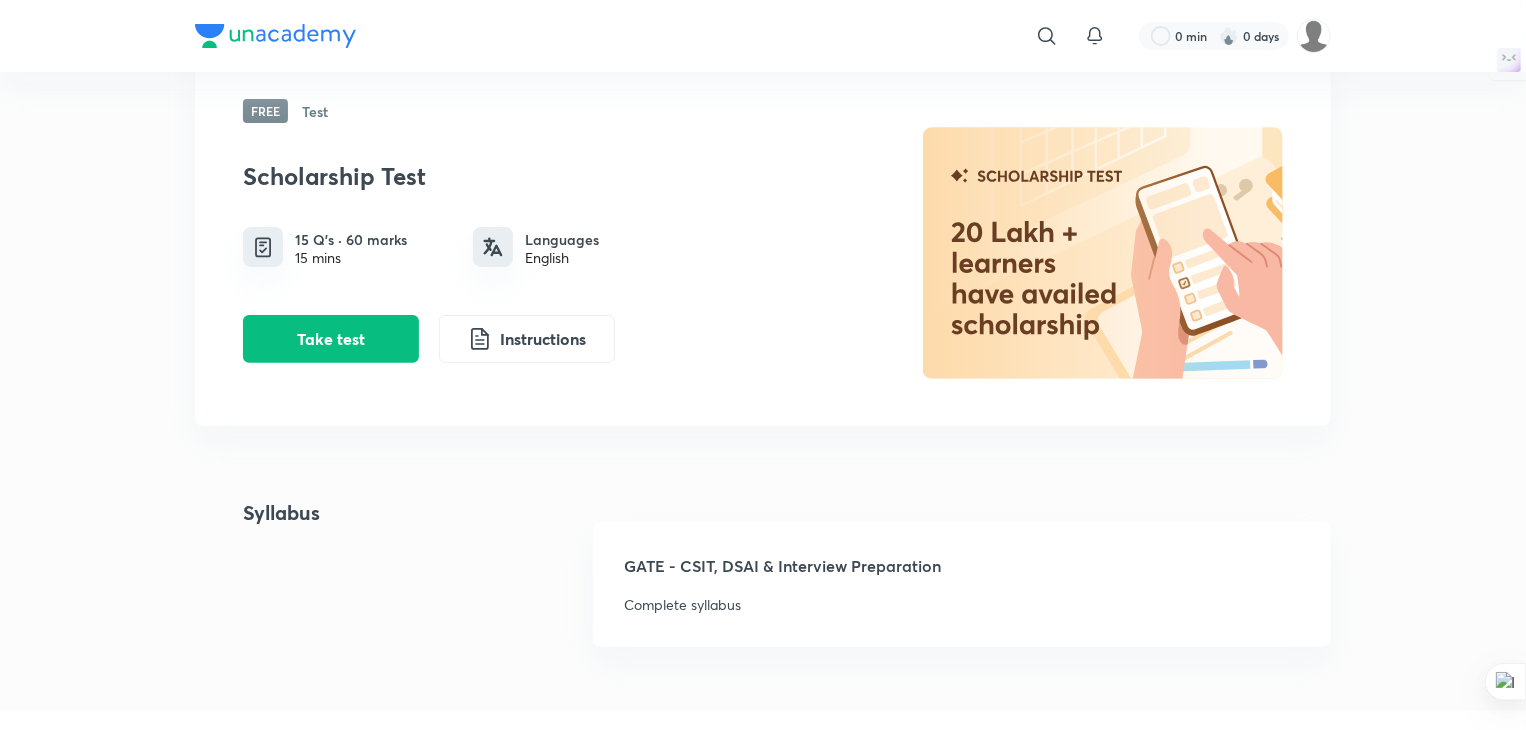 scroll, scrollTop: 0, scrollLeft: 0, axis: both 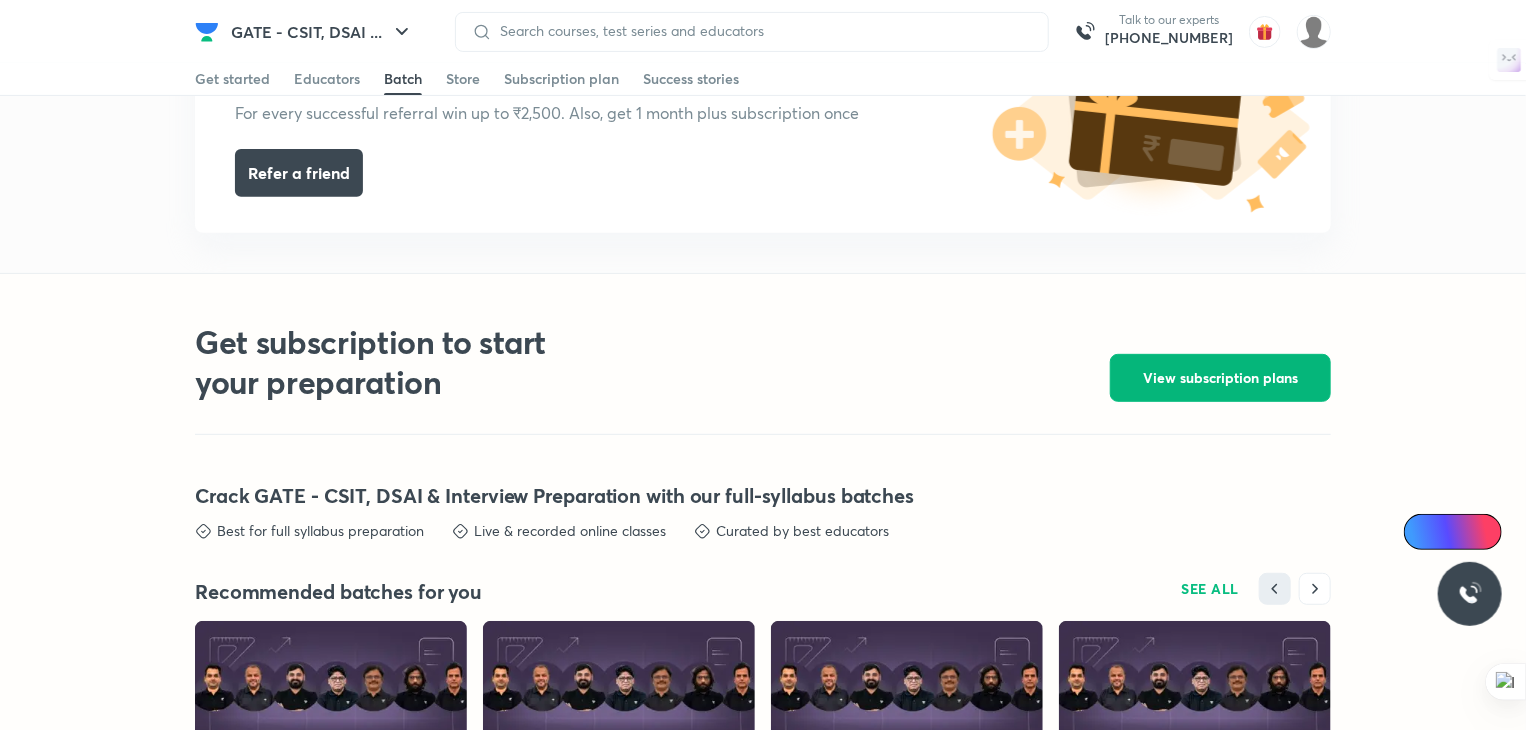click on "View subscription plans" at bounding box center (1220, 378) 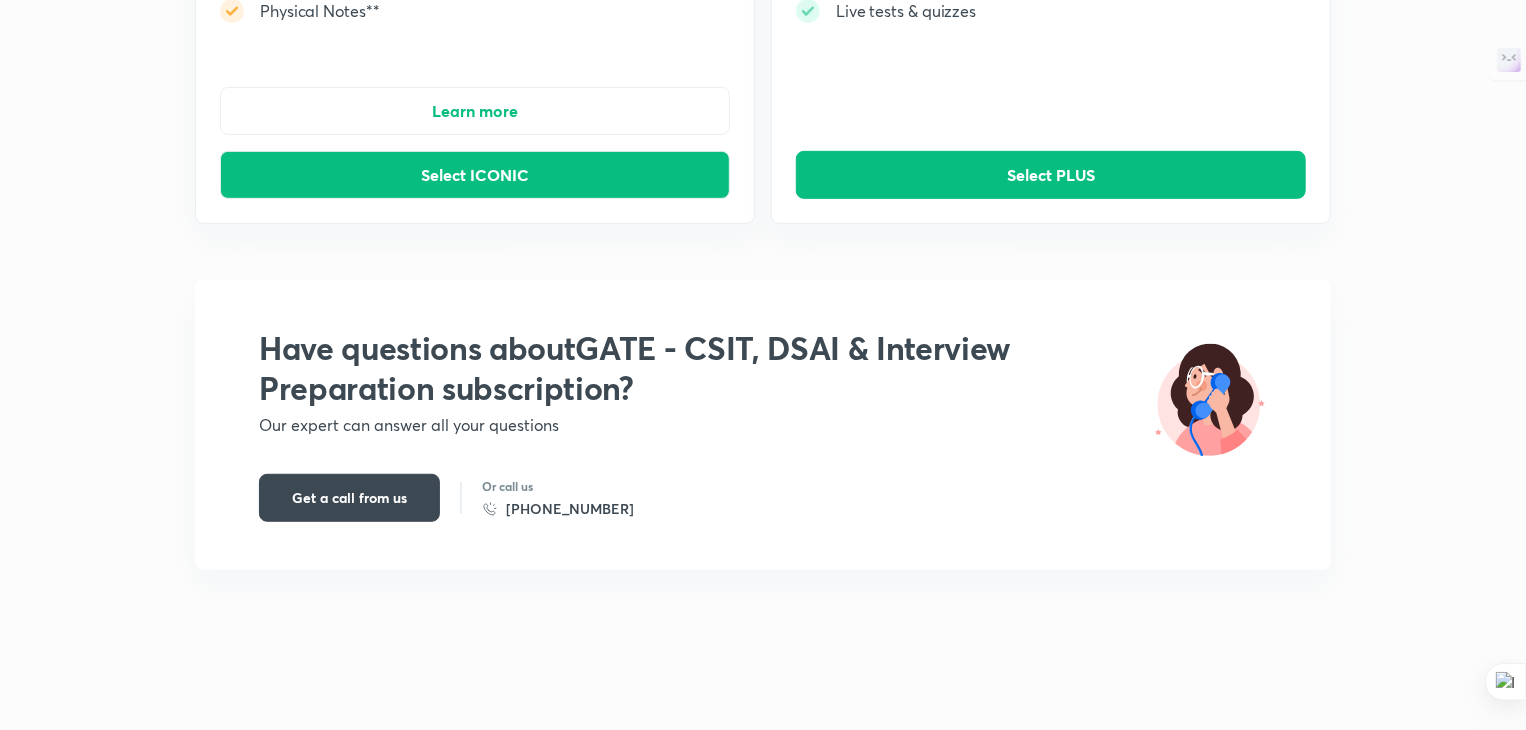 scroll, scrollTop: 0, scrollLeft: 0, axis: both 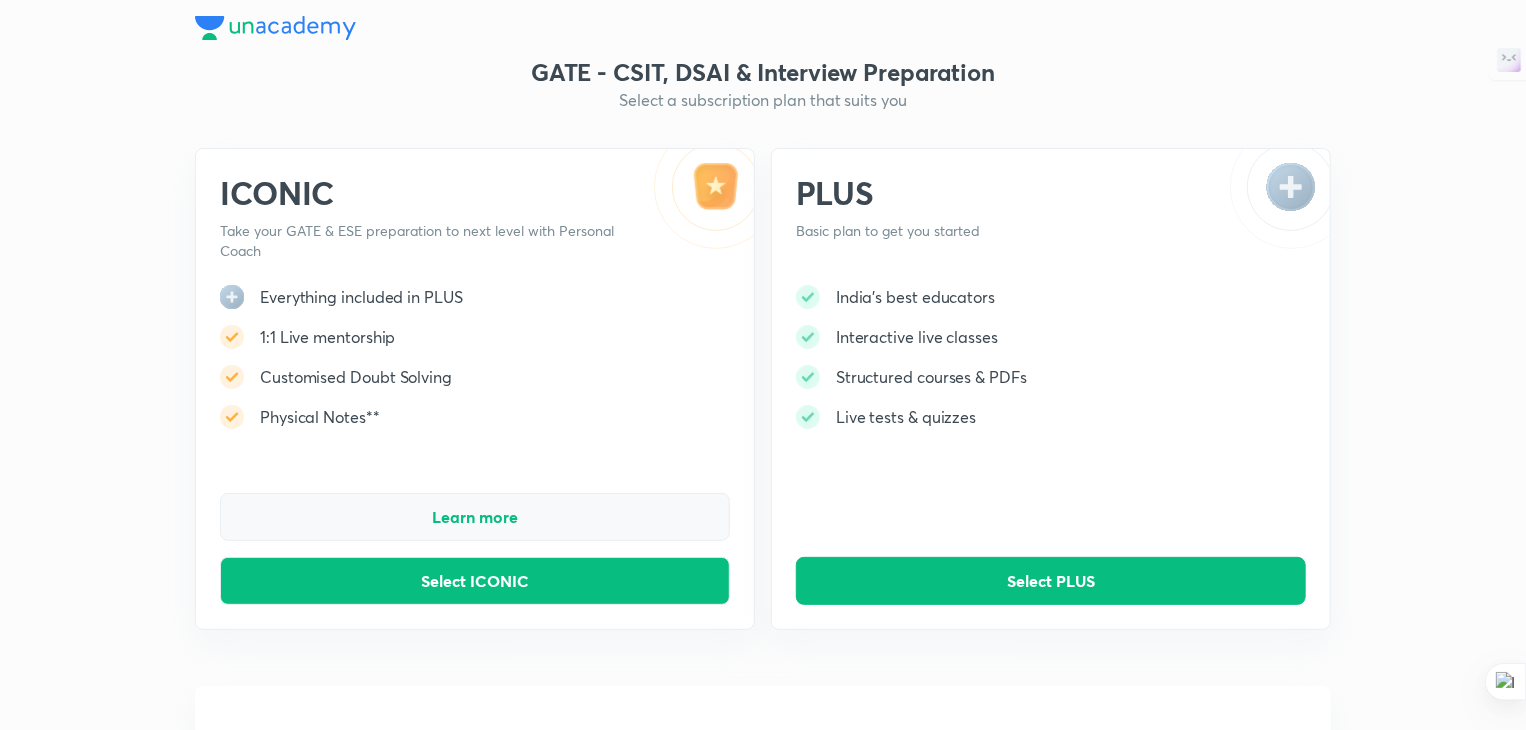 click on "Learn more" at bounding box center [475, 517] 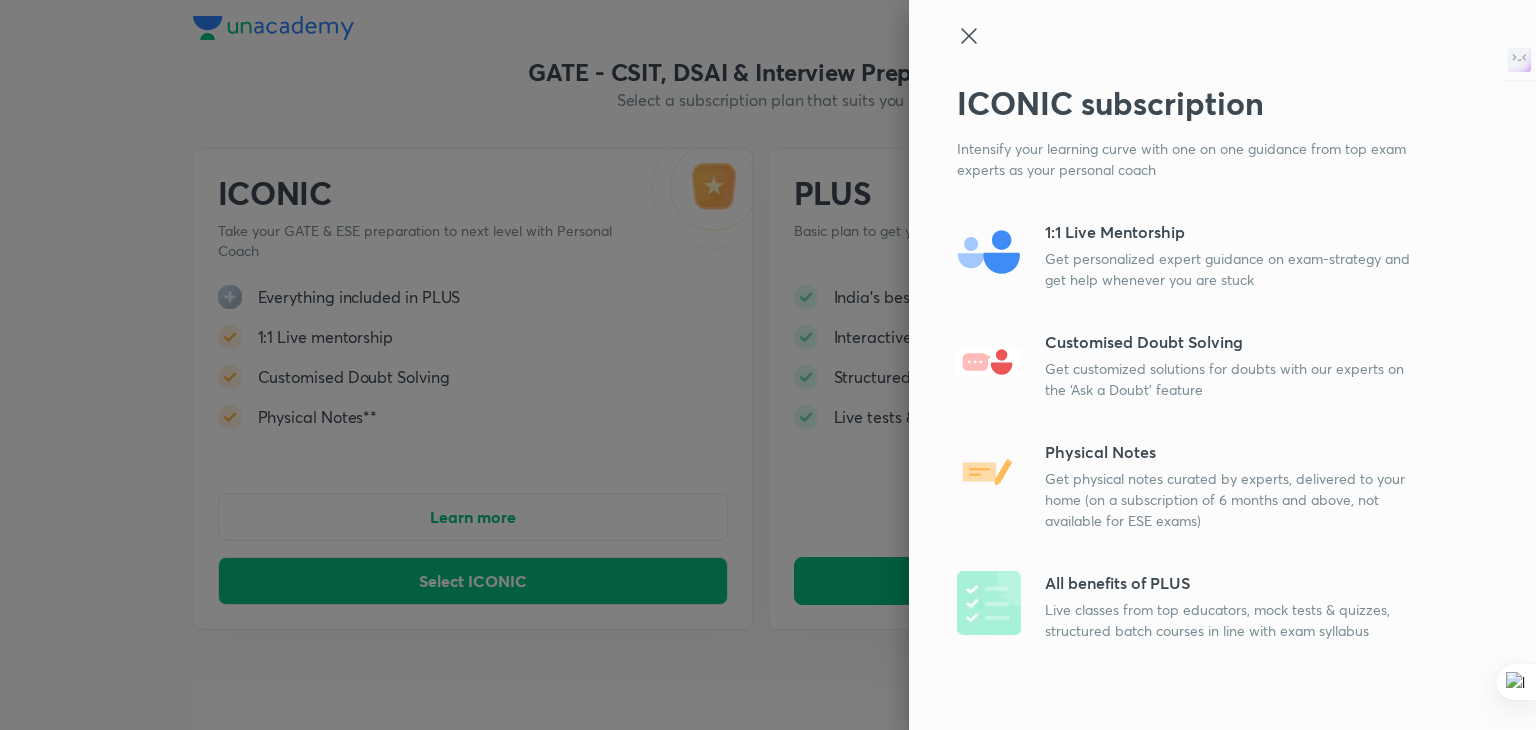 click at bounding box center [768, 365] 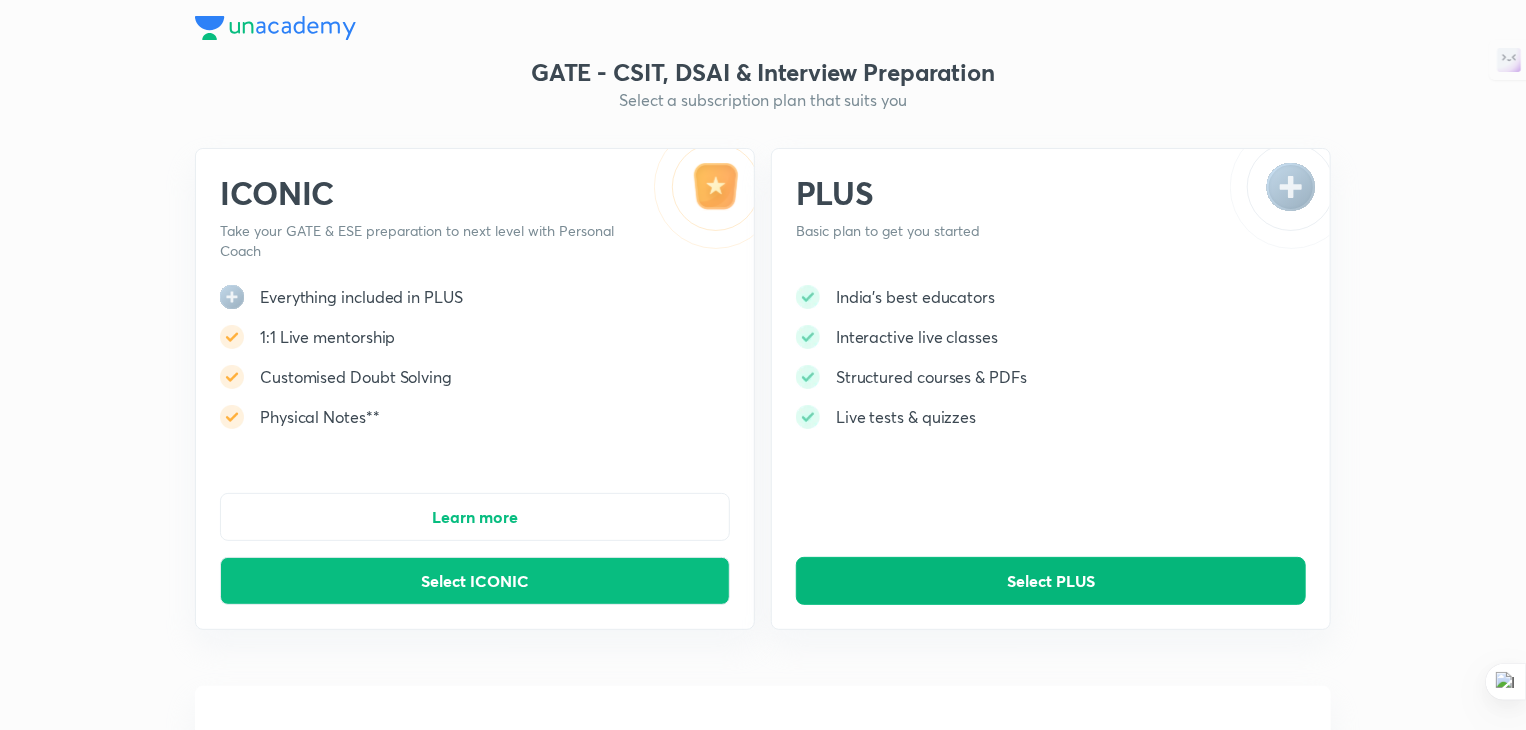 click on "Select PLUS" at bounding box center [1051, 581] 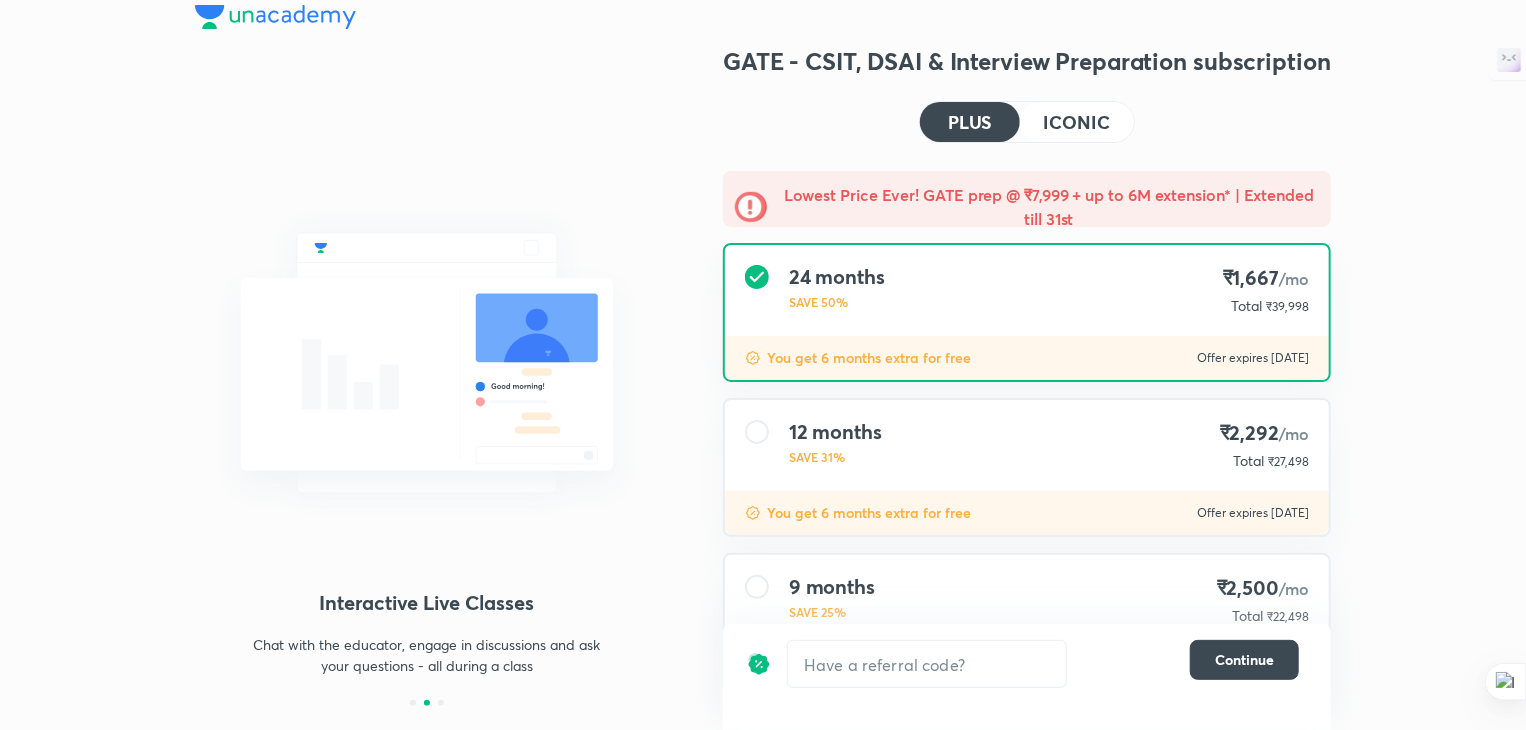 scroll, scrollTop: 0, scrollLeft: 0, axis: both 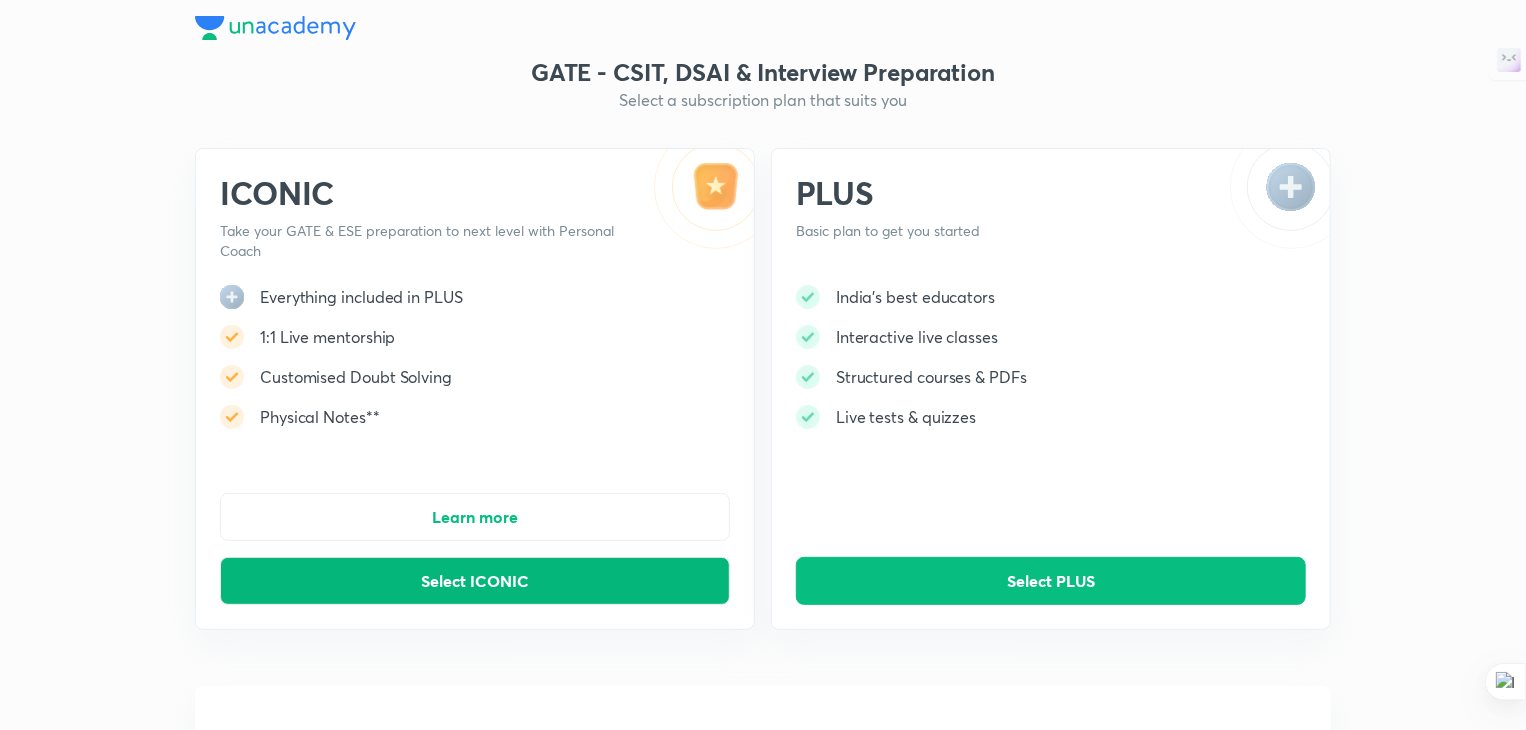 click on "Select ICONIC" at bounding box center [475, 581] 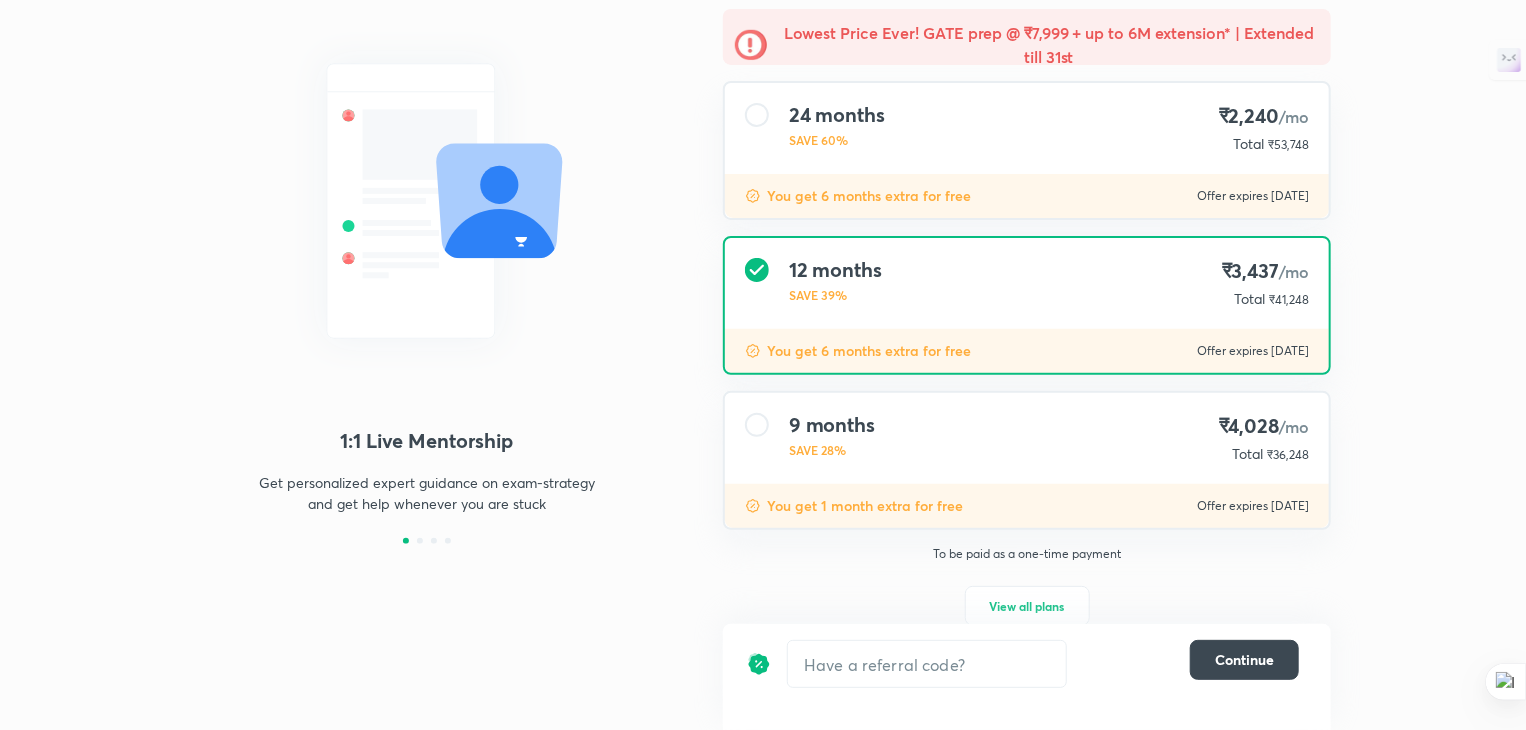 scroll, scrollTop: 208, scrollLeft: 0, axis: vertical 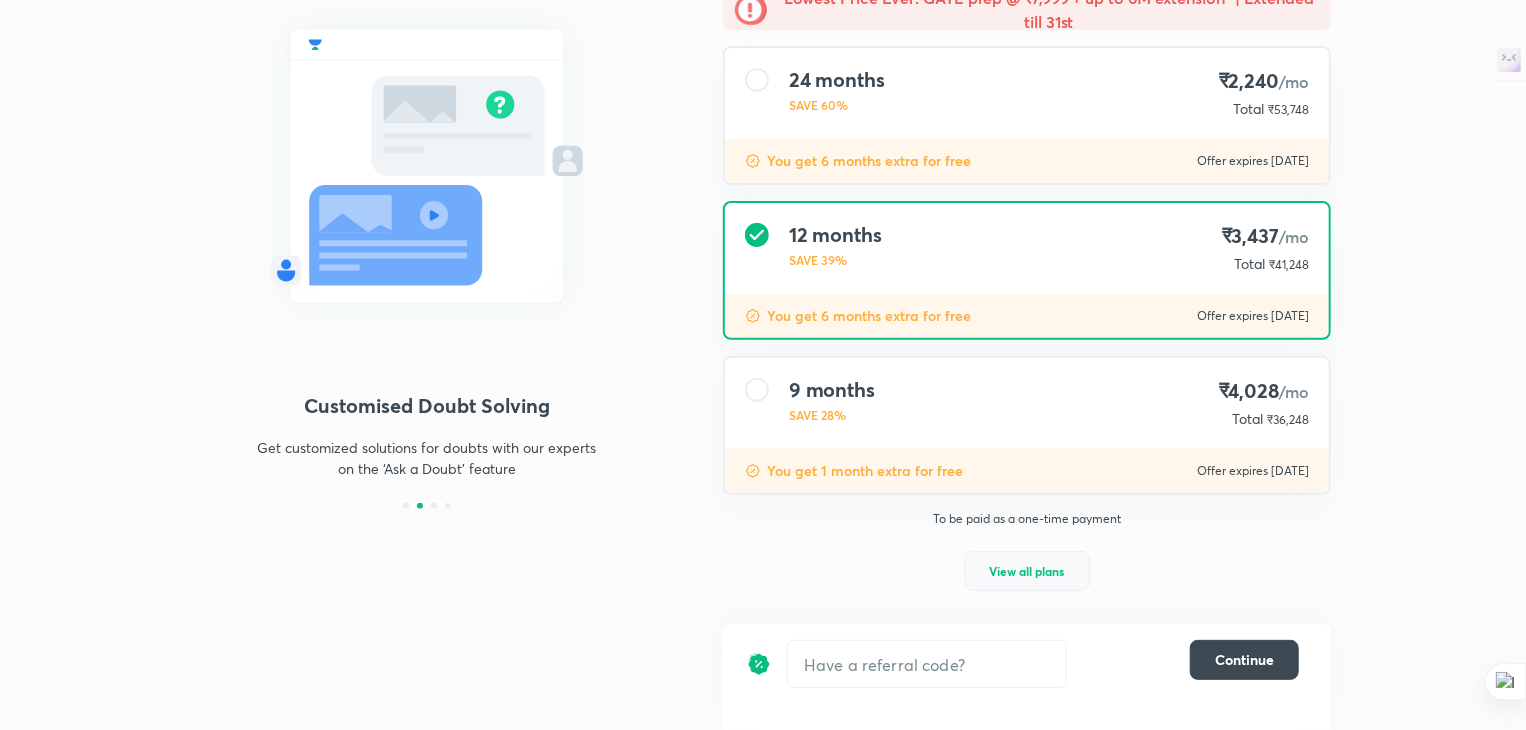 click on "View all plans" at bounding box center (1027, 571) 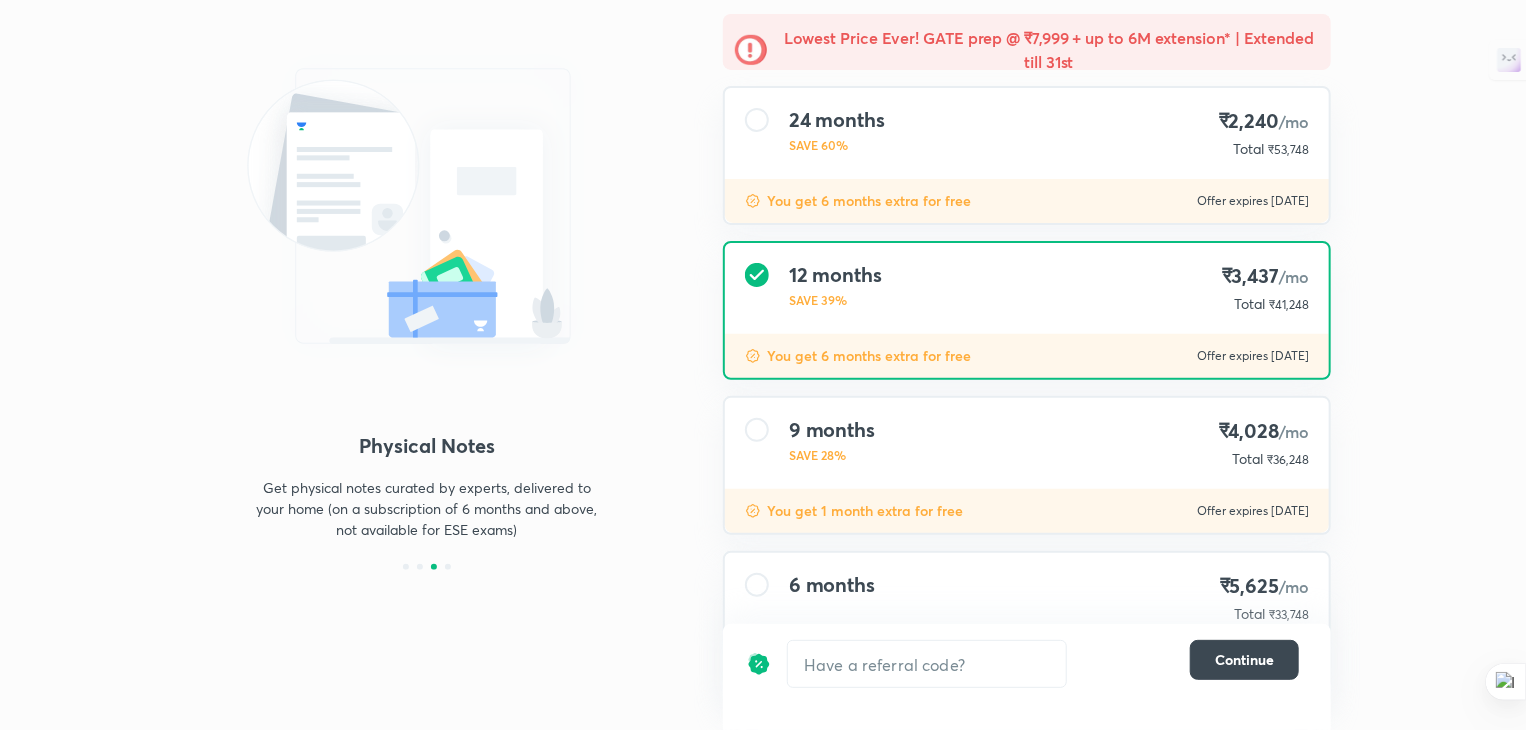 scroll, scrollTop: 0, scrollLeft: 0, axis: both 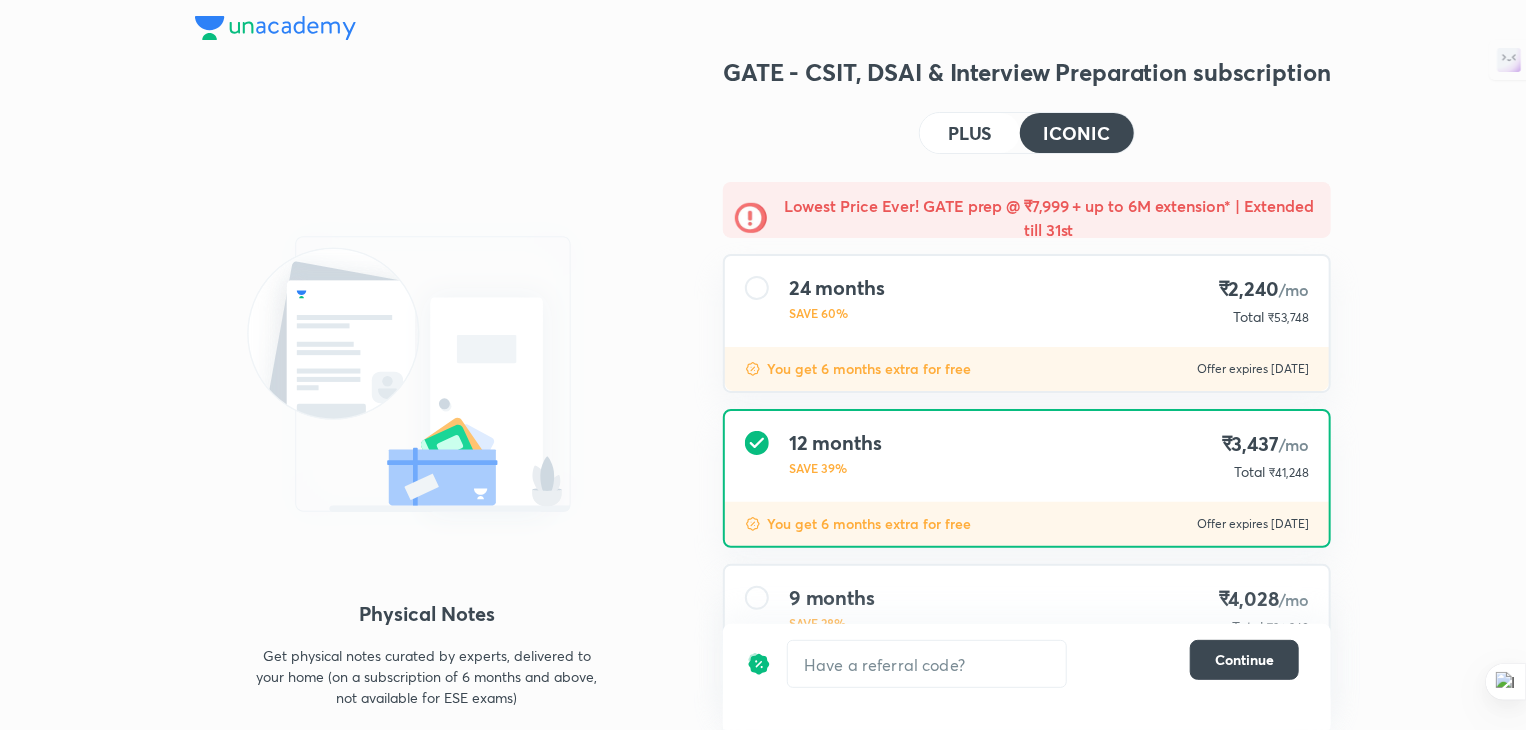 click on "PLUS" at bounding box center (970, 133) 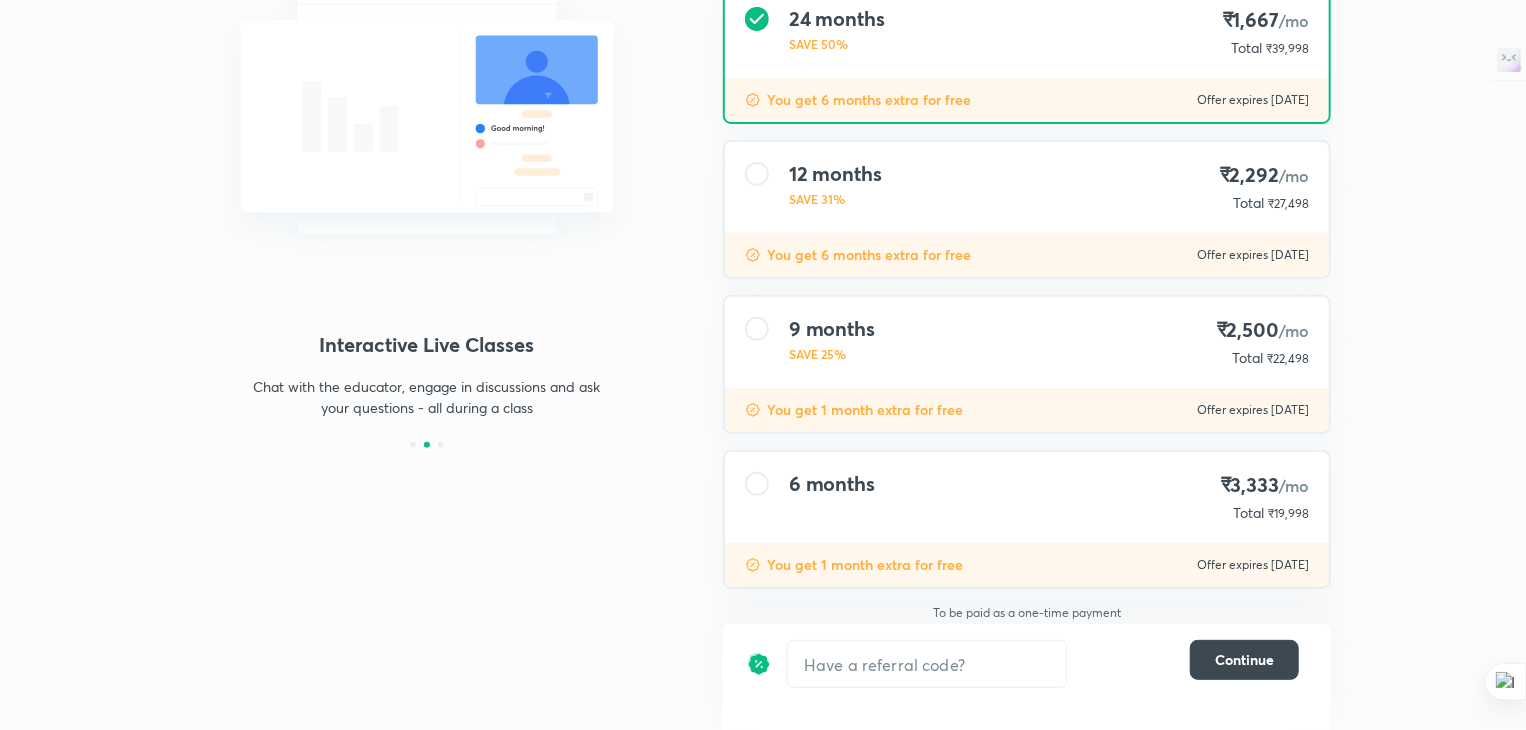 scroll, scrollTop: 275, scrollLeft: 0, axis: vertical 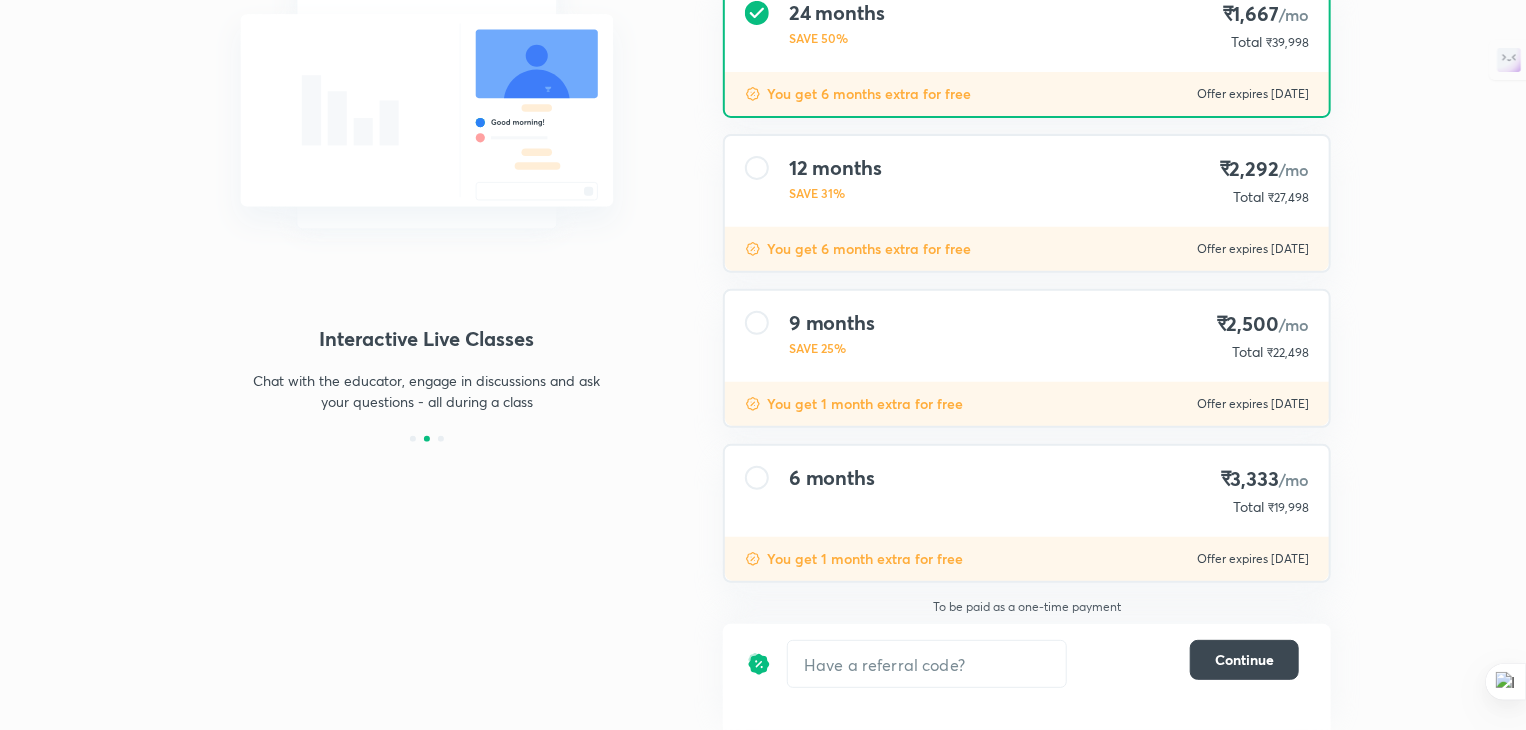 click on "6 months ₹3,333  /mo Total ₹19,998" at bounding box center (1027, 491) 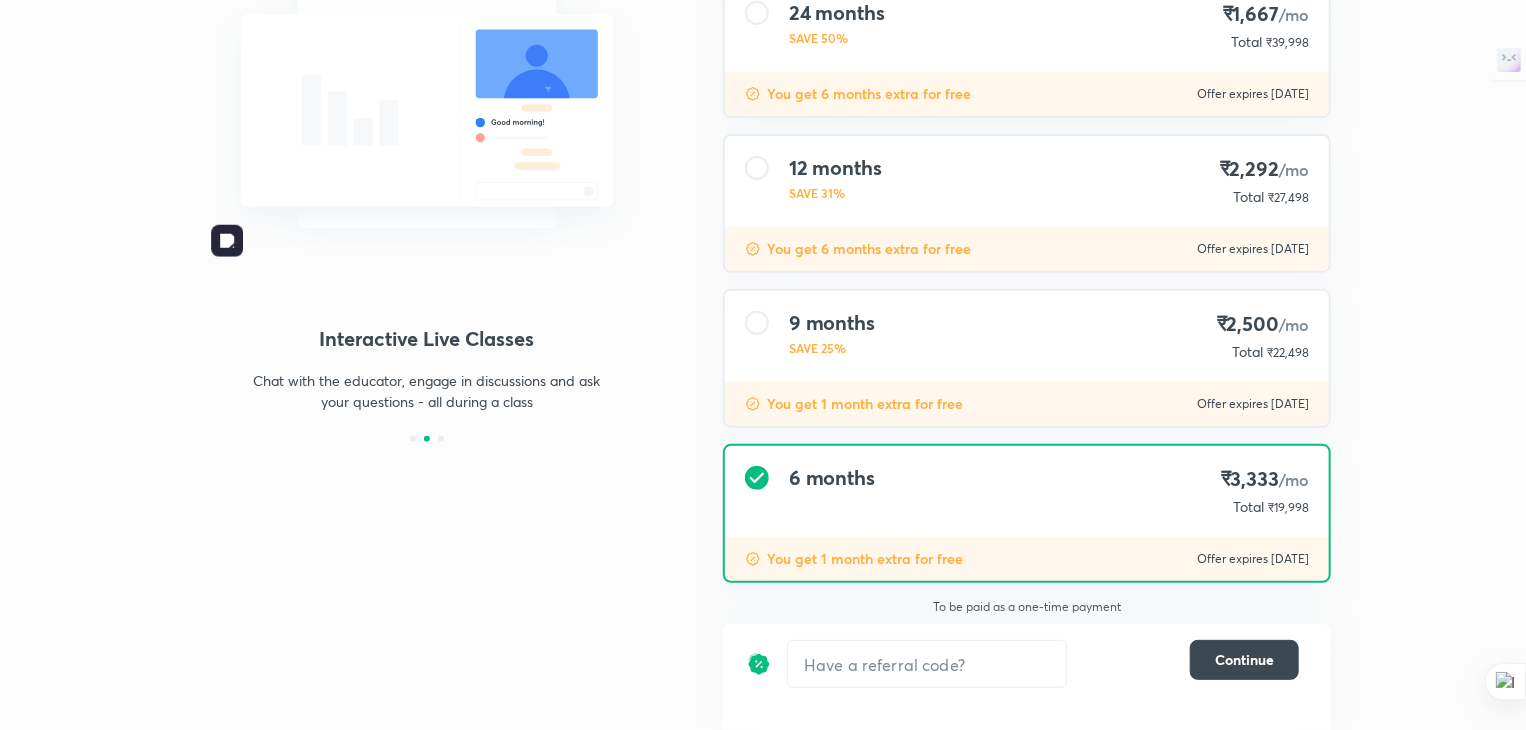 scroll, scrollTop: 0, scrollLeft: 0, axis: both 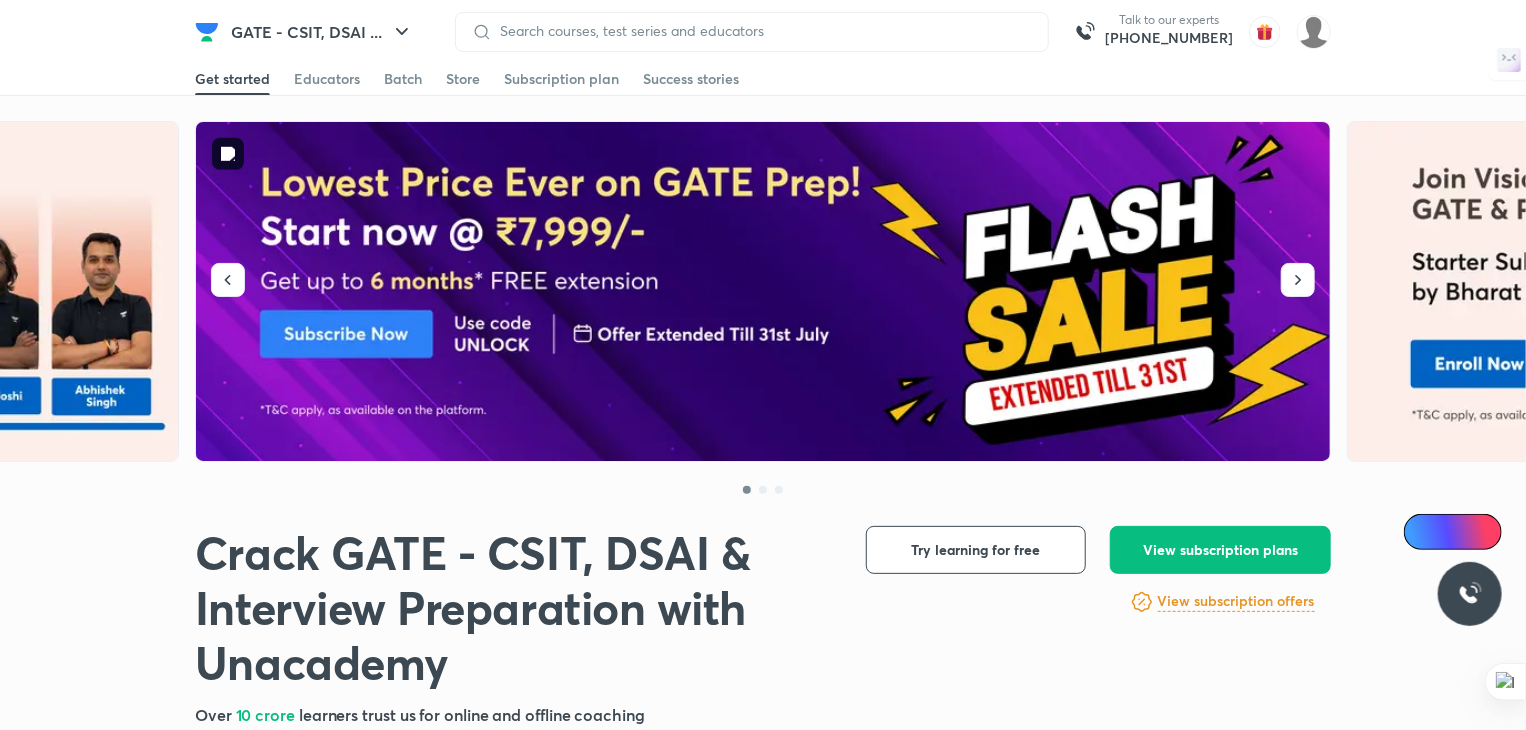click at bounding box center [764, 292] 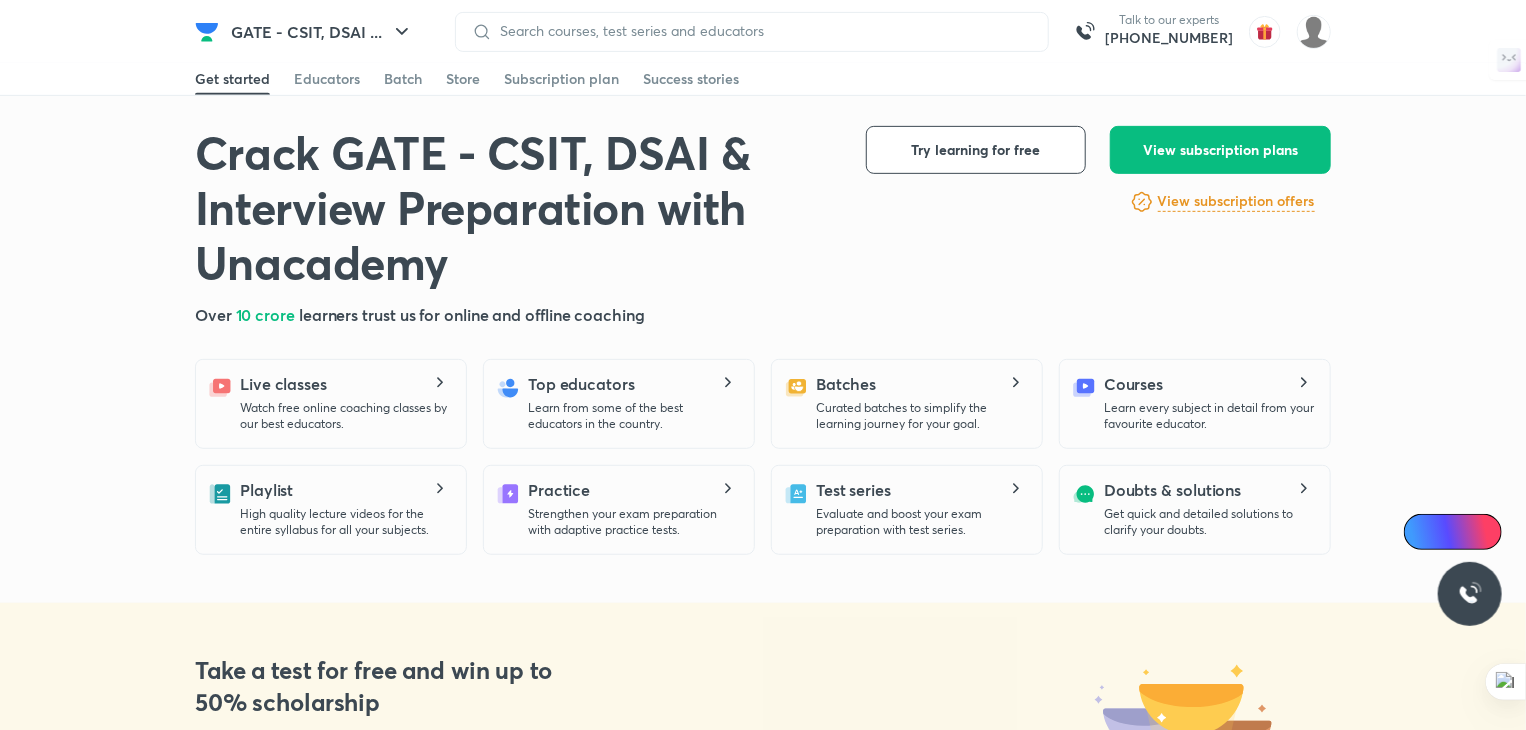 scroll, scrollTop: 0, scrollLeft: 0, axis: both 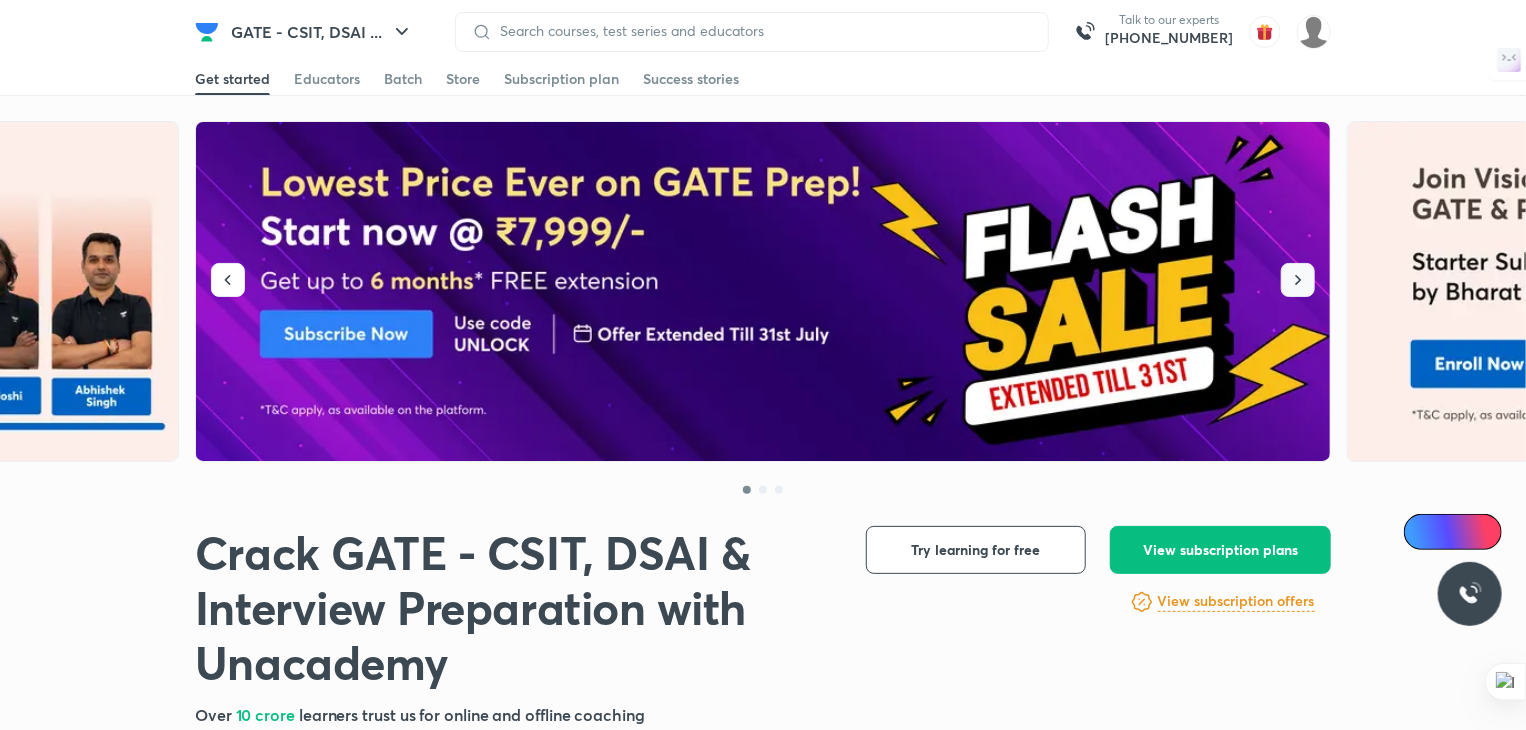 click 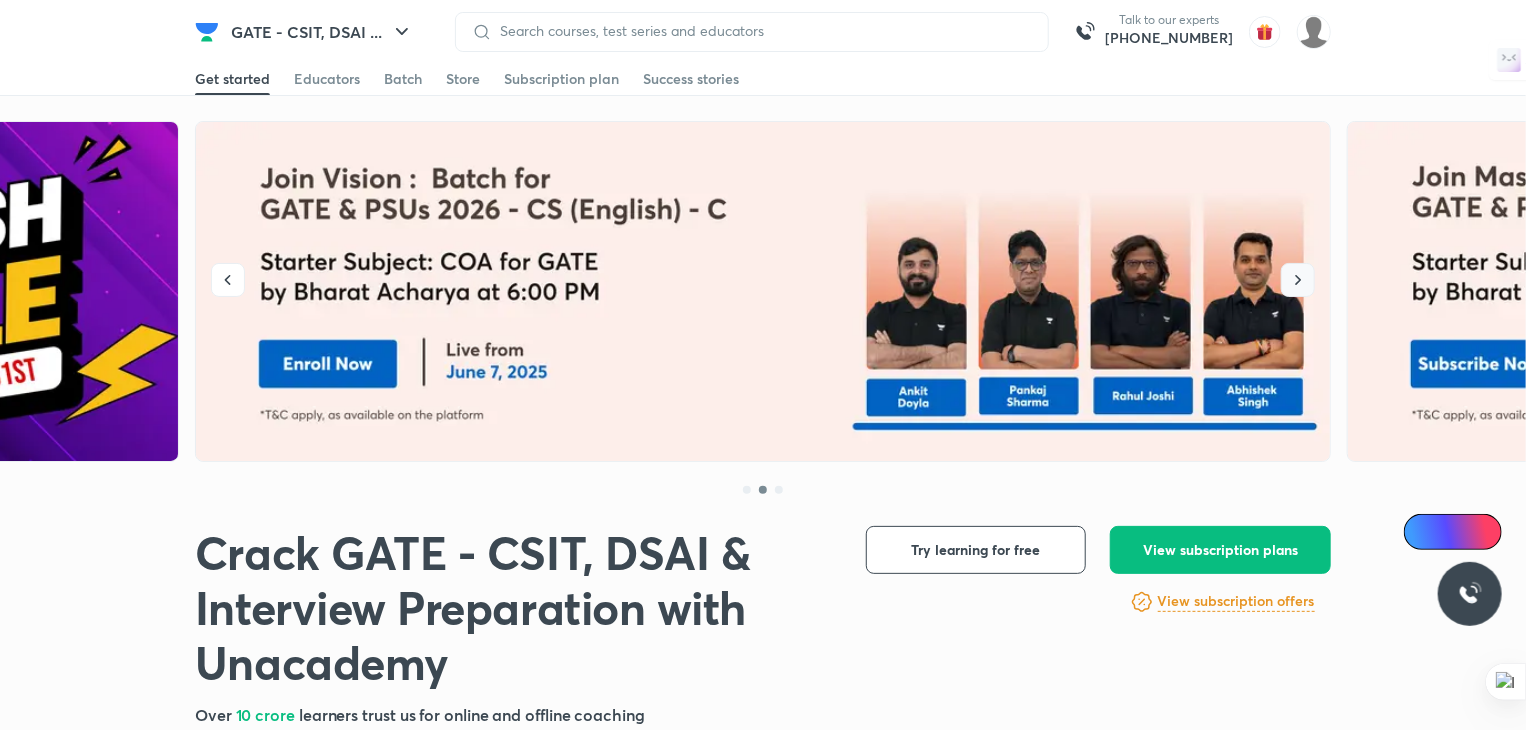 click 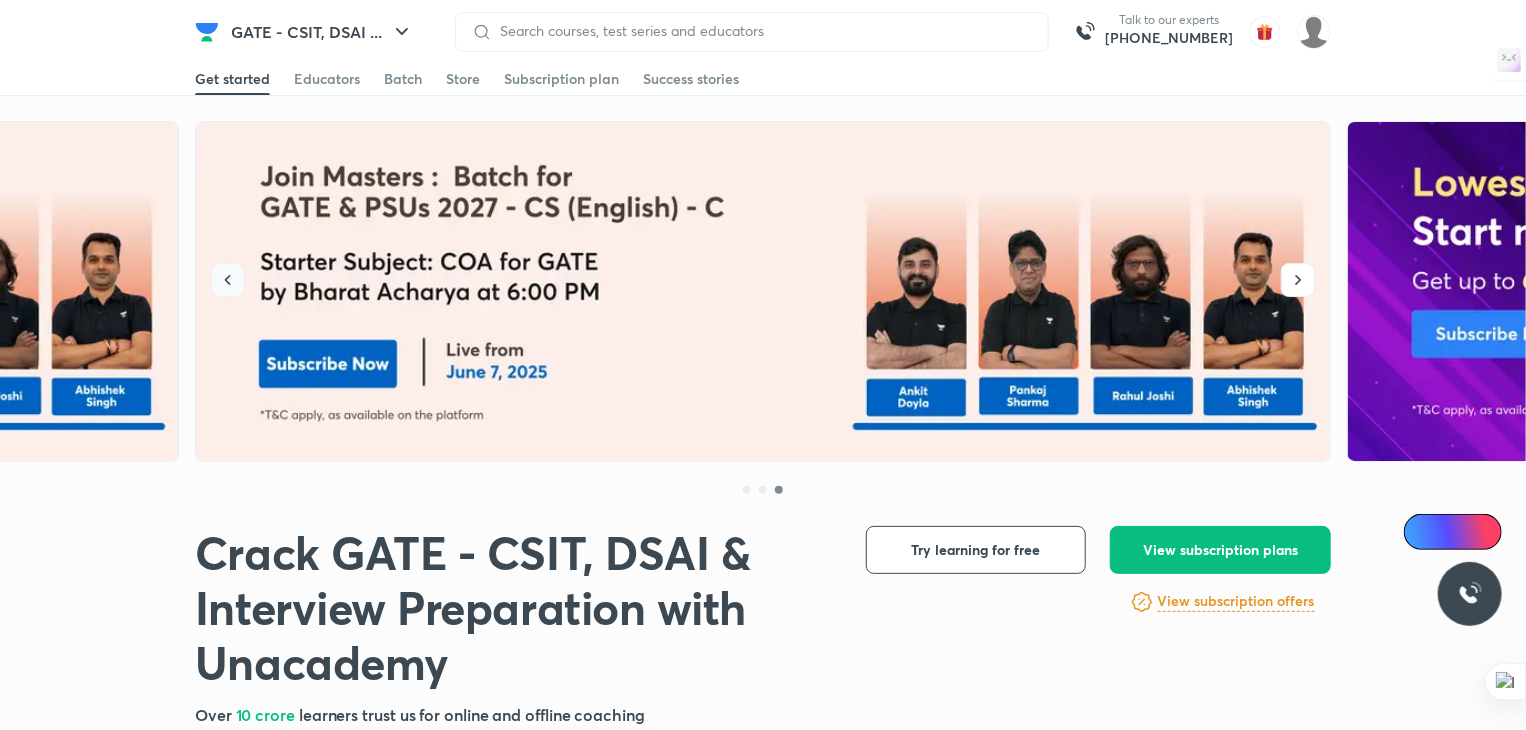 click 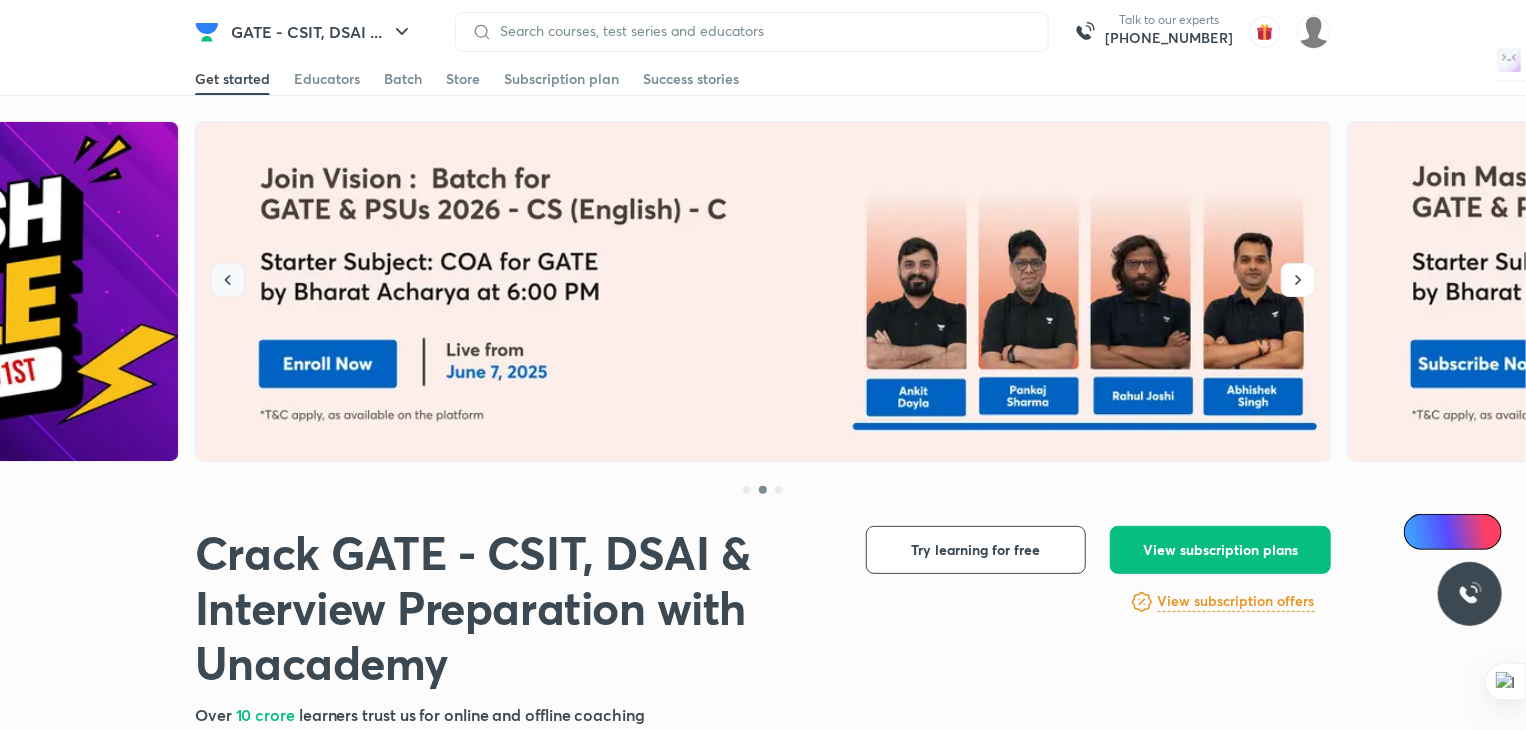 click 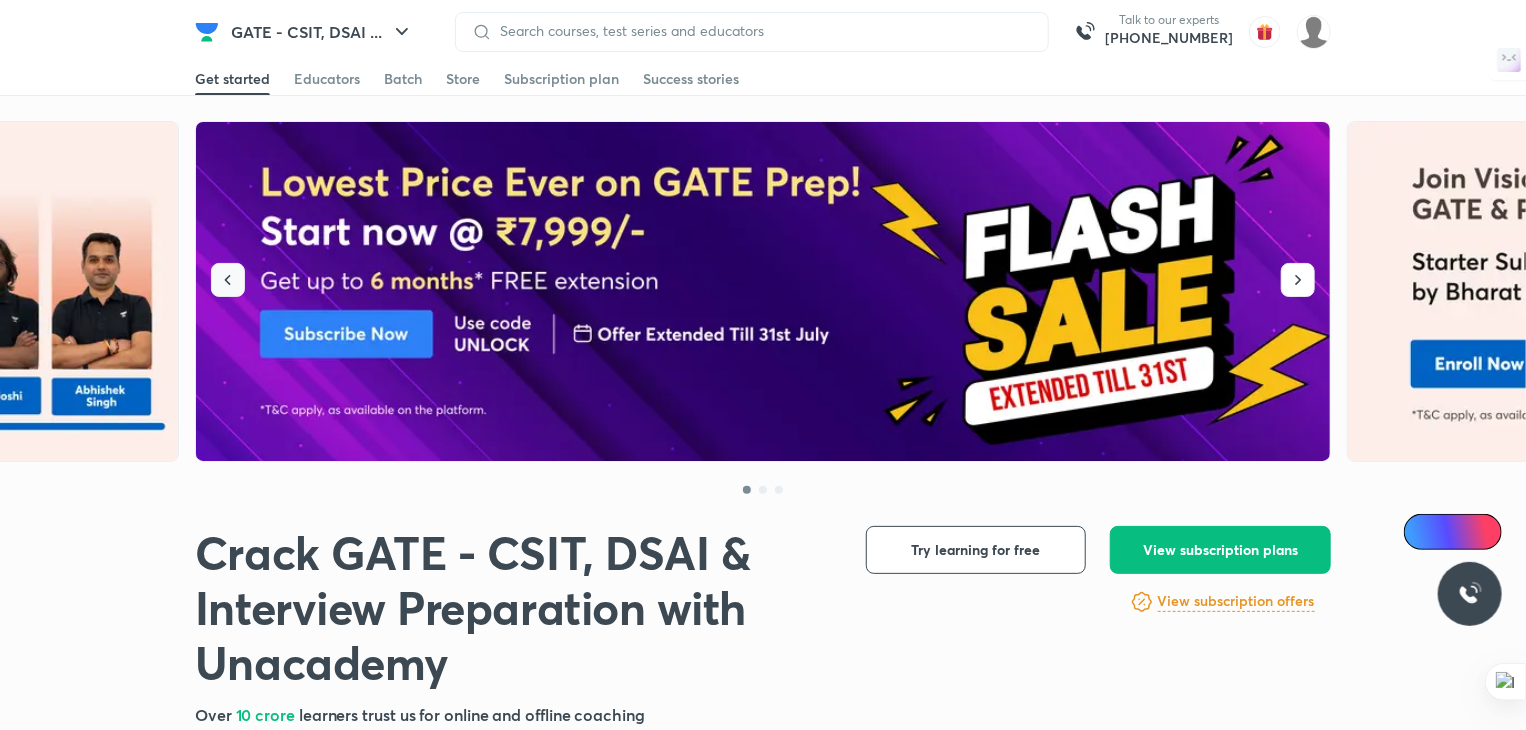 click 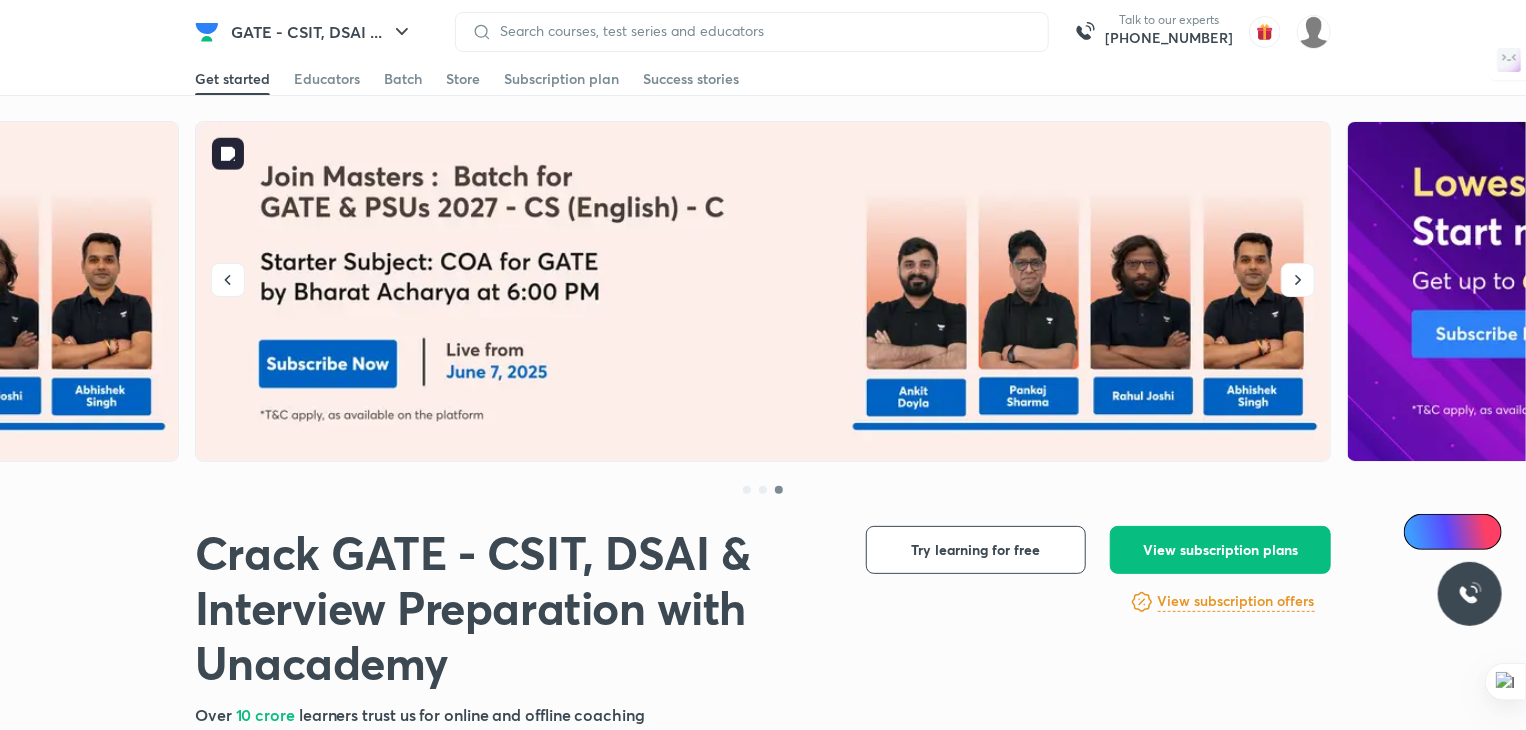 click at bounding box center (764, 292) 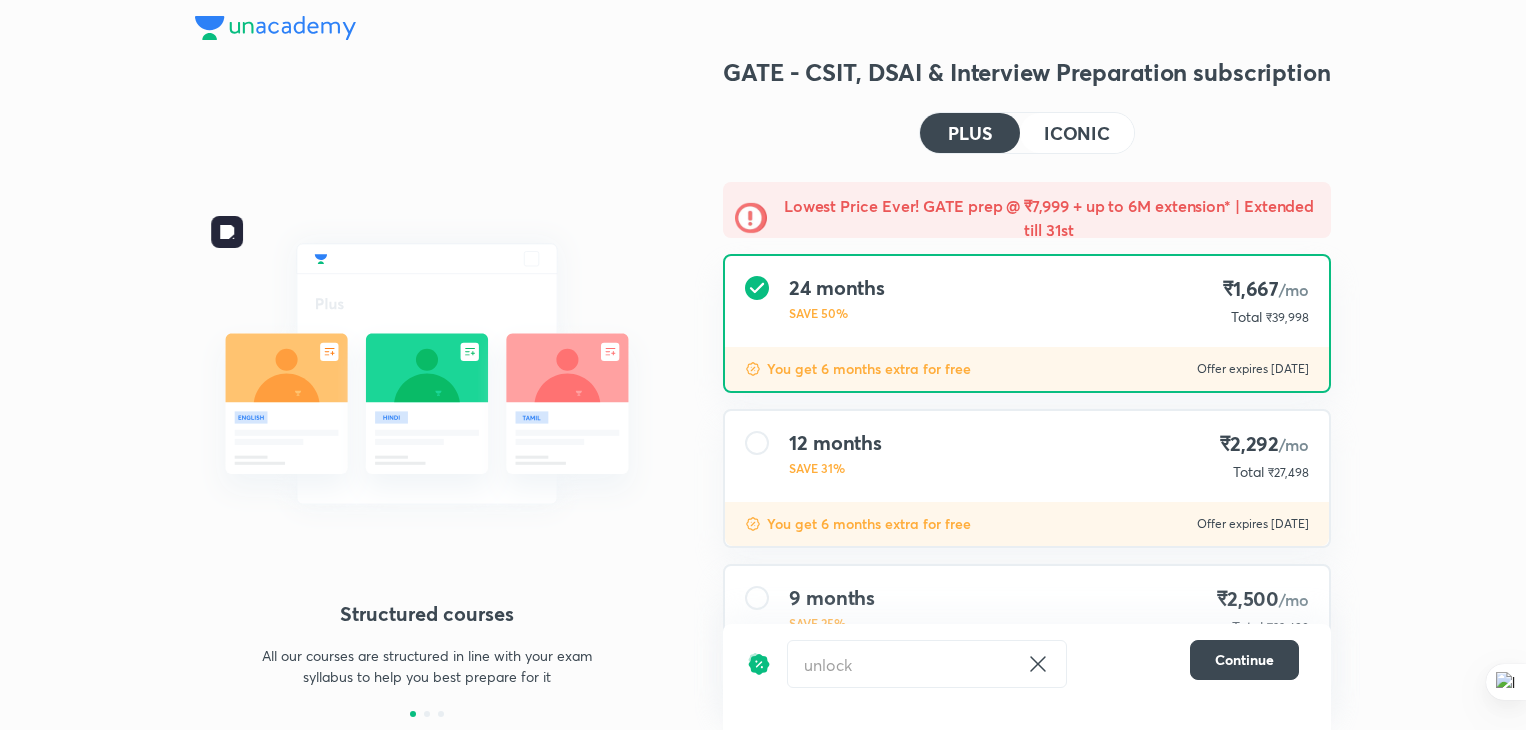 scroll, scrollTop: 0, scrollLeft: 0, axis: both 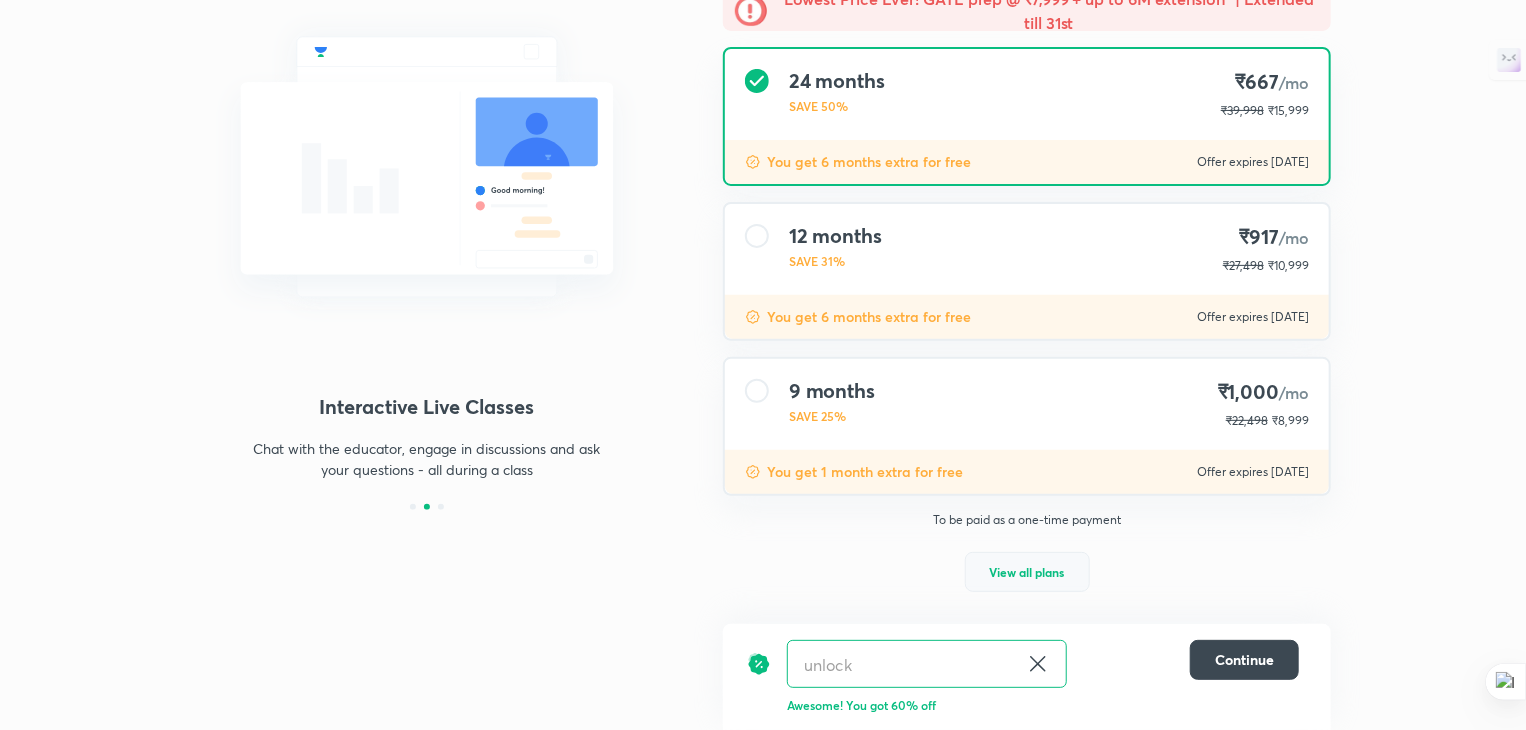 click on "View all plans" at bounding box center [1027, 572] 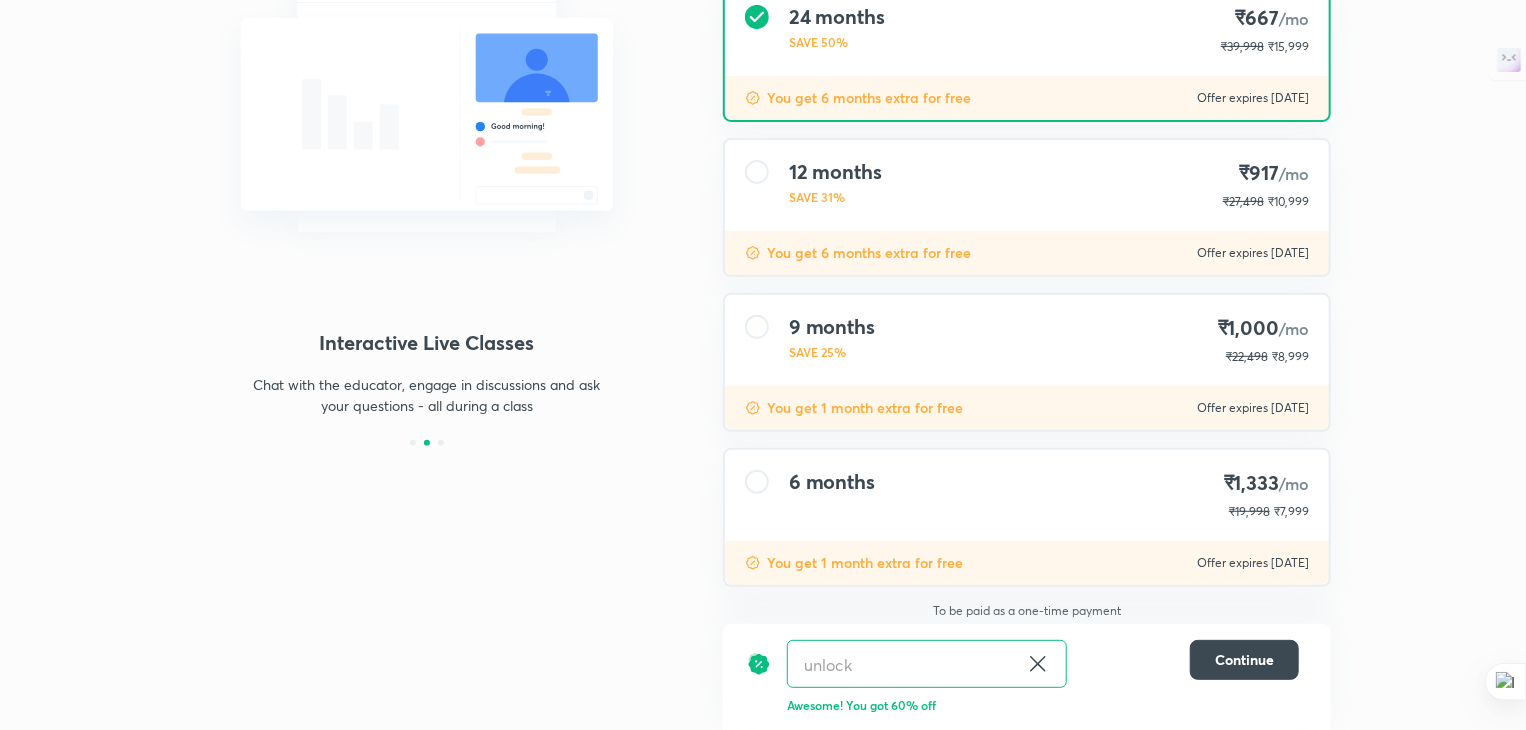 scroll, scrollTop: 273, scrollLeft: 0, axis: vertical 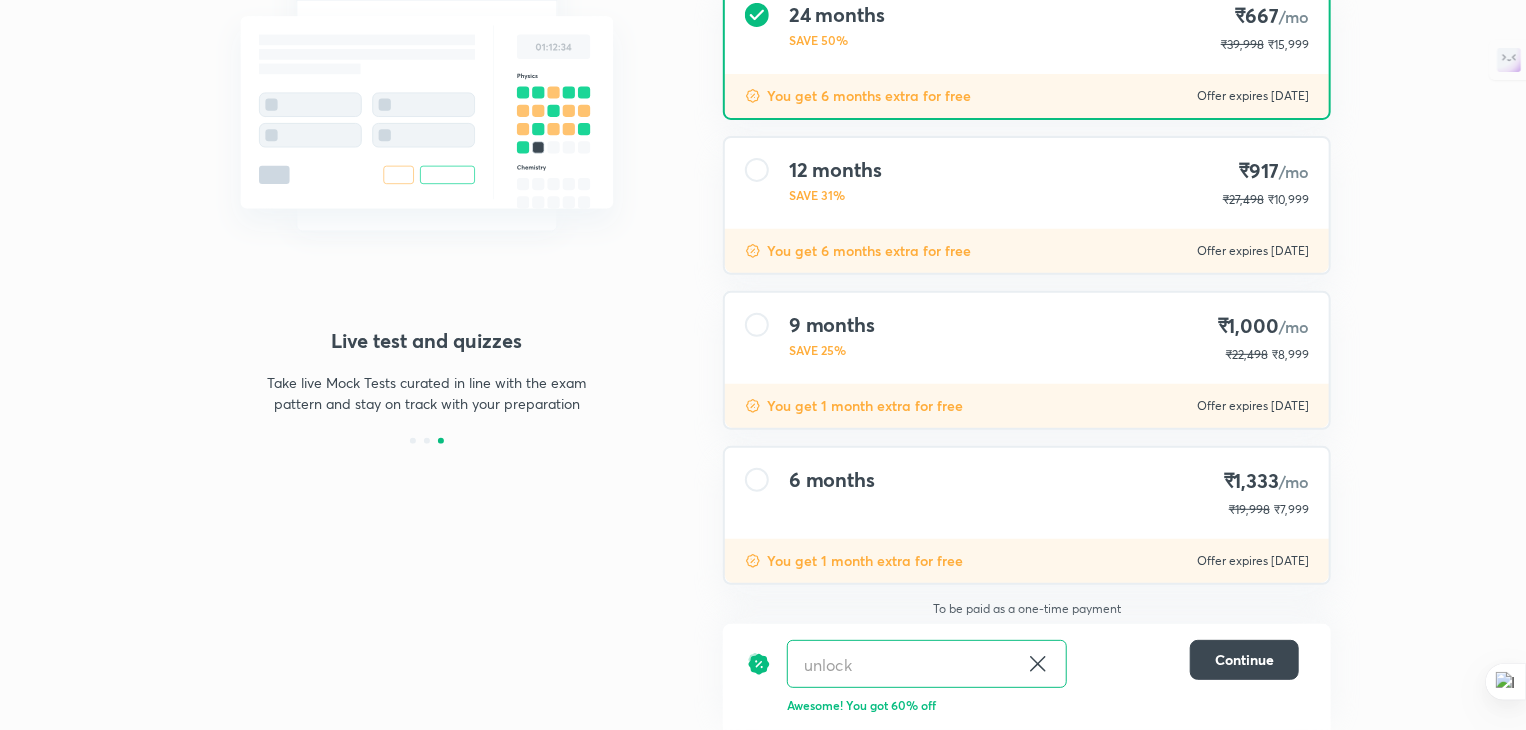 click on "6 months" at bounding box center [832, 480] 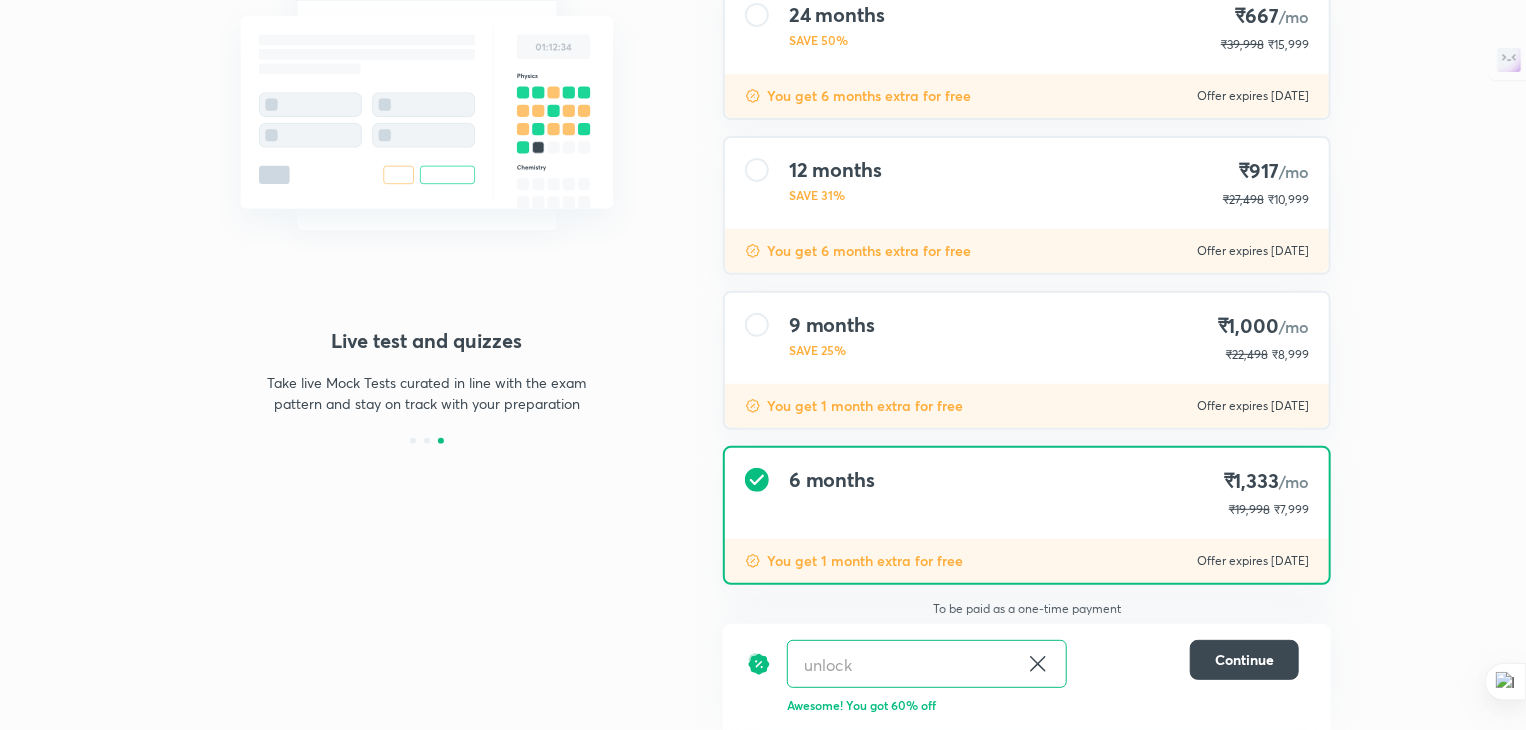 click on "To be paid as a one-time payment" at bounding box center (1027, 609) 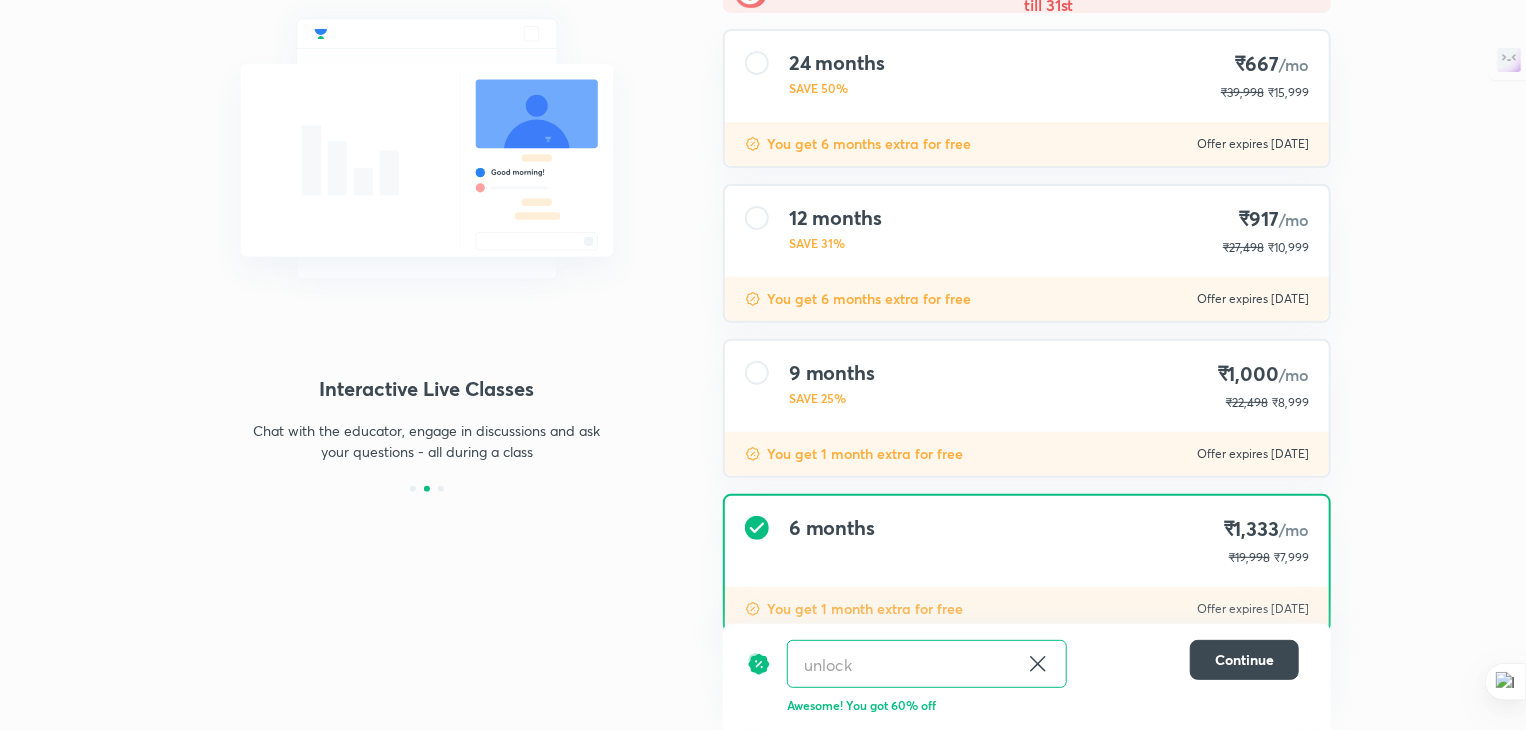scroll, scrollTop: 273, scrollLeft: 0, axis: vertical 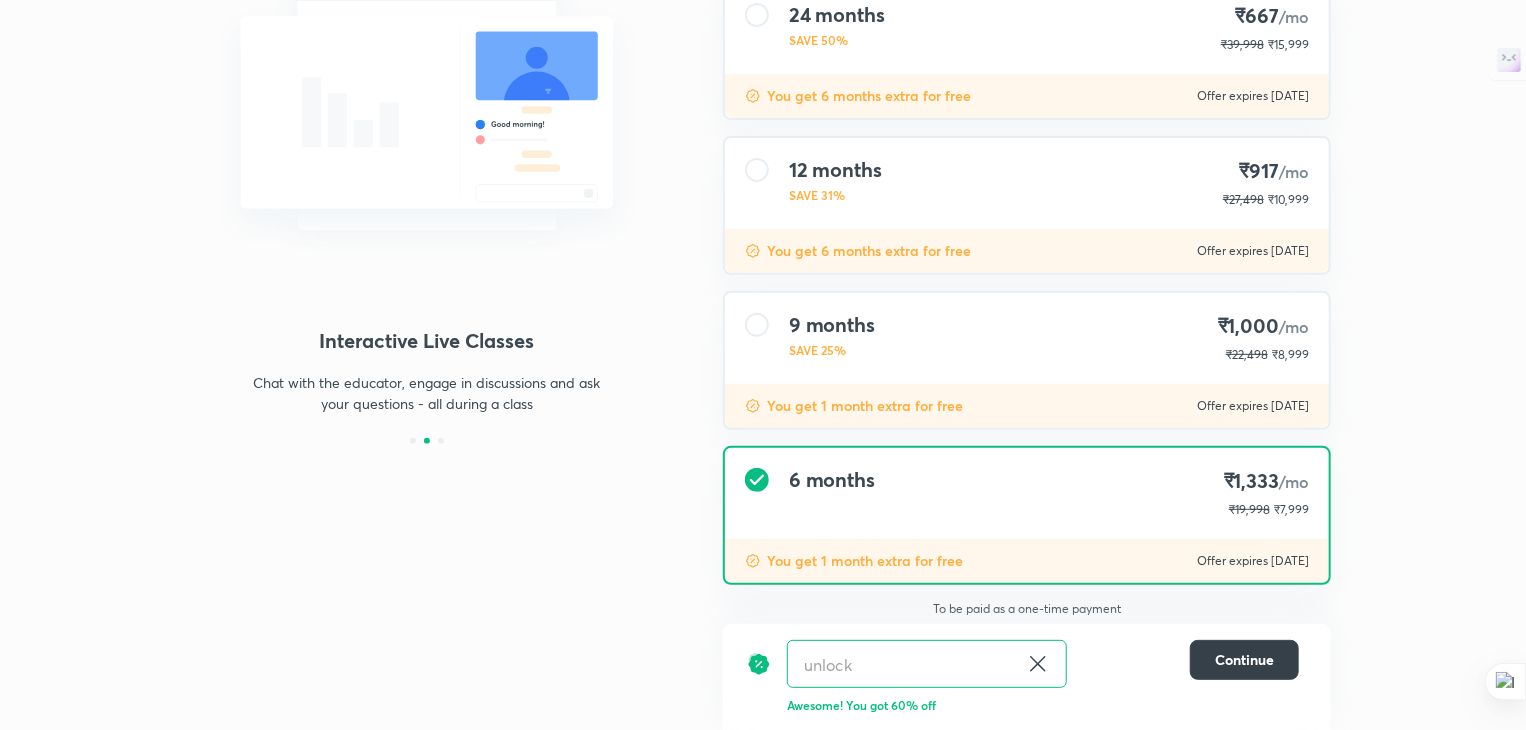 click on "Continue" at bounding box center (1244, 660) 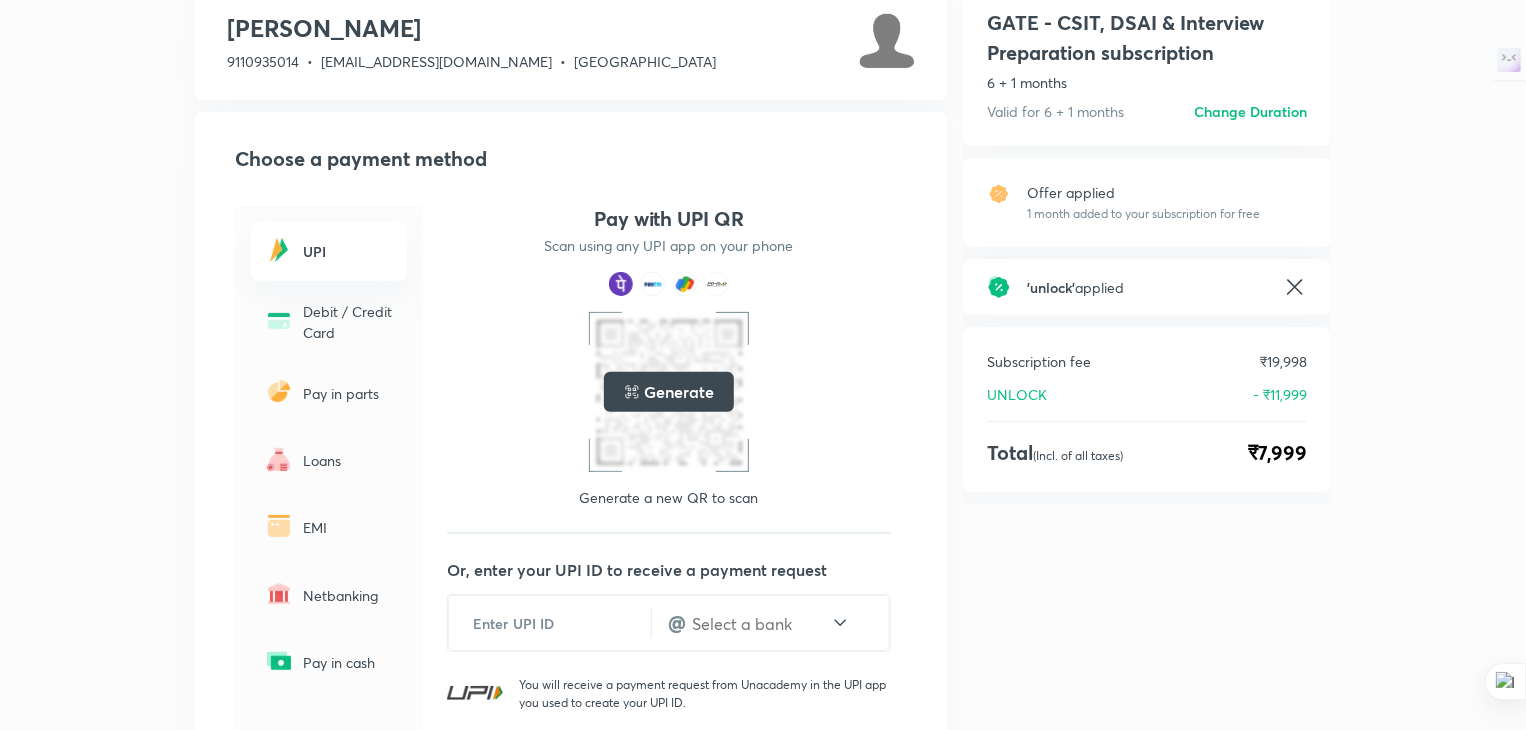 scroll, scrollTop: 200, scrollLeft: 0, axis: vertical 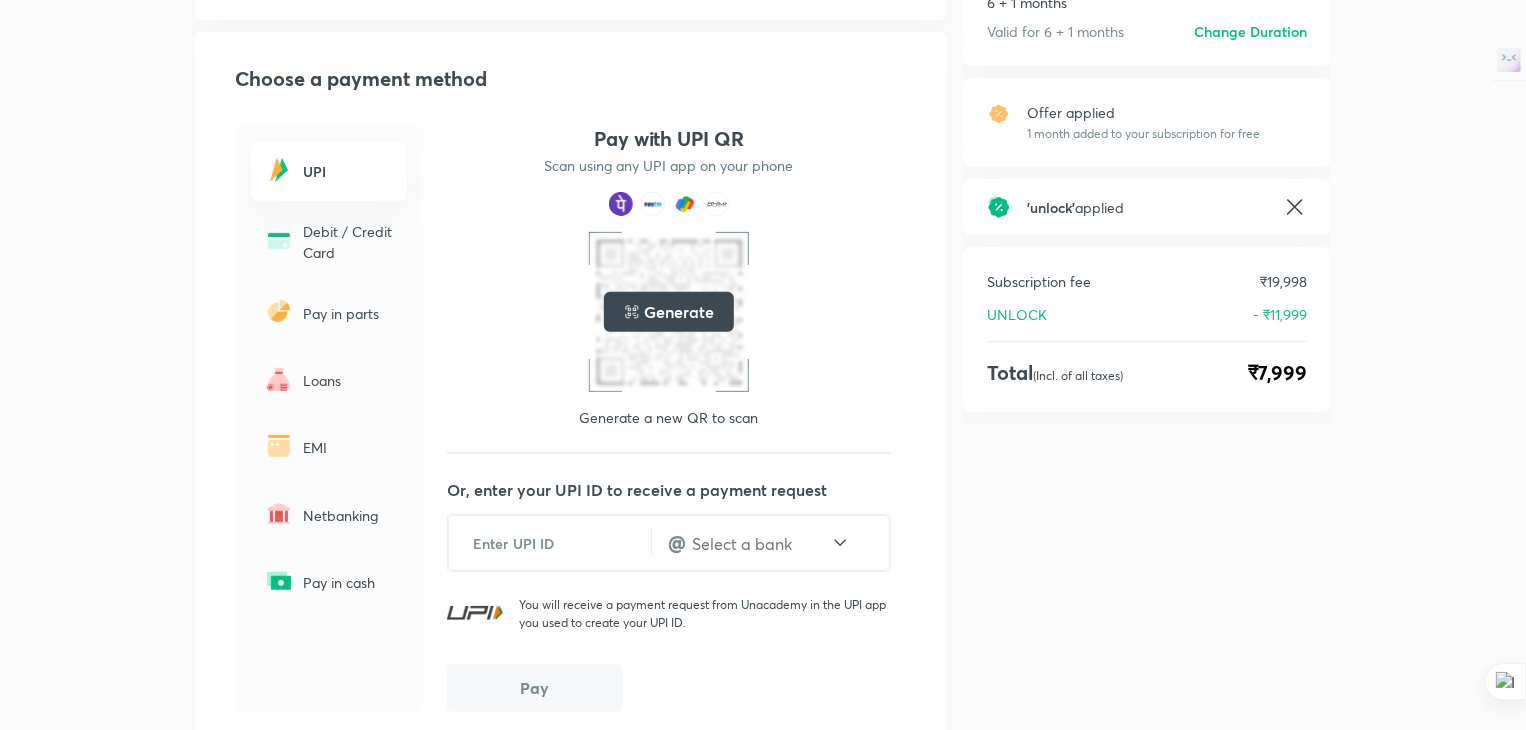 click at bounding box center [279, 311] 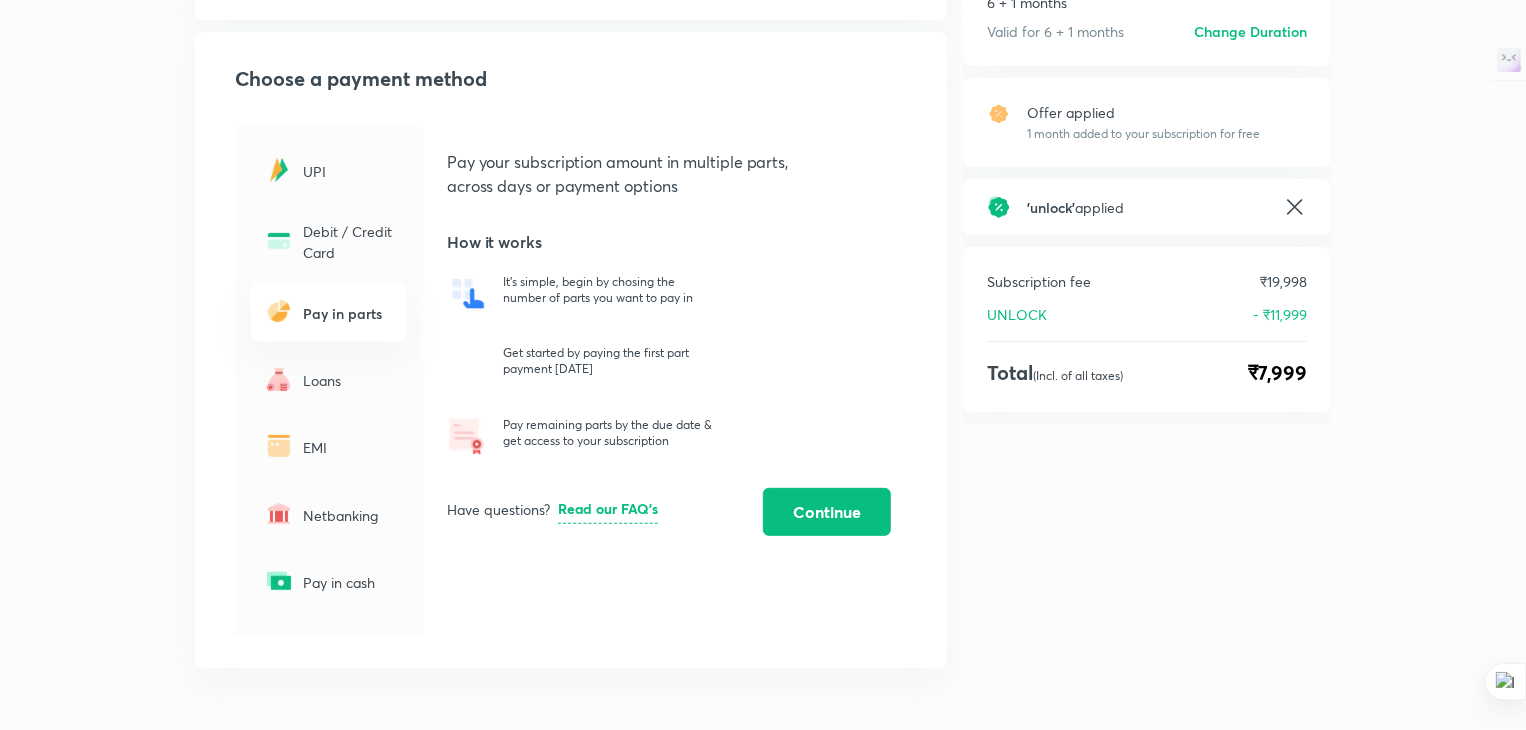 click on "It’s simple, begin by chosing the number of parts you want to pay in" at bounding box center (608, 290) 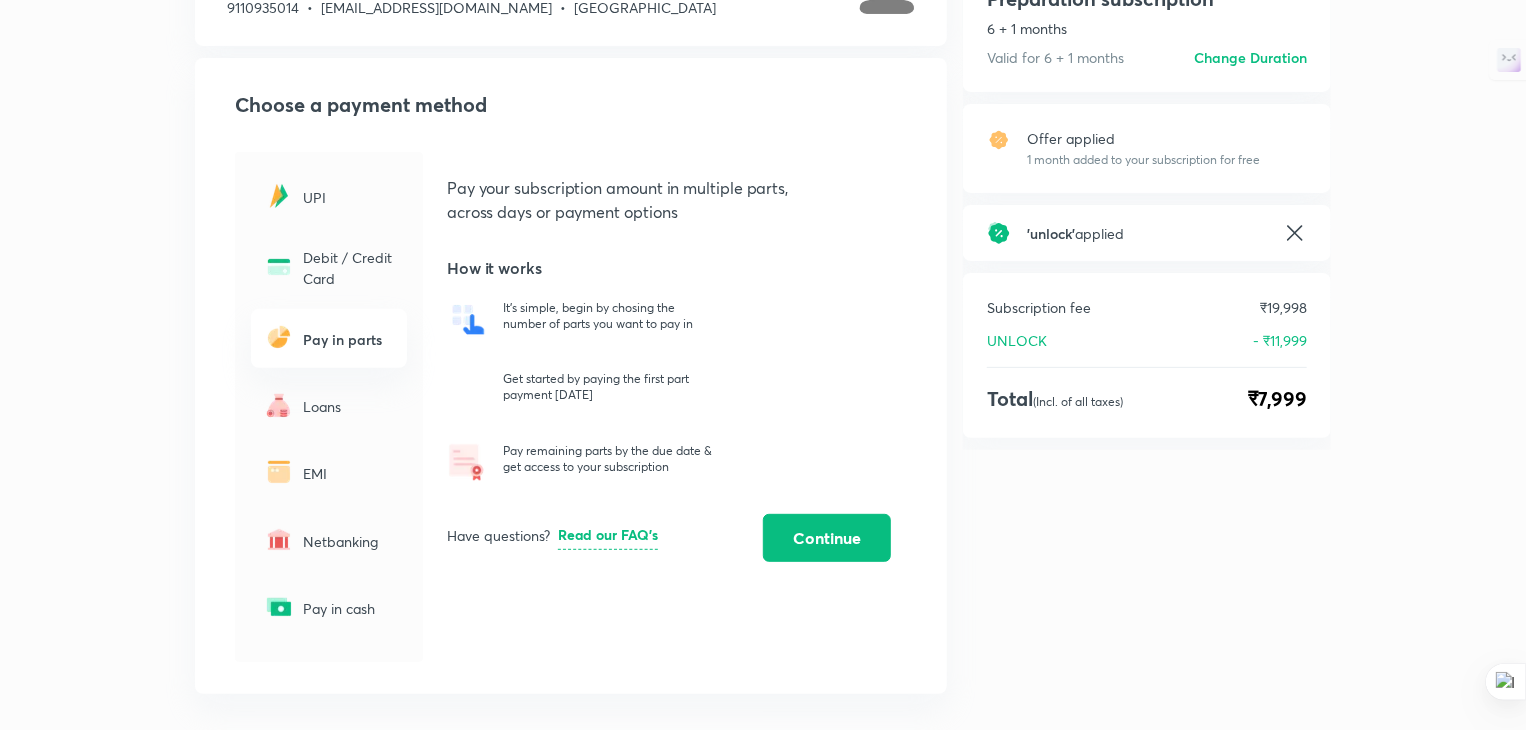 scroll, scrollTop: 200, scrollLeft: 0, axis: vertical 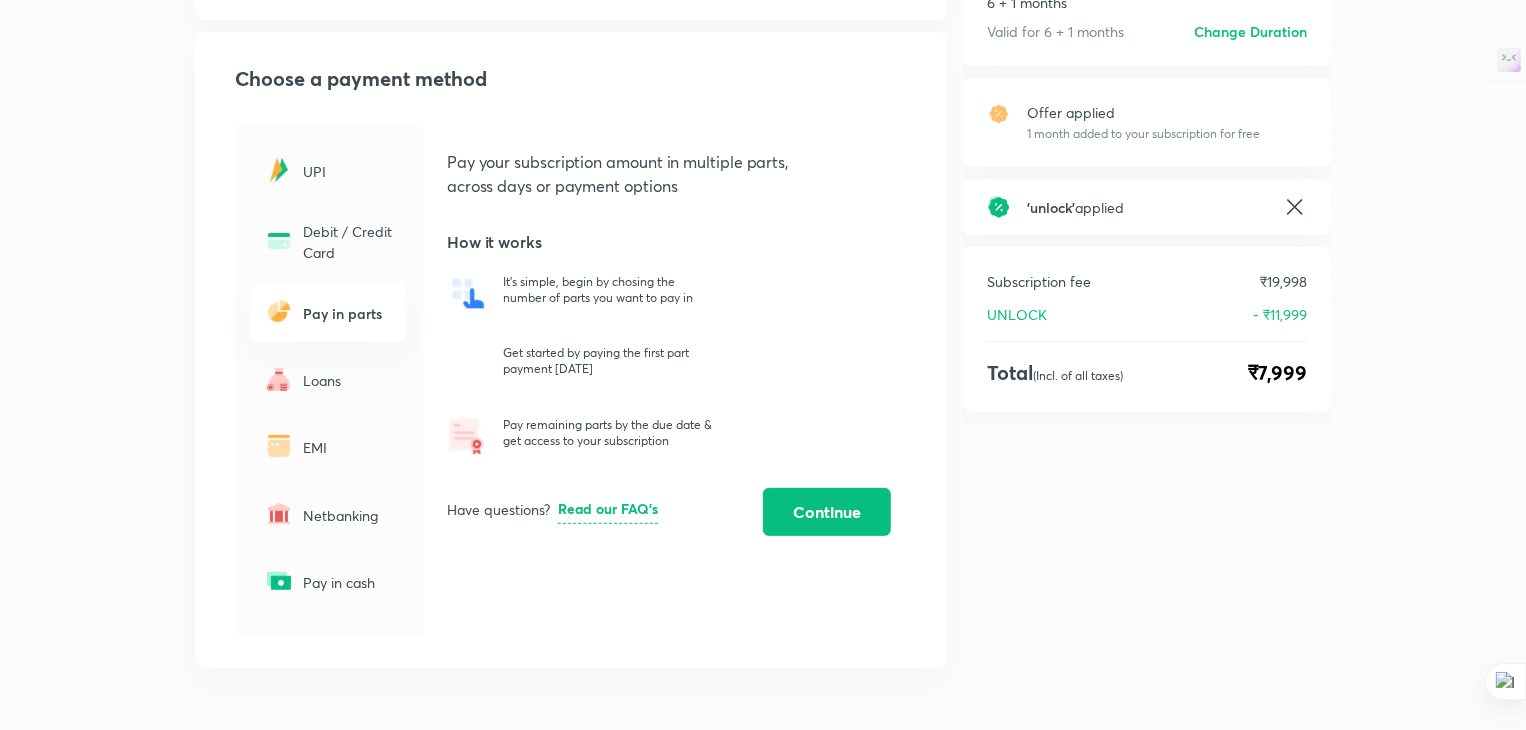 click on "Netbanking" at bounding box center [349, 515] 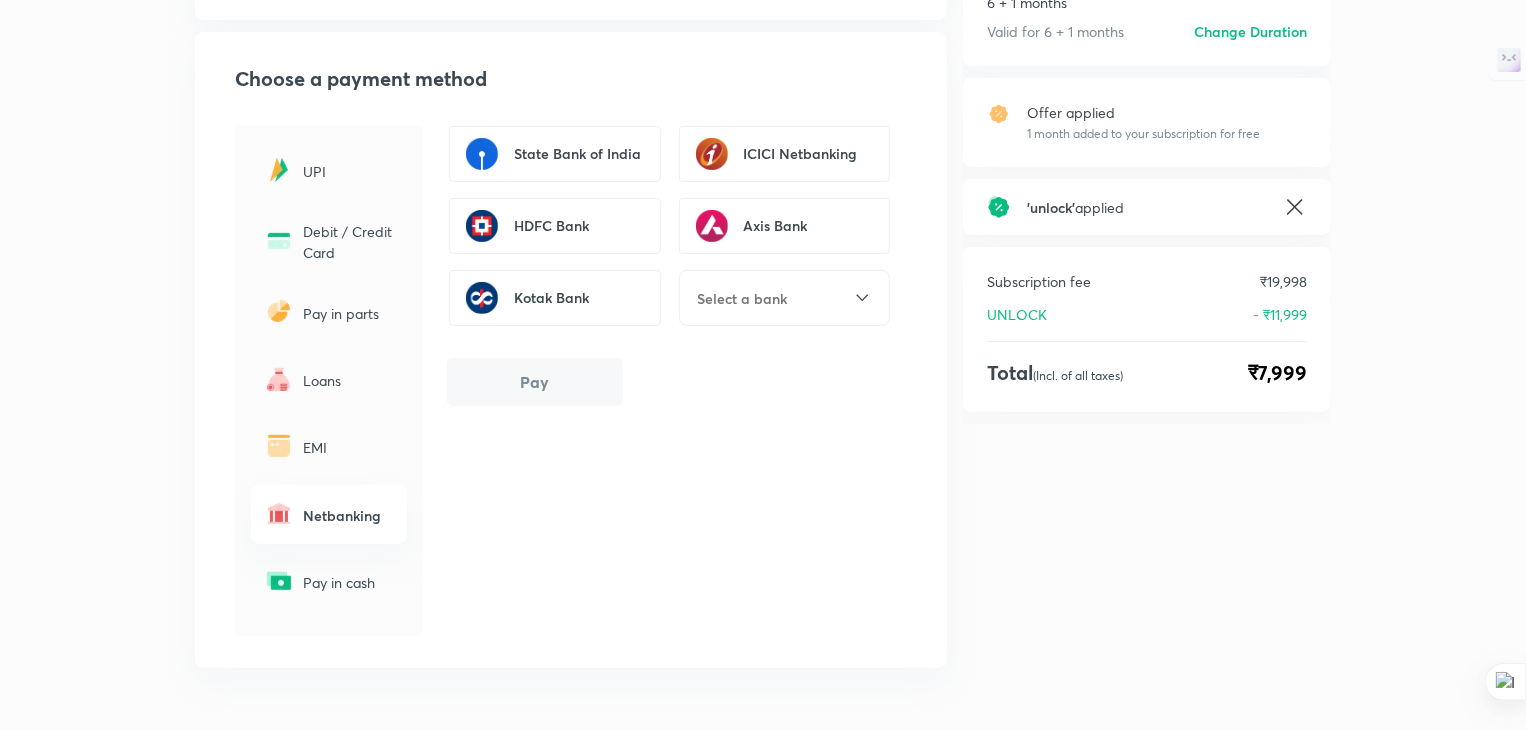 click on "EMI" at bounding box center [349, 447] 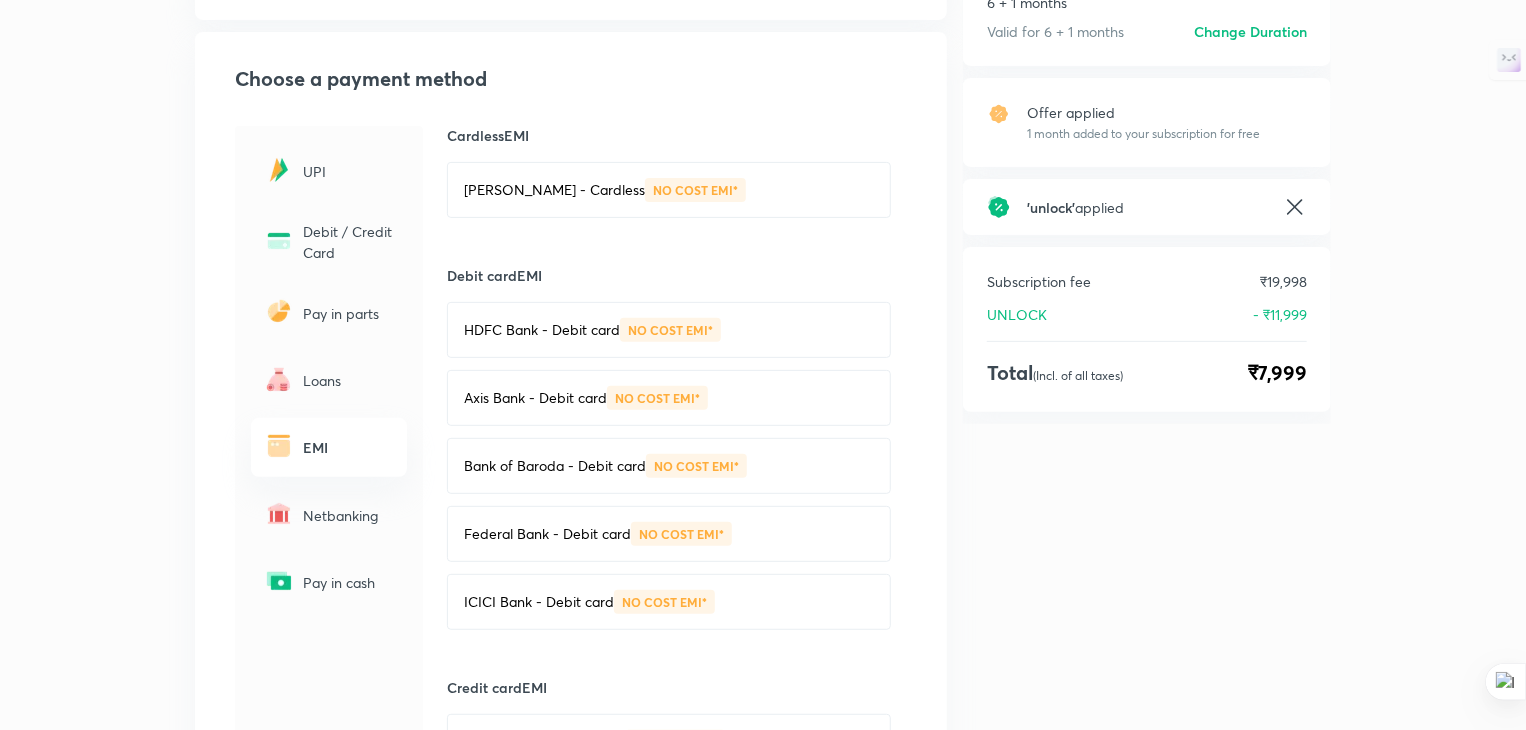 click on "Netbanking" at bounding box center (349, 515) 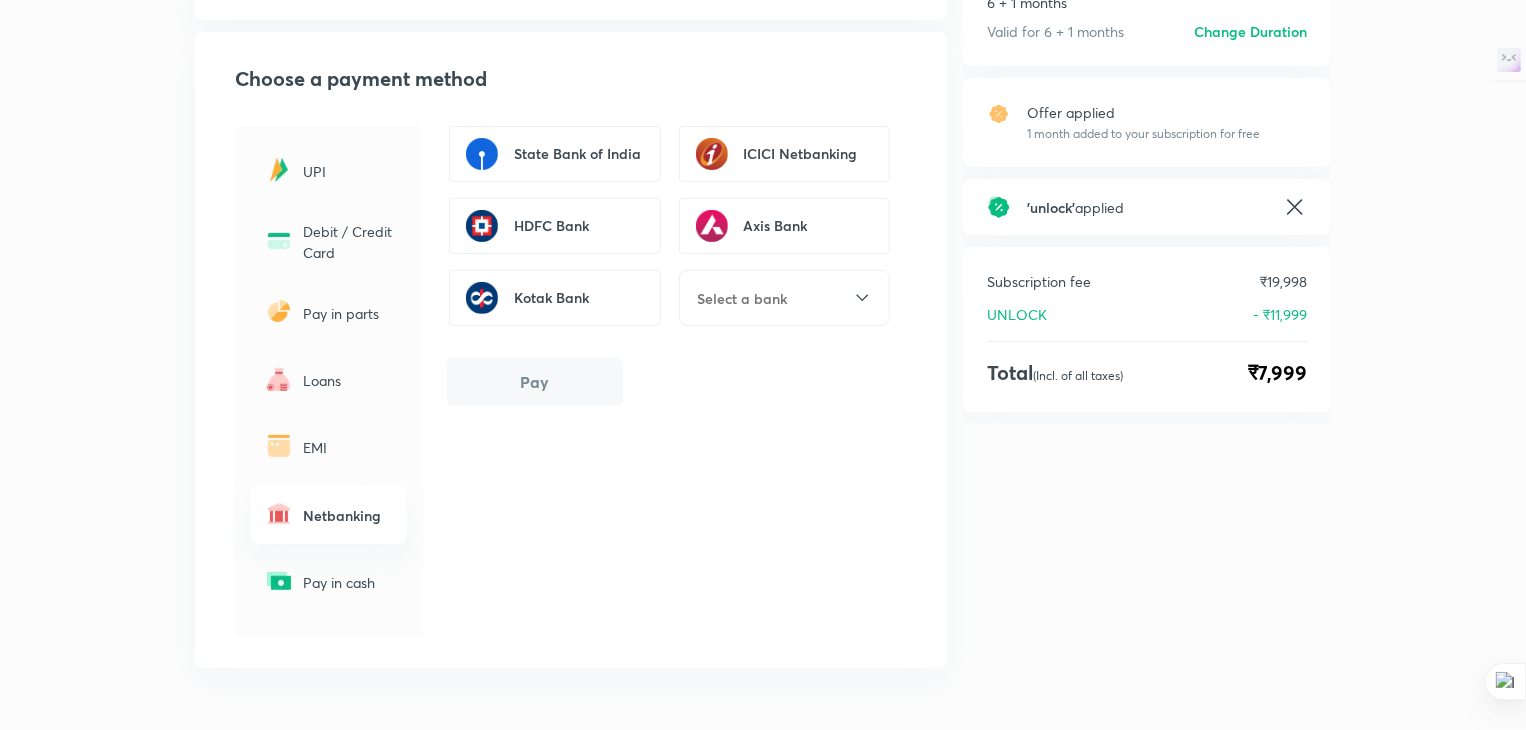 click on "Pay in cash" at bounding box center [329, 582] 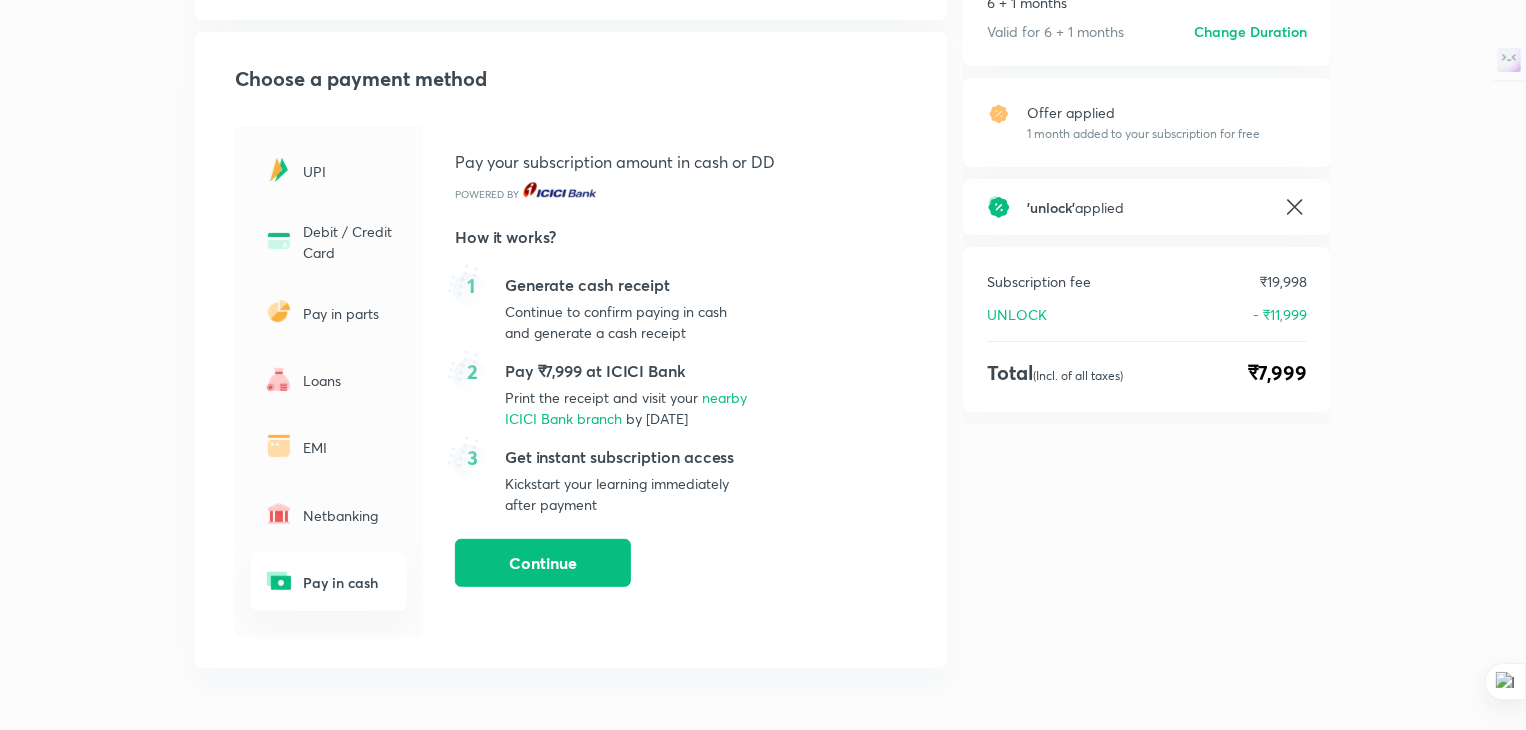 click on "EMI" at bounding box center [349, 447] 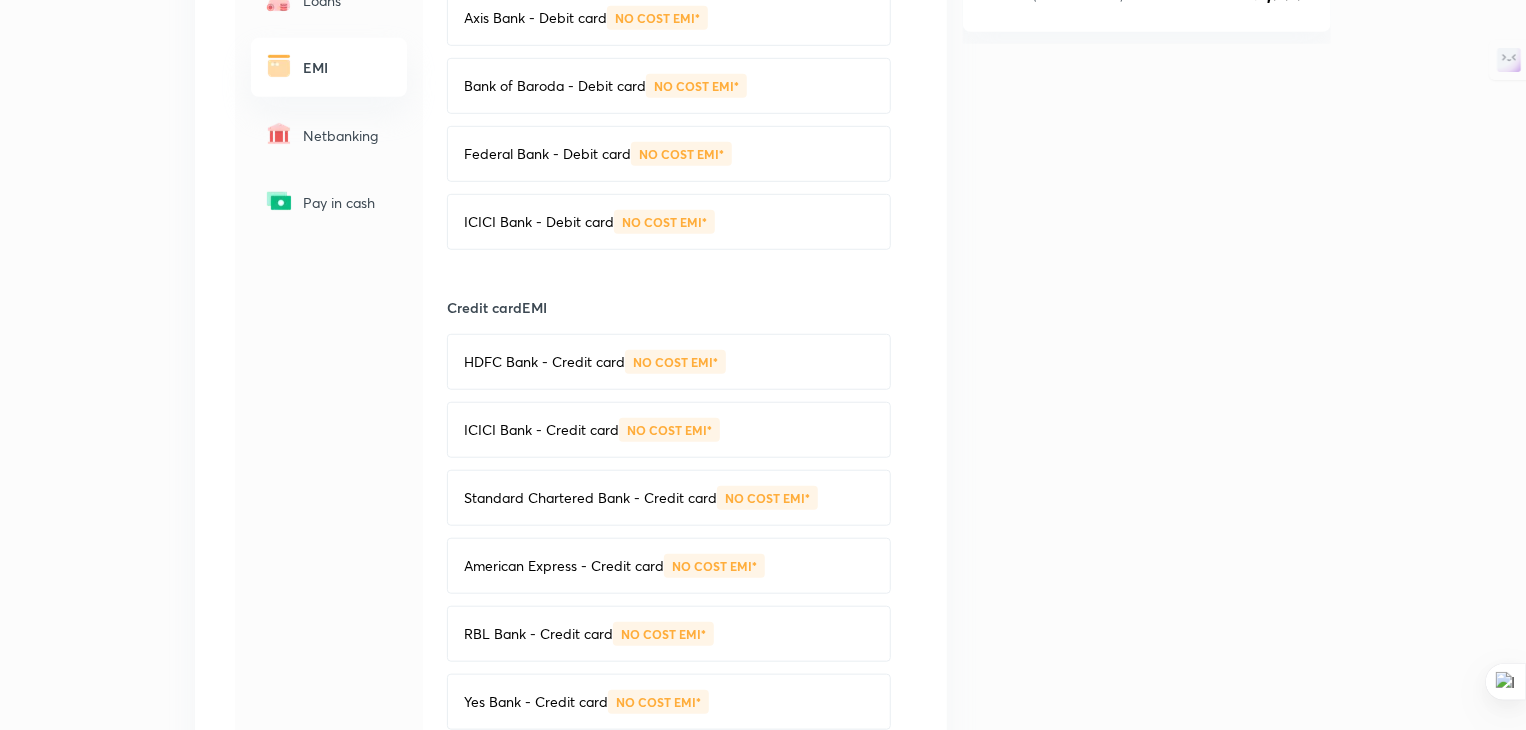 scroll, scrollTop: 700, scrollLeft: 0, axis: vertical 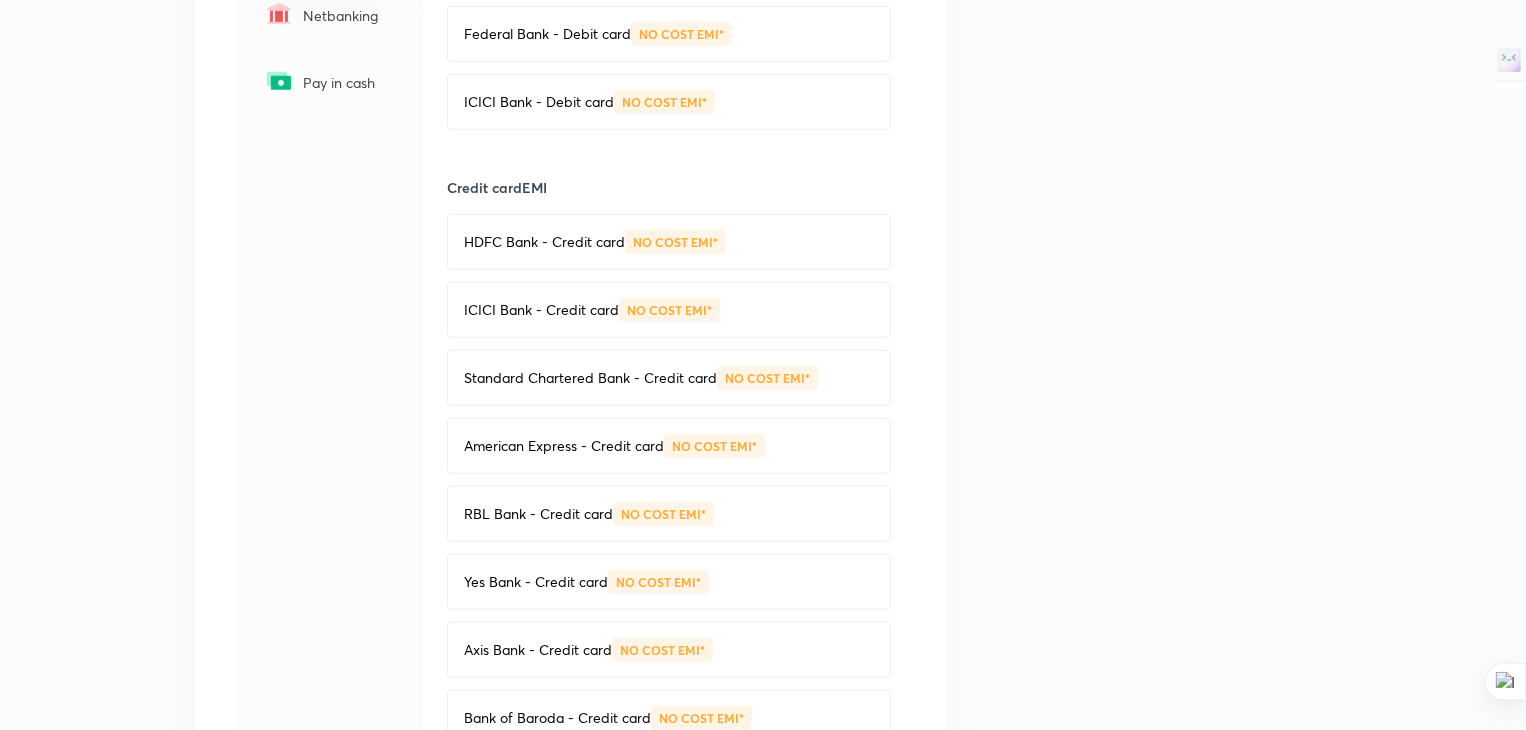 click on "HDFC Bank - Credit card NO COST EMI*" at bounding box center (669, 242) 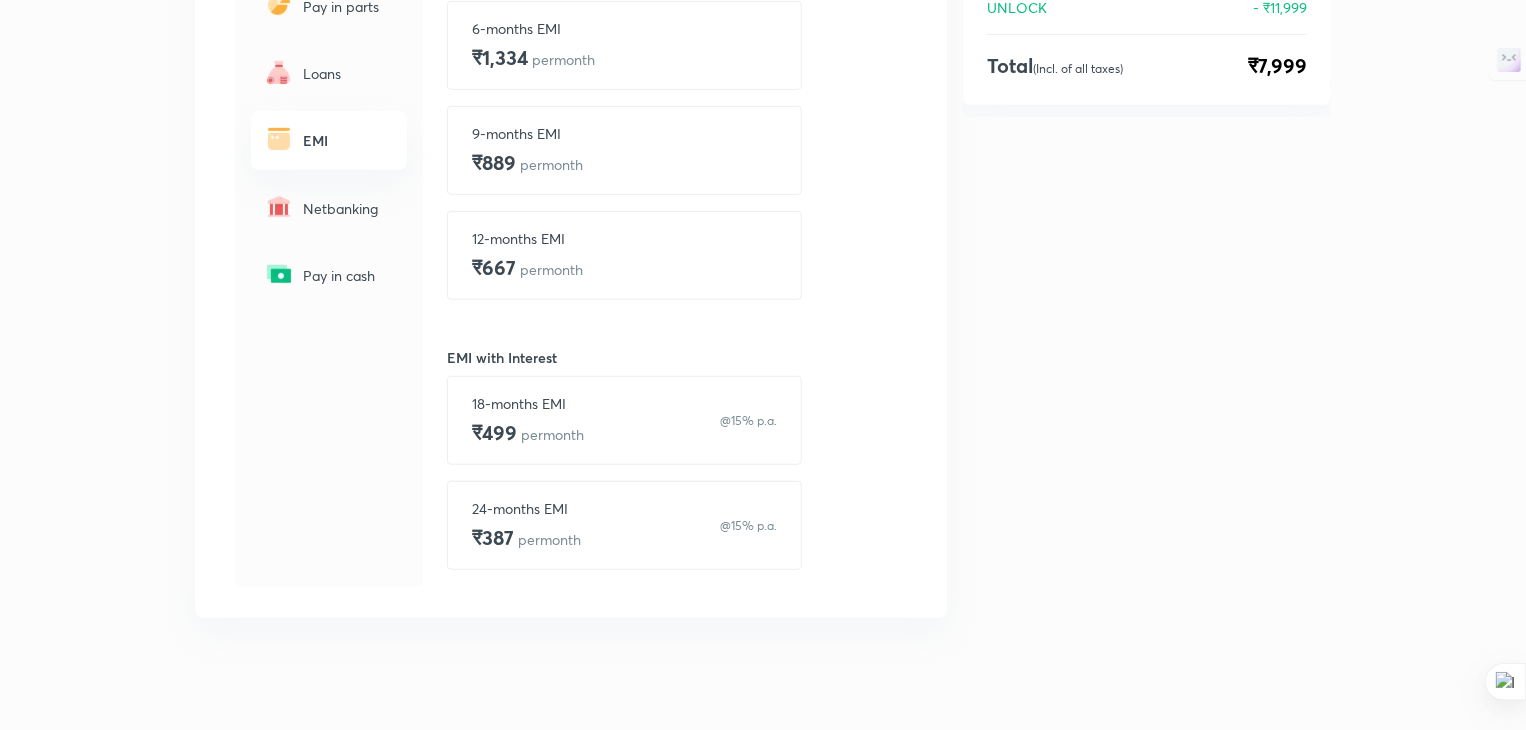 scroll, scrollTop: 524, scrollLeft: 0, axis: vertical 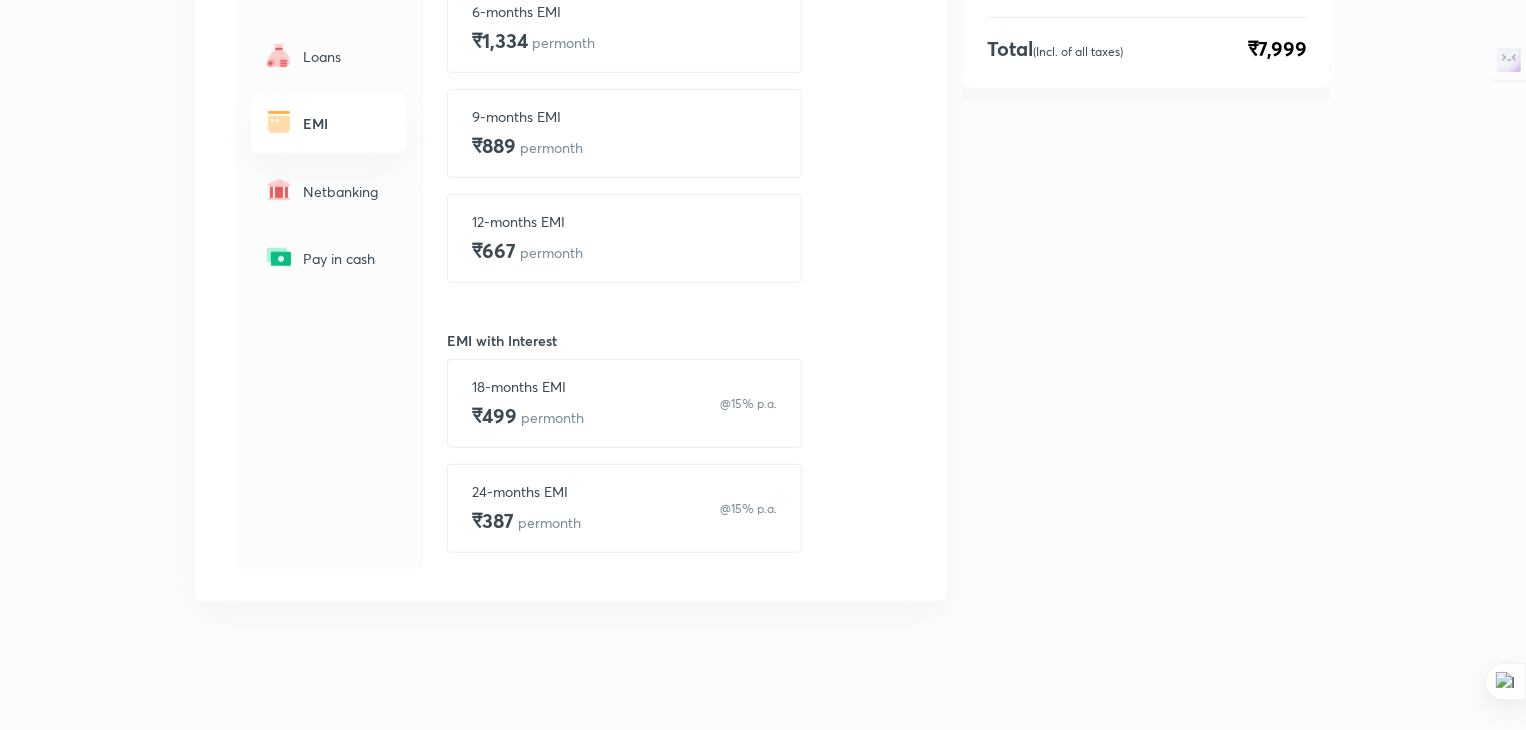 click on "24-months EMI ₹387 per  month @15% p.a." at bounding box center [624, 508] 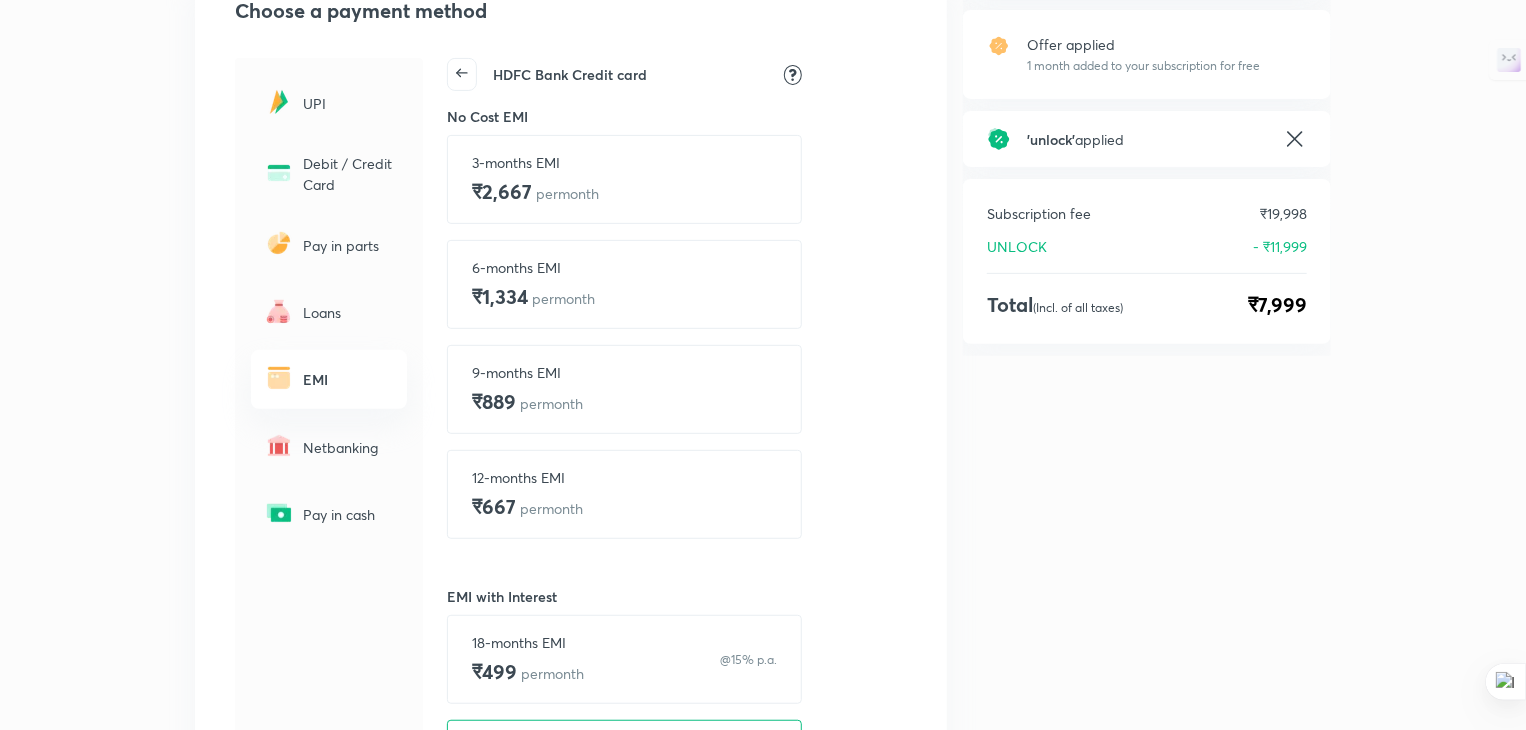 scroll, scrollTop: 224, scrollLeft: 0, axis: vertical 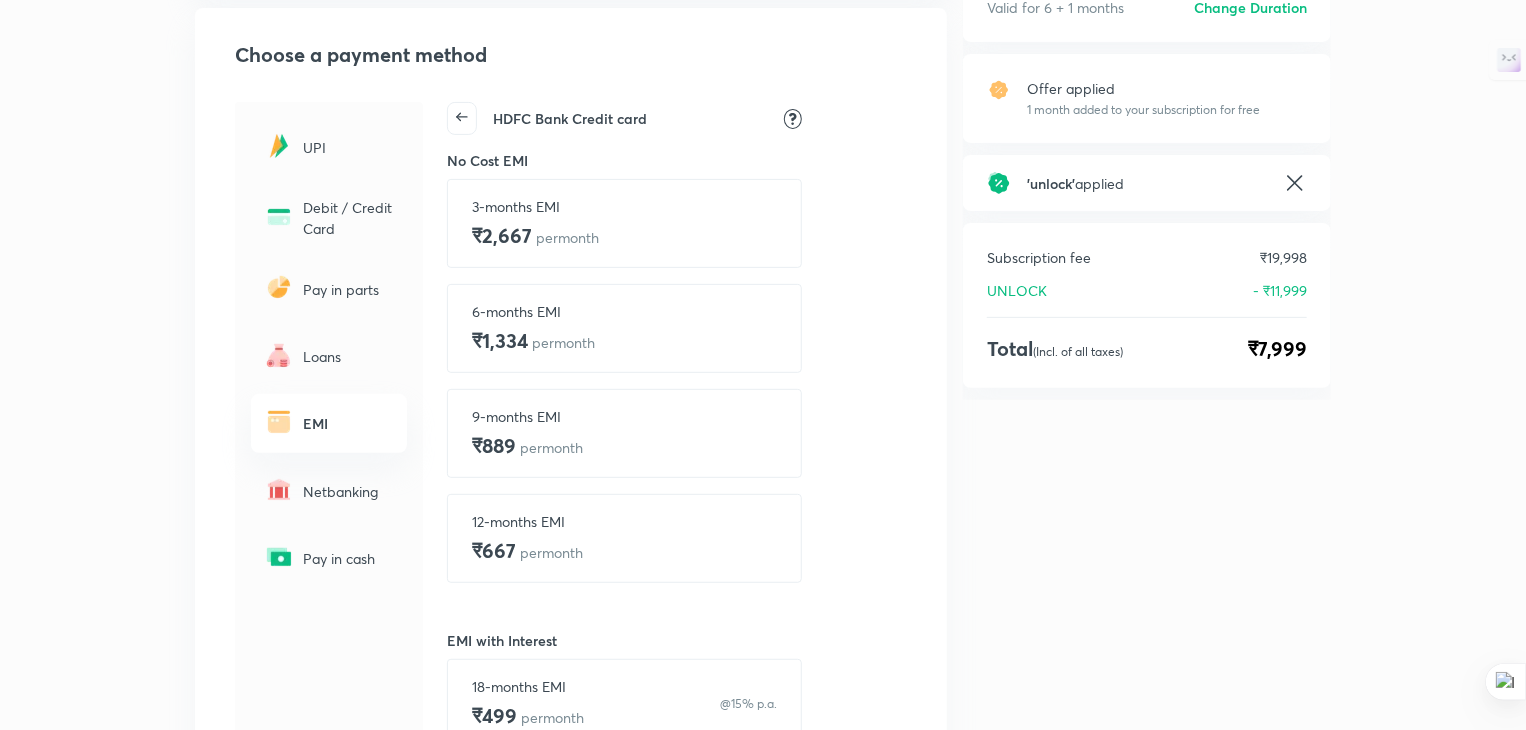 click on "12-months EMI ₹667 per  month" at bounding box center [624, 538] 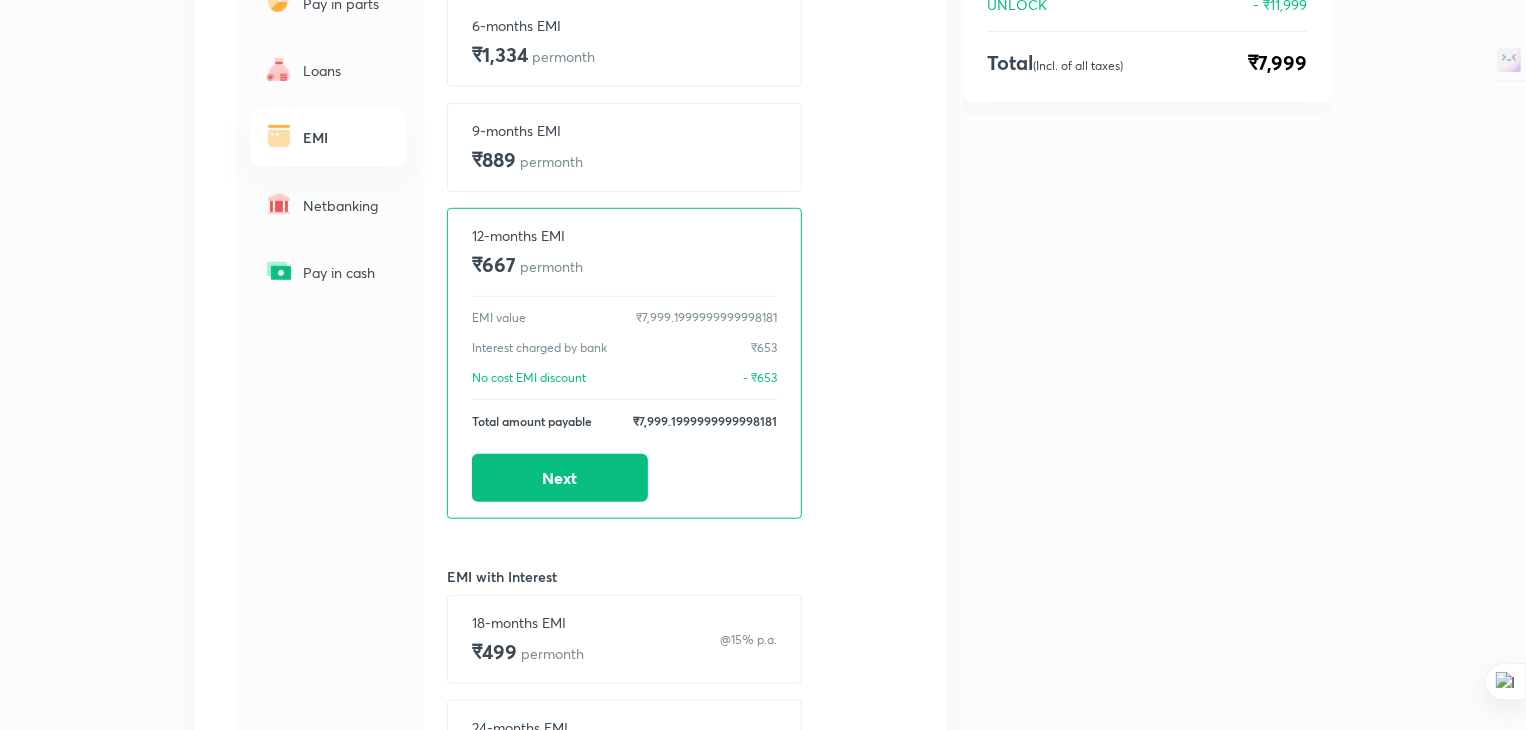 scroll, scrollTop: 524, scrollLeft: 0, axis: vertical 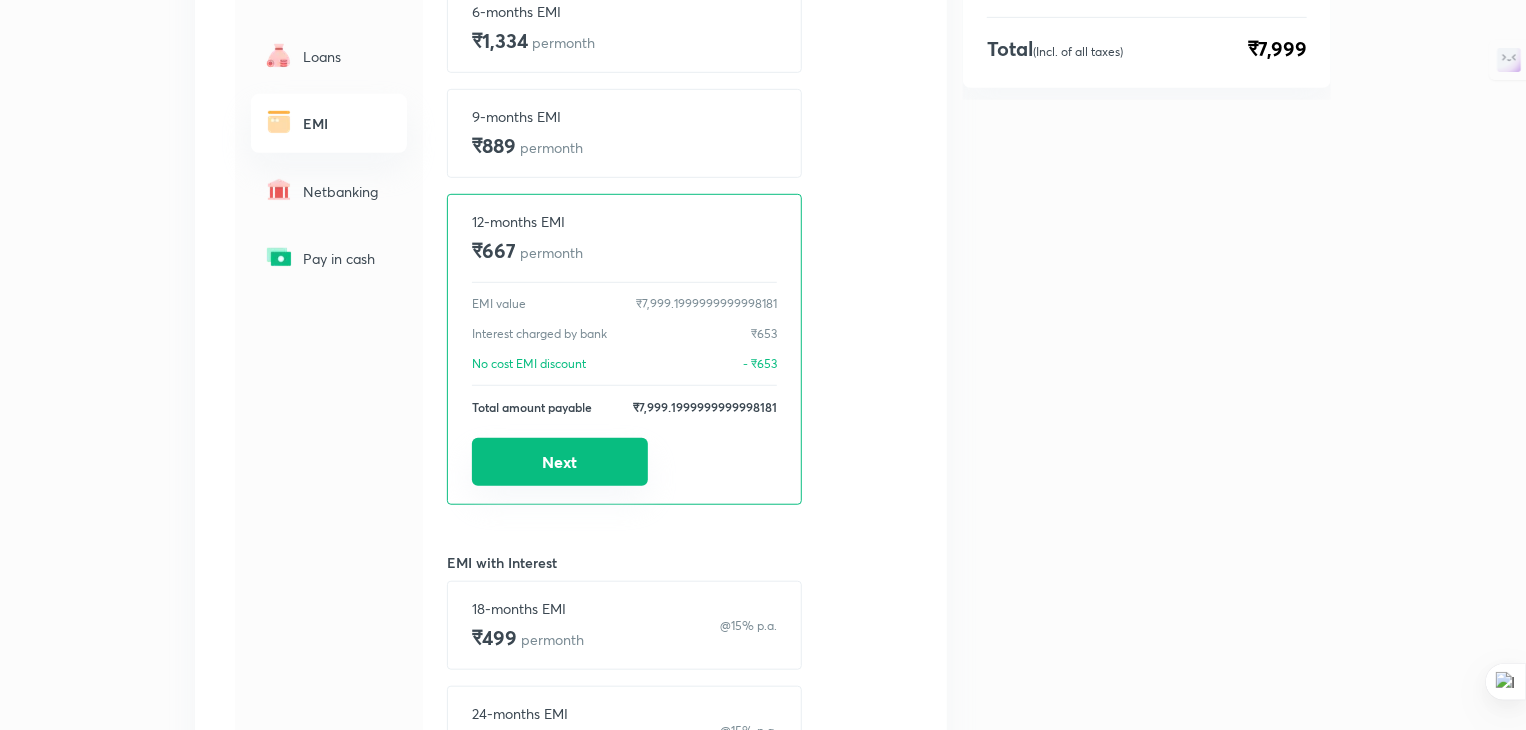 click on "Next" at bounding box center [560, 462] 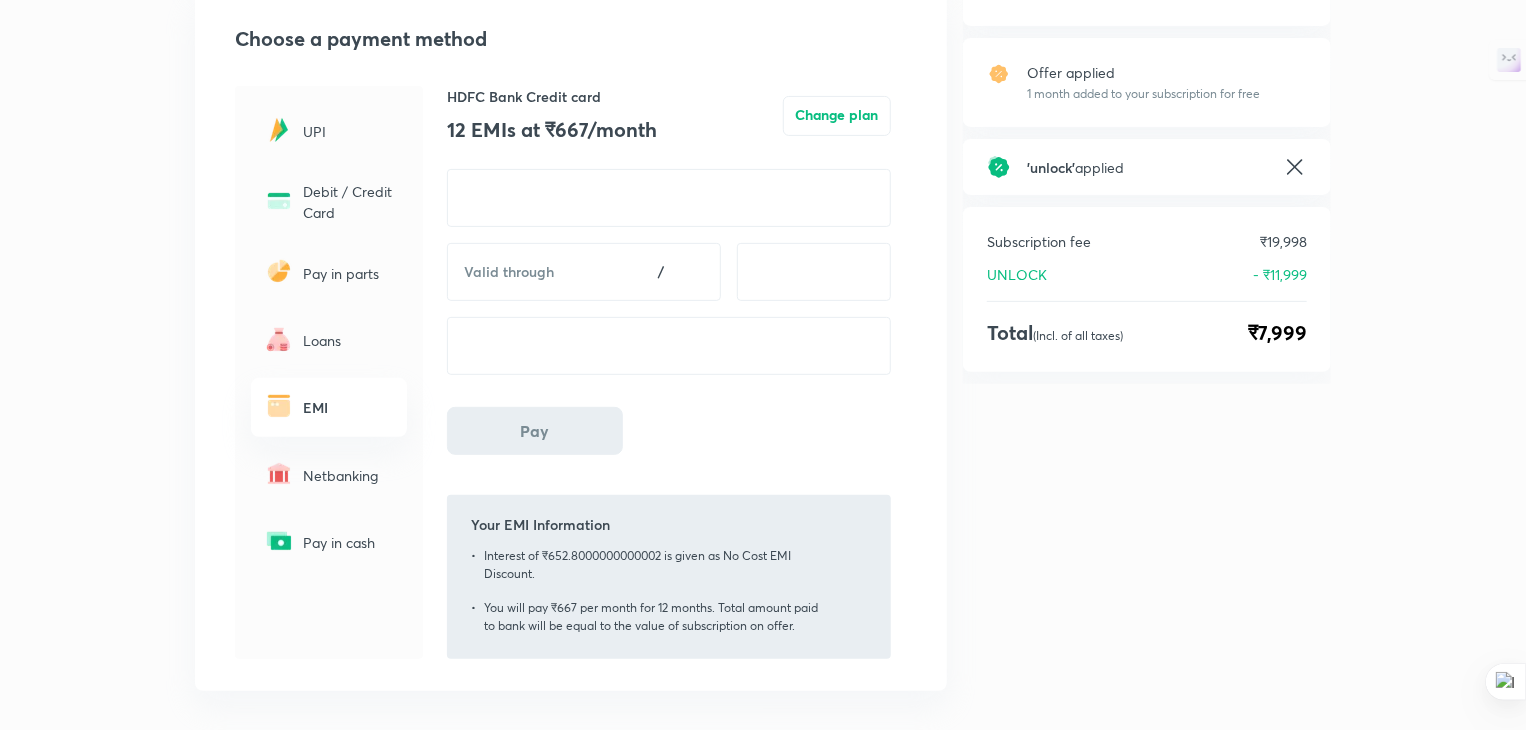 scroll, scrollTop: 332, scrollLeft: 0, axis: vertical 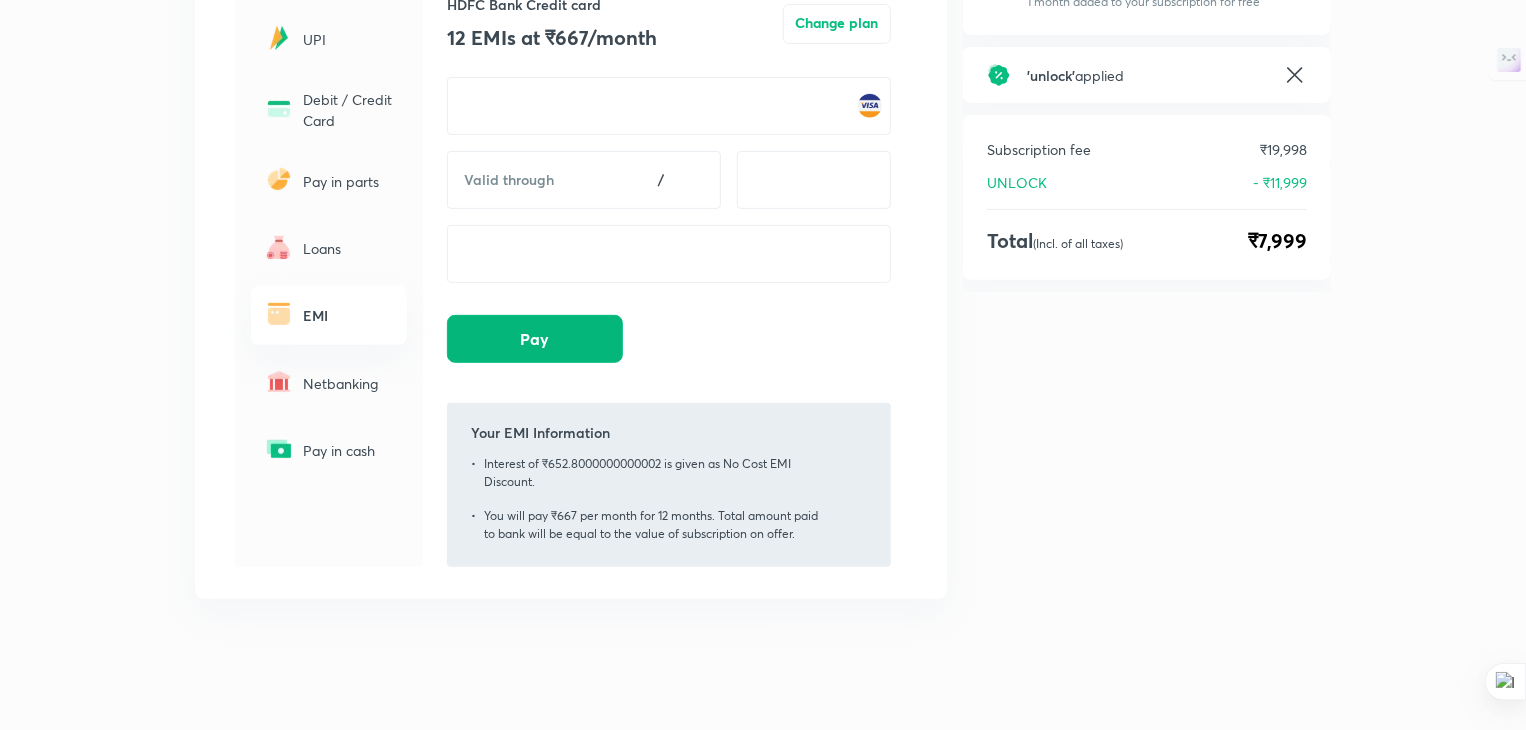 click on "Pay" at bounding box center (535, 339) 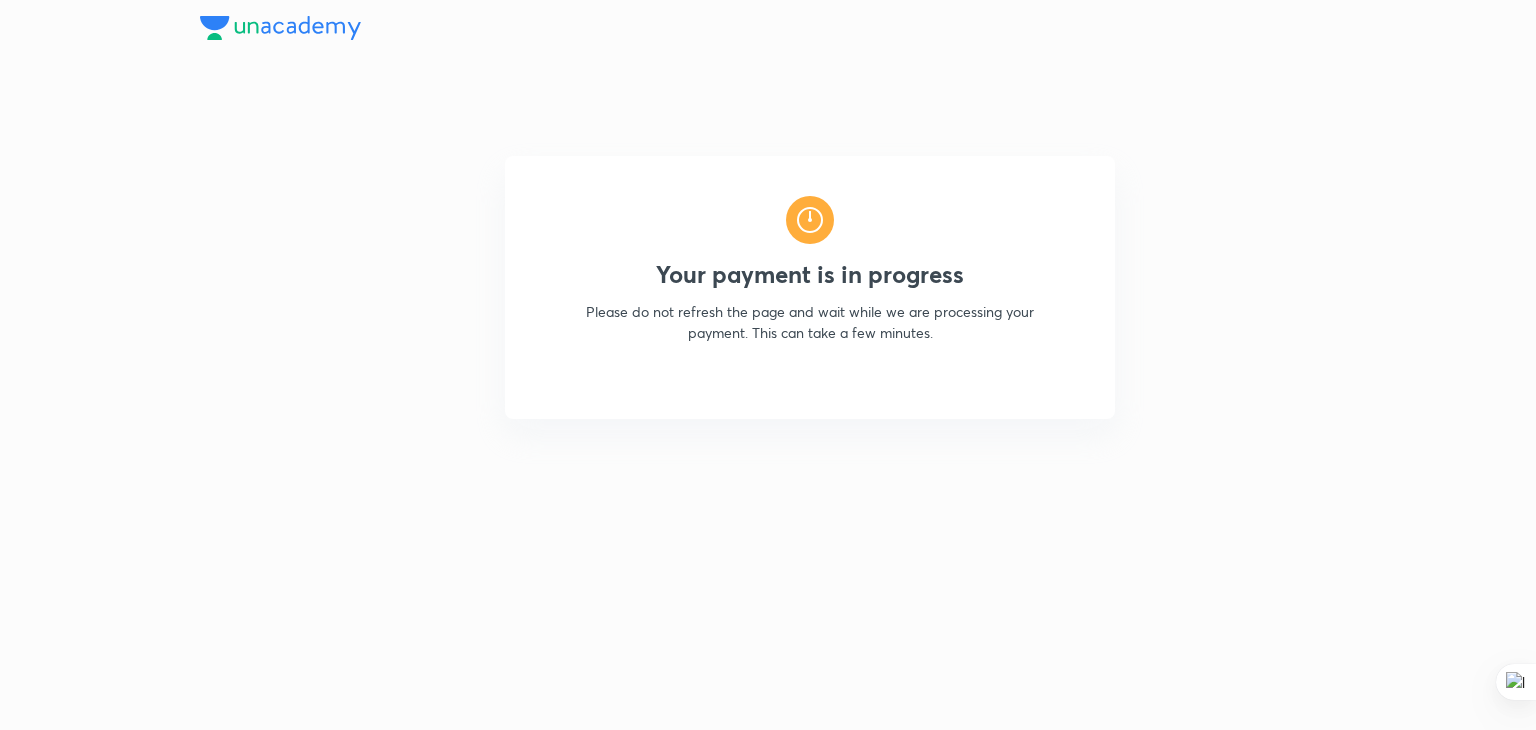 scroll, scrollTop: 0, scrollLeft: 0, axis: both 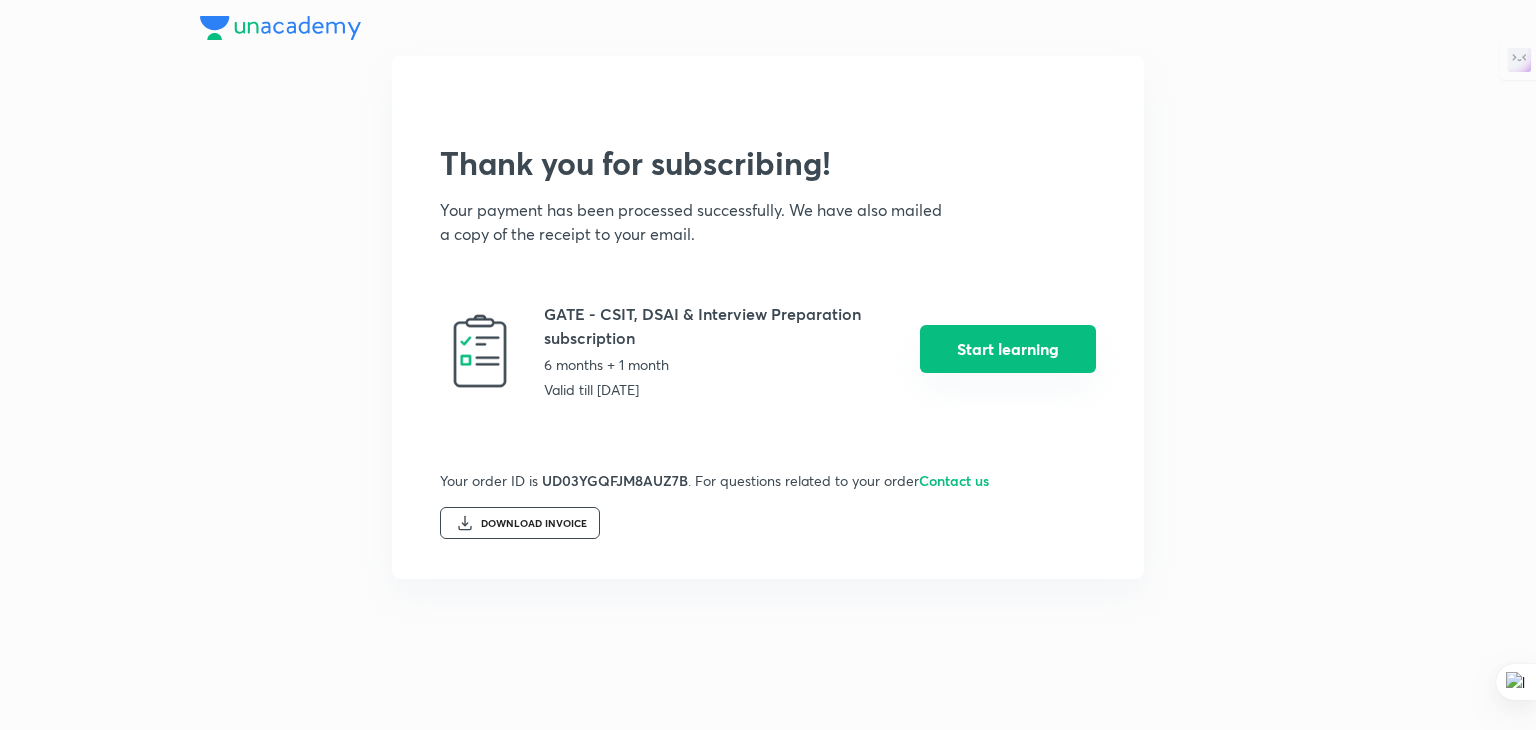 click on "Start learning" at bounding box center (1008, 349) 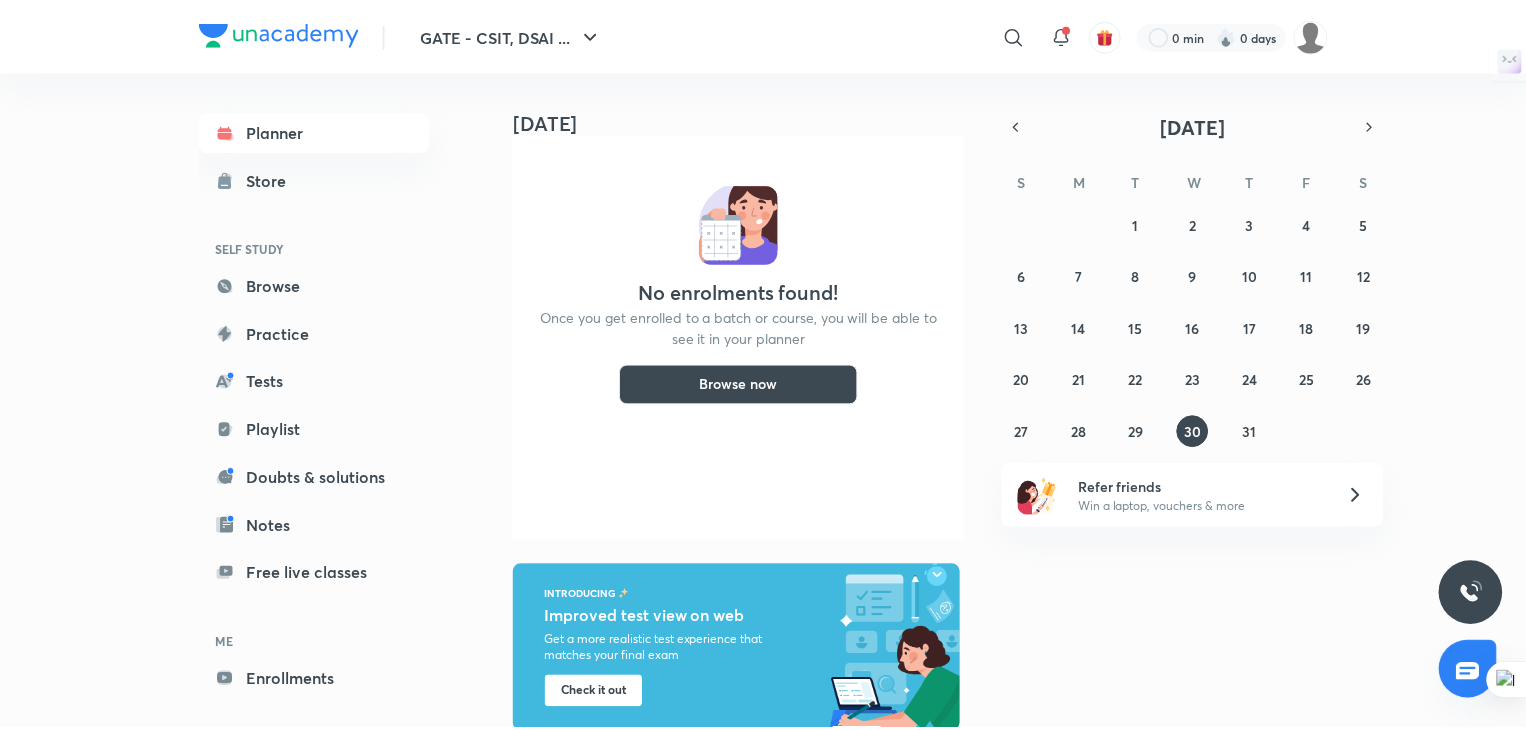 scroll, scrollTop: 133, scrollLeft: 0, axis: vertical 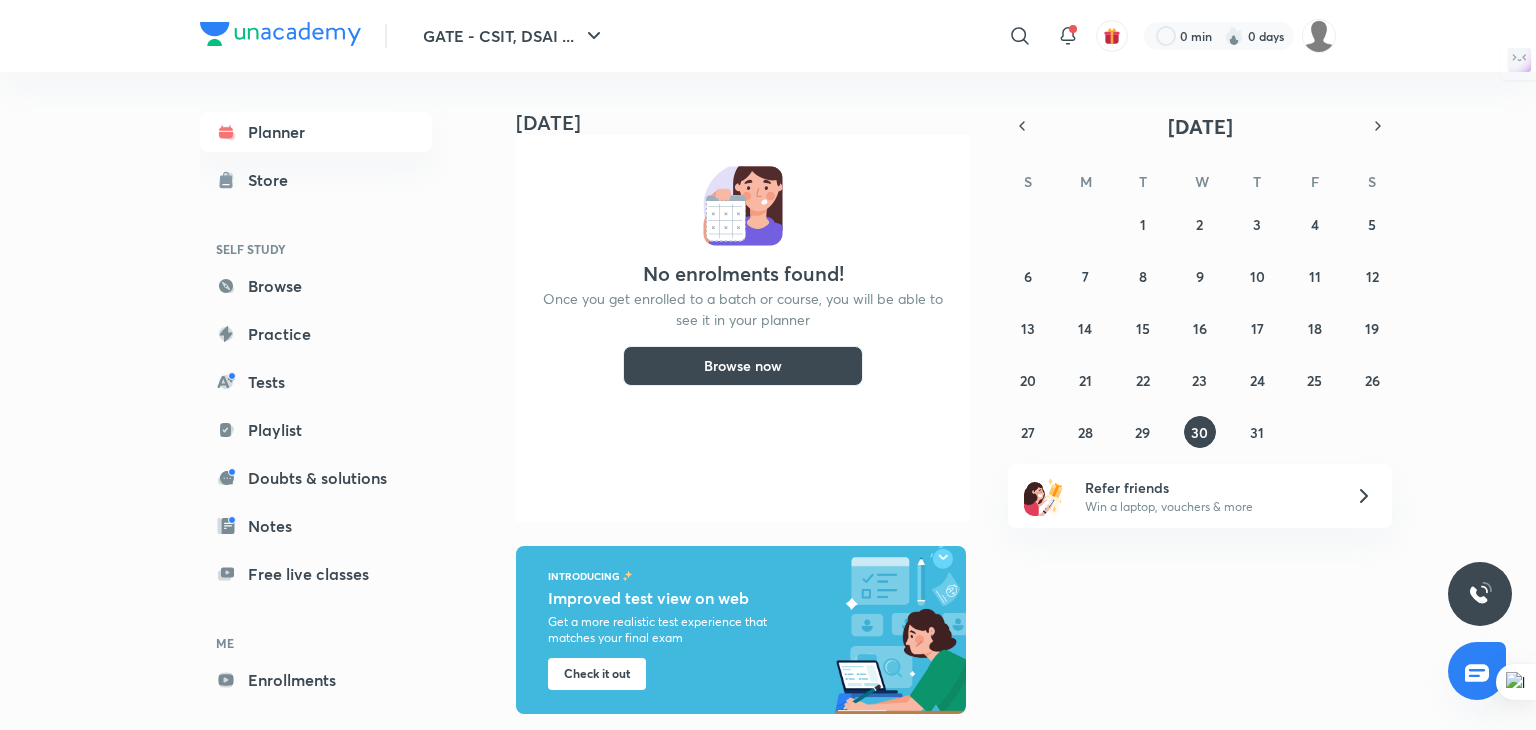 click on "Browse now" at bounding box center [743, 366] 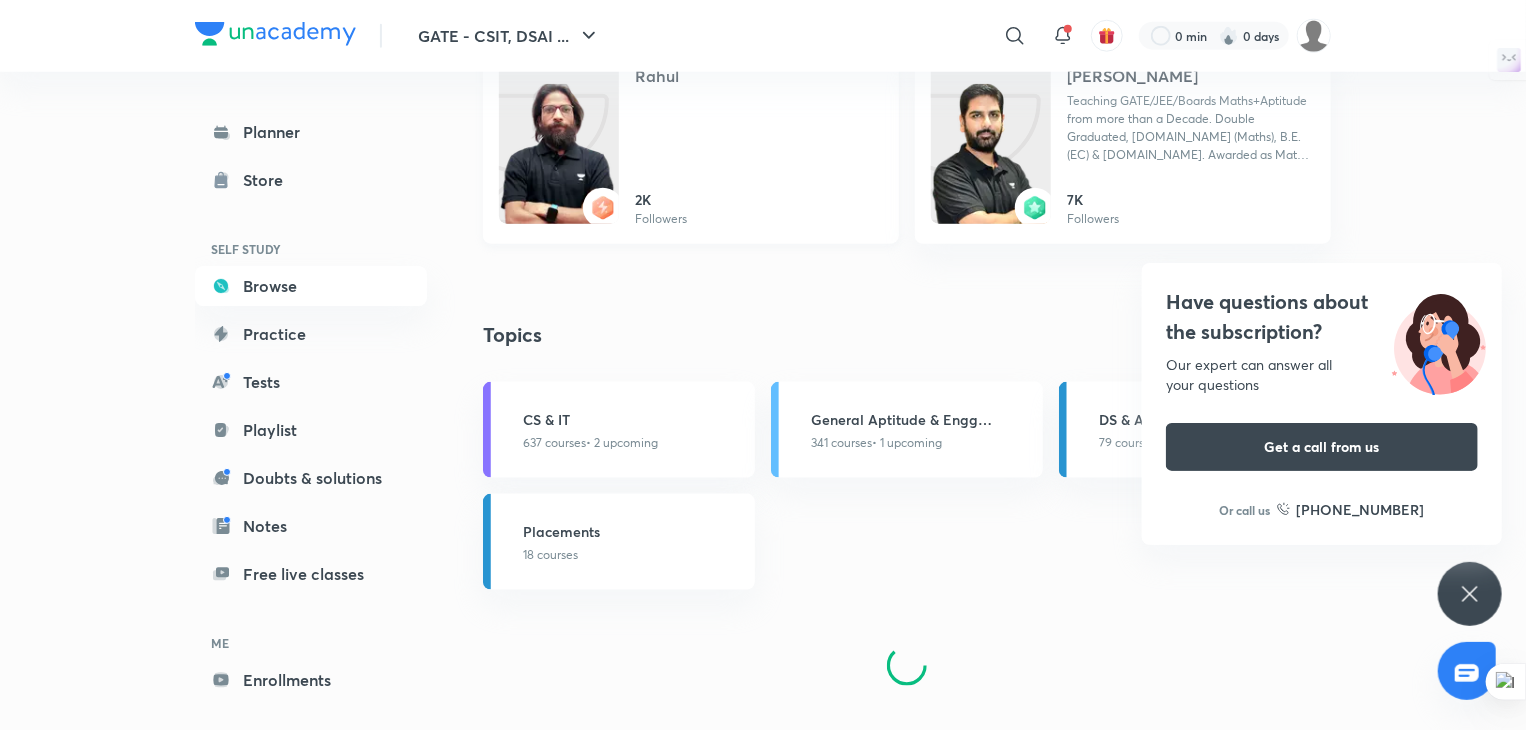 scroll, scrollTop: 1119, scrollLeft: 0, axis: vertical 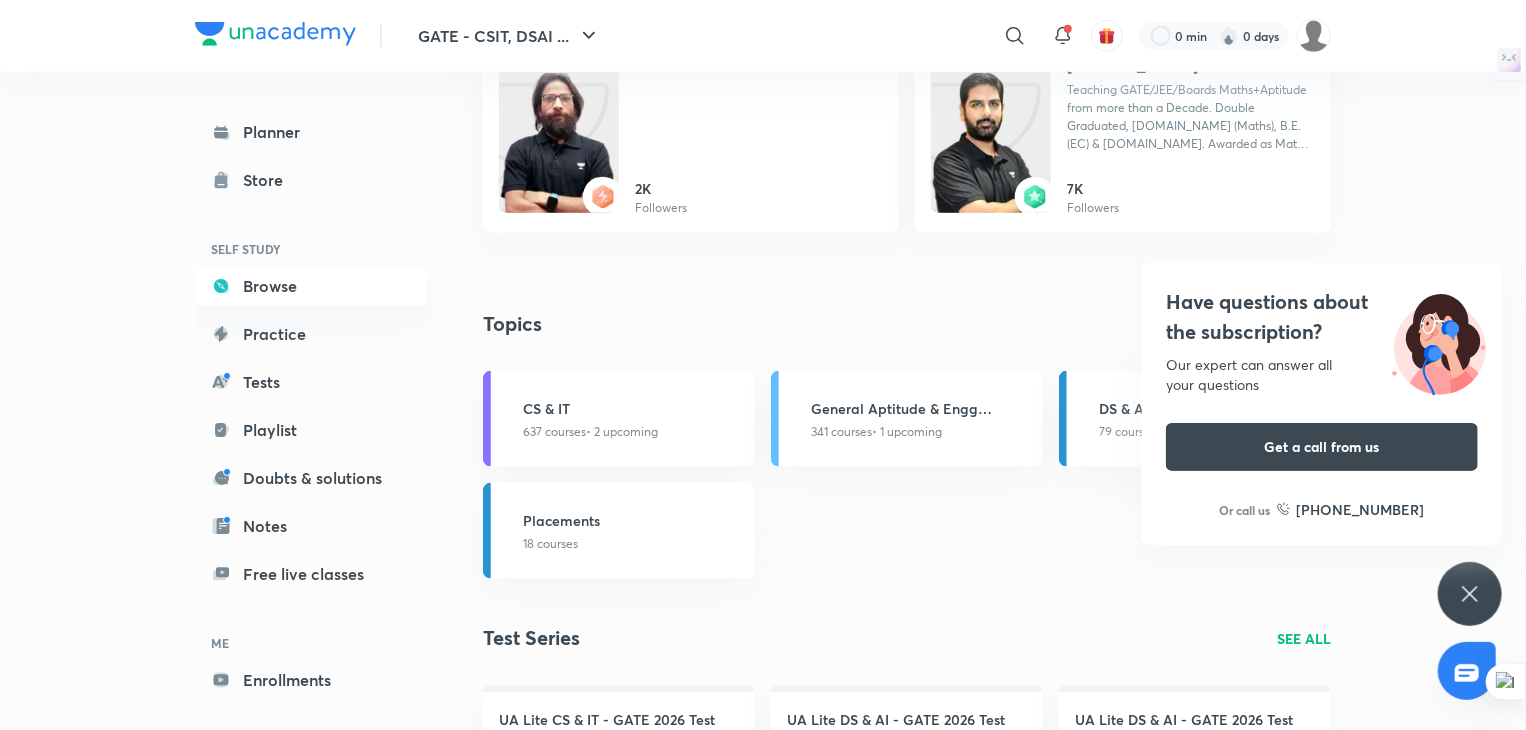 click on "GATE - CSIT, DSAI & Interview Preparation Batches for syllabus completion SEE ALL English Hindi Full Syllabus Shiksha : Batch for GATE & PSUs 2027 - CSIT - 3.O - D Starts tomorrow · 31 Jul 2025 Full day classes Ankit Kumar View full schedule English Hindi Full Syllabus Ummeed : Batch for GATE & PSUs 2026 - CSIT - 3.O - D Starts tomorrow · 31 Jul 2025 Full day classes Ankit Kumar View full schedule English Hindi Full Syllabus Rank Improvement : Batch for GATE, ESE & PSUs 2026 - DSAI Started on 28 Jul 2025 Full day classes Rahul  View full schedule English Hindi Full Syllabus Rank Improvement : Batch for GATE, ESE & PSUs 2026 - CSIT Started on 28 Jul 2025 Full day classes Sweta Kumari and Rahul  View full schedule See All GATE - CSIT, DSAI & Interview Preparation Educators SEE ALL Ankit Kumar GATE AIR-159 NETJRF AIR 119 0 Watch Mins 0 Followers Pankaj Sharma 16+ years of teaching experience with AIR 698 in GATE. Qualified - NET, CAT, GATE , Taught more than 200000+ students ( Offline and Online ) 9M 3K Rahul" at bounding box center [907, 487] 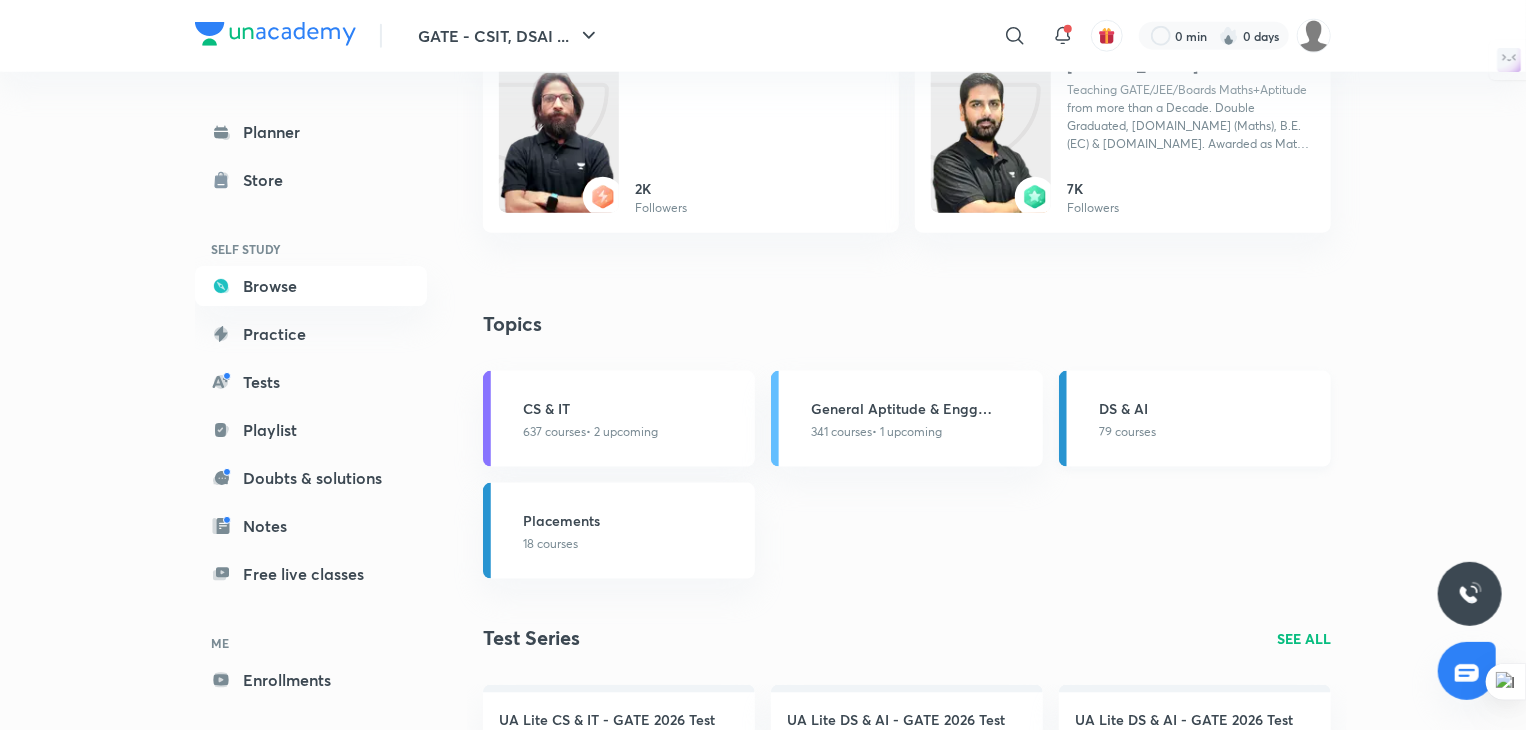 click on "DS & AI" at bounding box center [1209, 408] 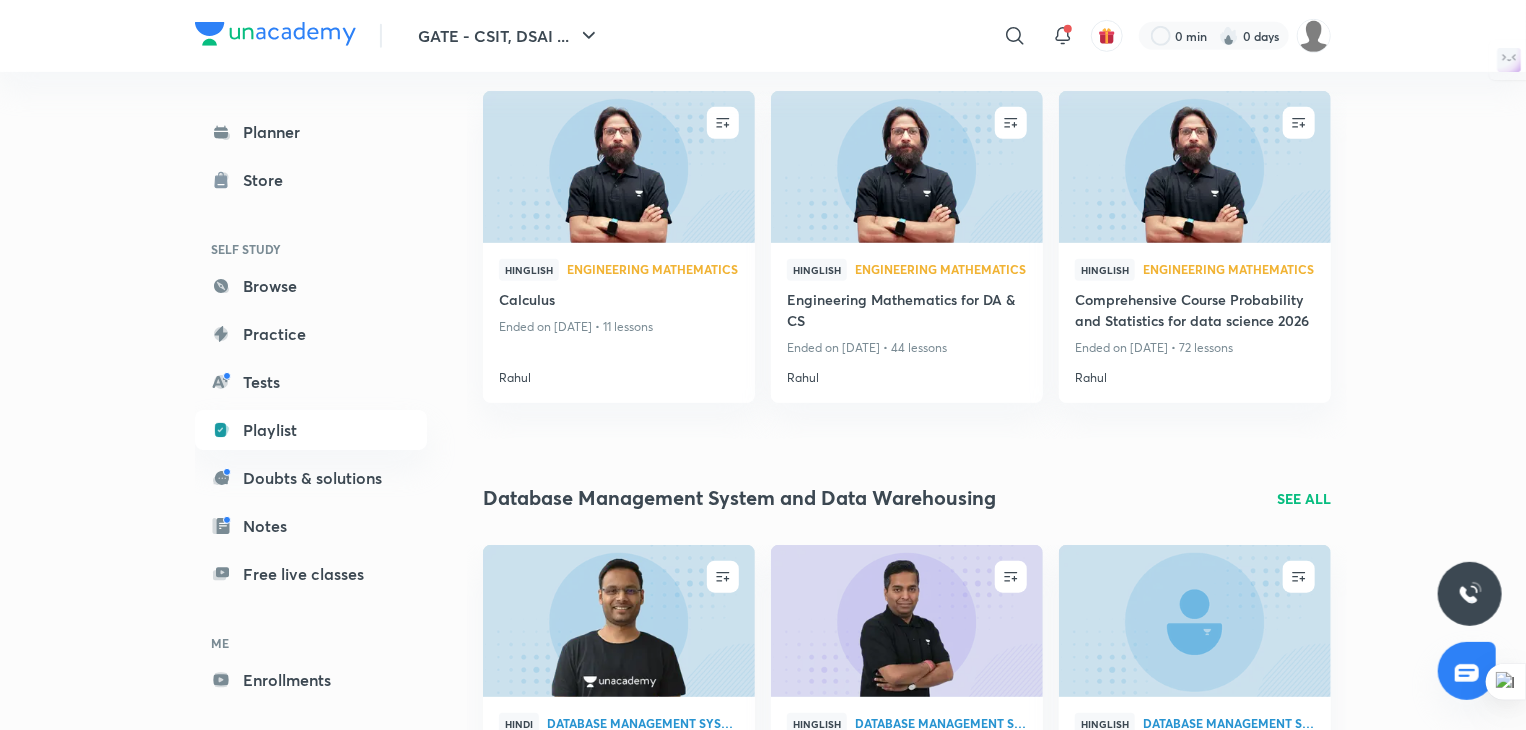 scroll, scrollTop: 500, scrollLeft: 0, axis: vertical 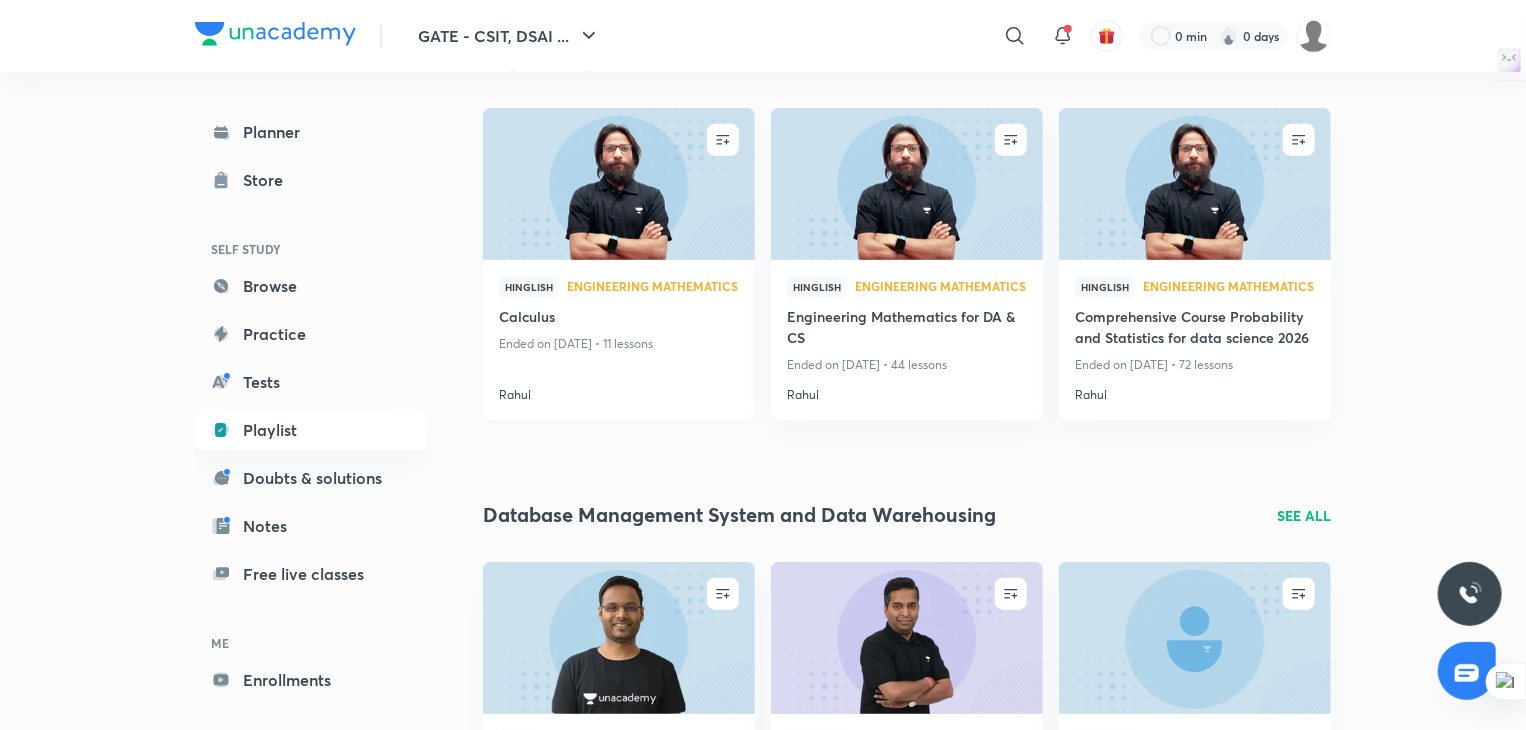 click on "Rahul" at bounding box center [619, 391] 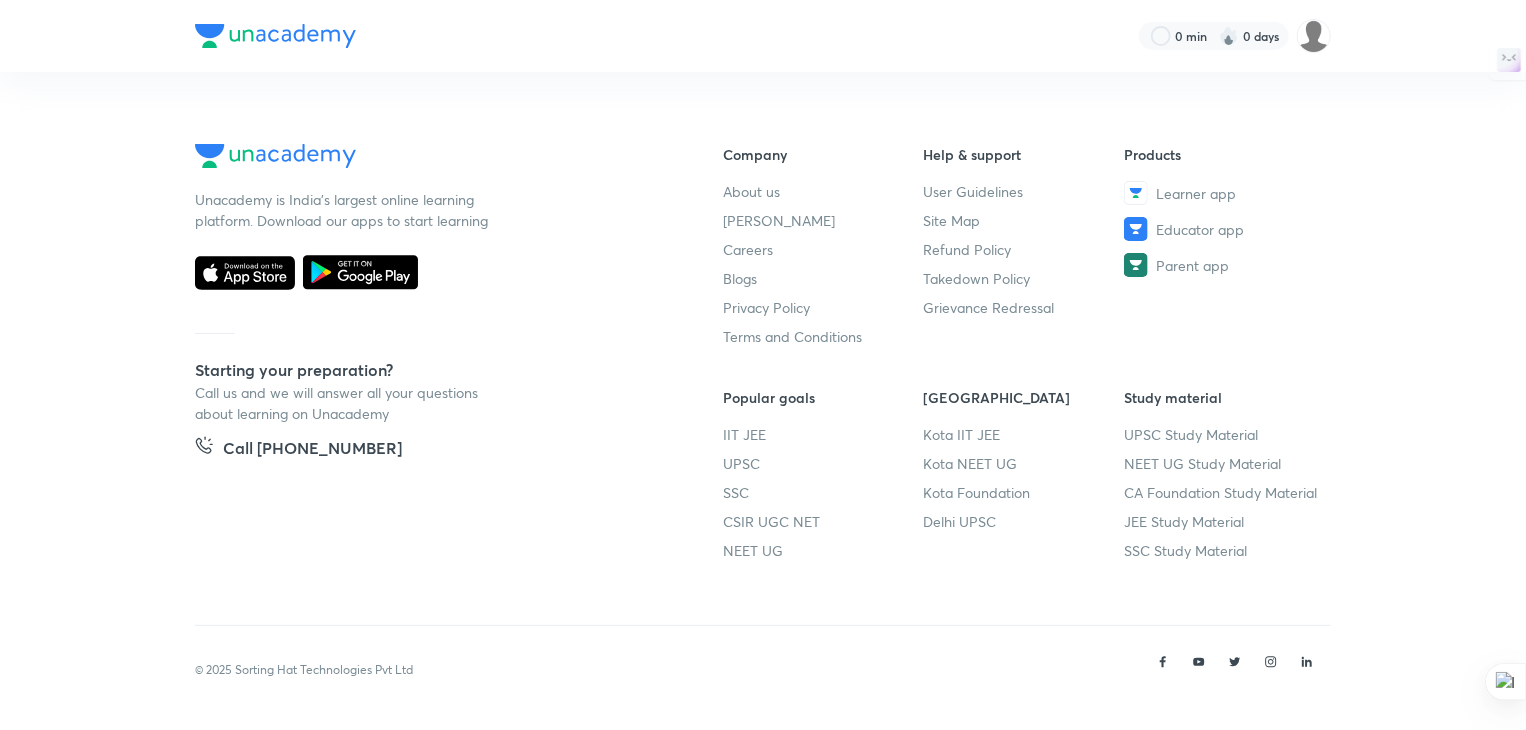scroll, scrollTop: 0, scrollLeft: 0, axis: both 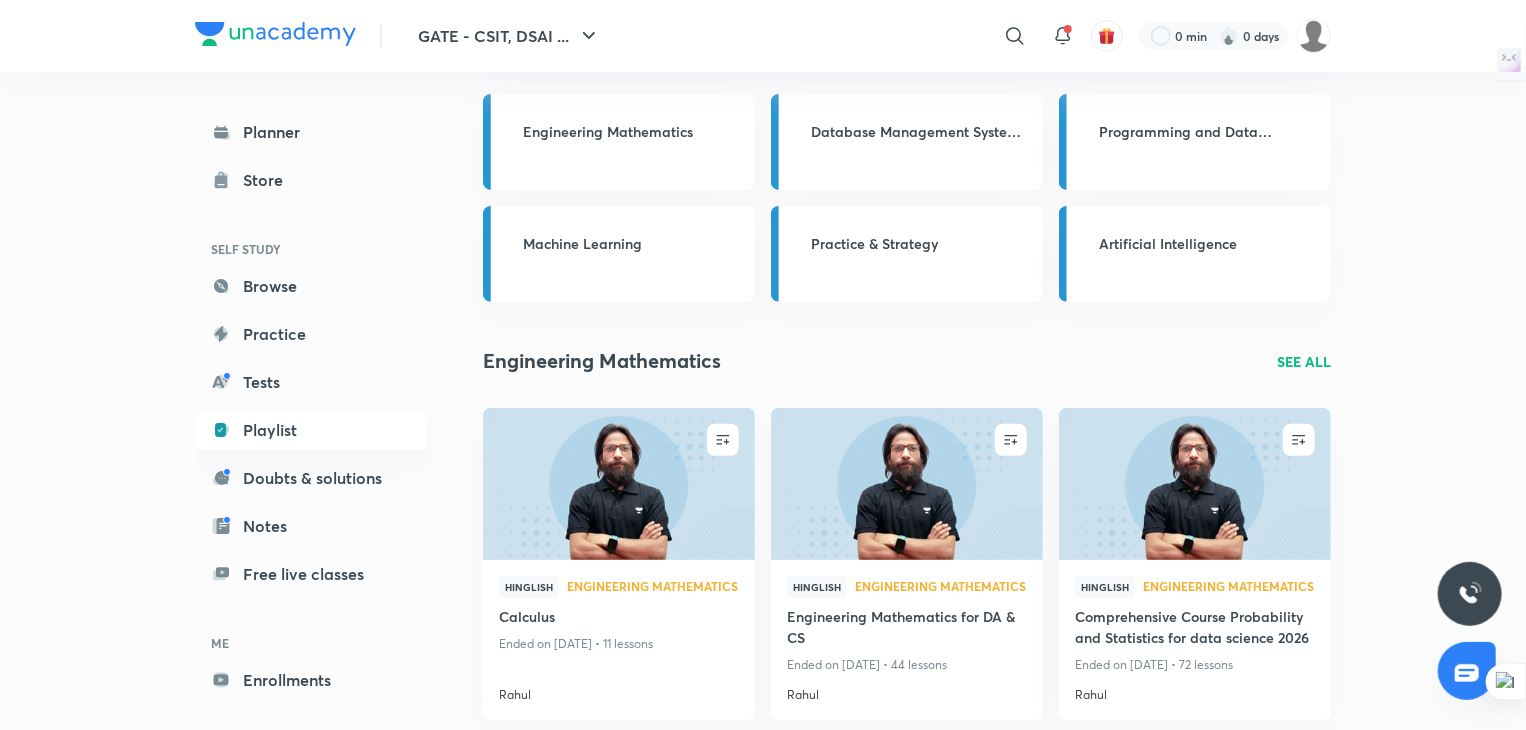 click on "SEE ALL" at bounding box center (1304, 361) 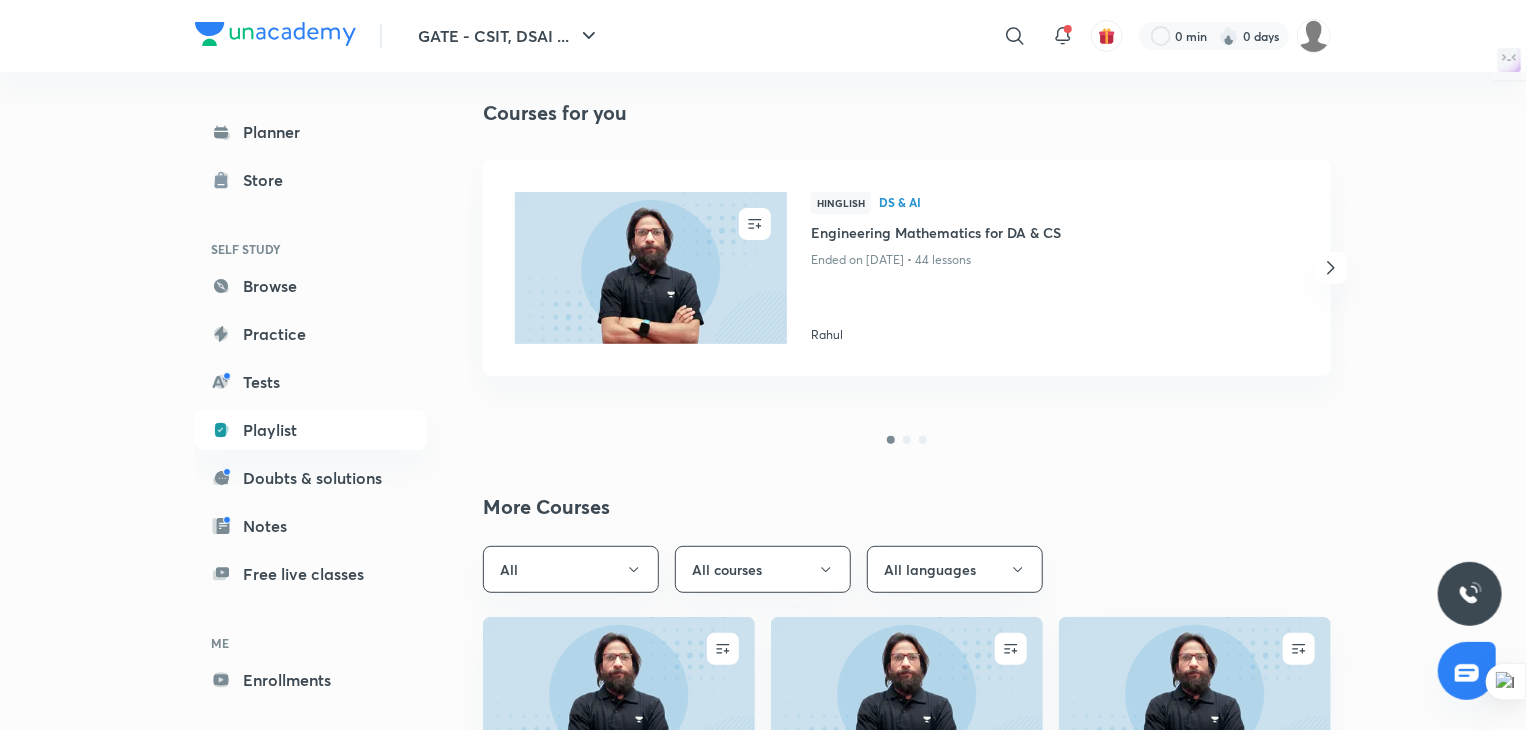 scroll, scrollTop: 200, scrollLeft: 0, axis: vertical 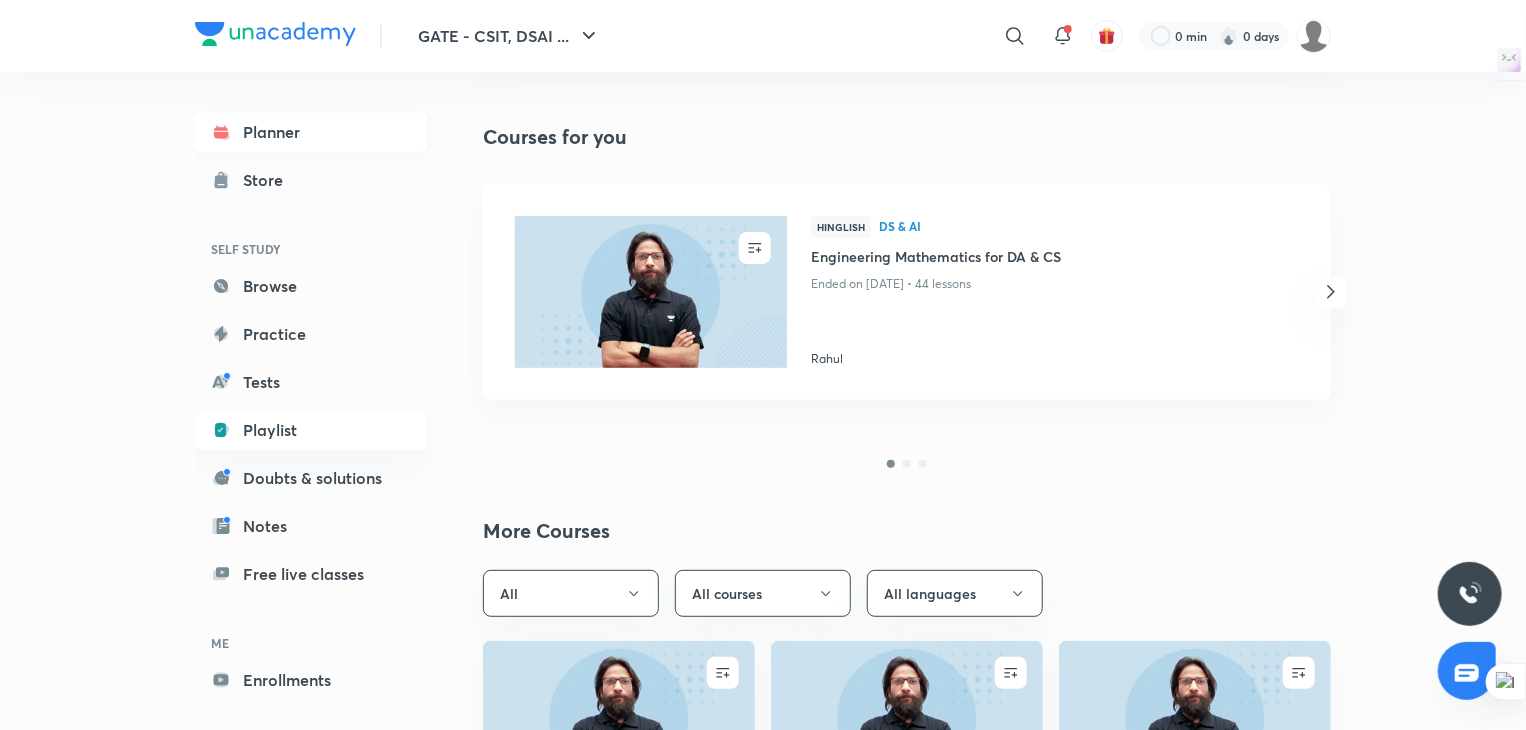 click on "Planner" at bounding box center [311, 132] 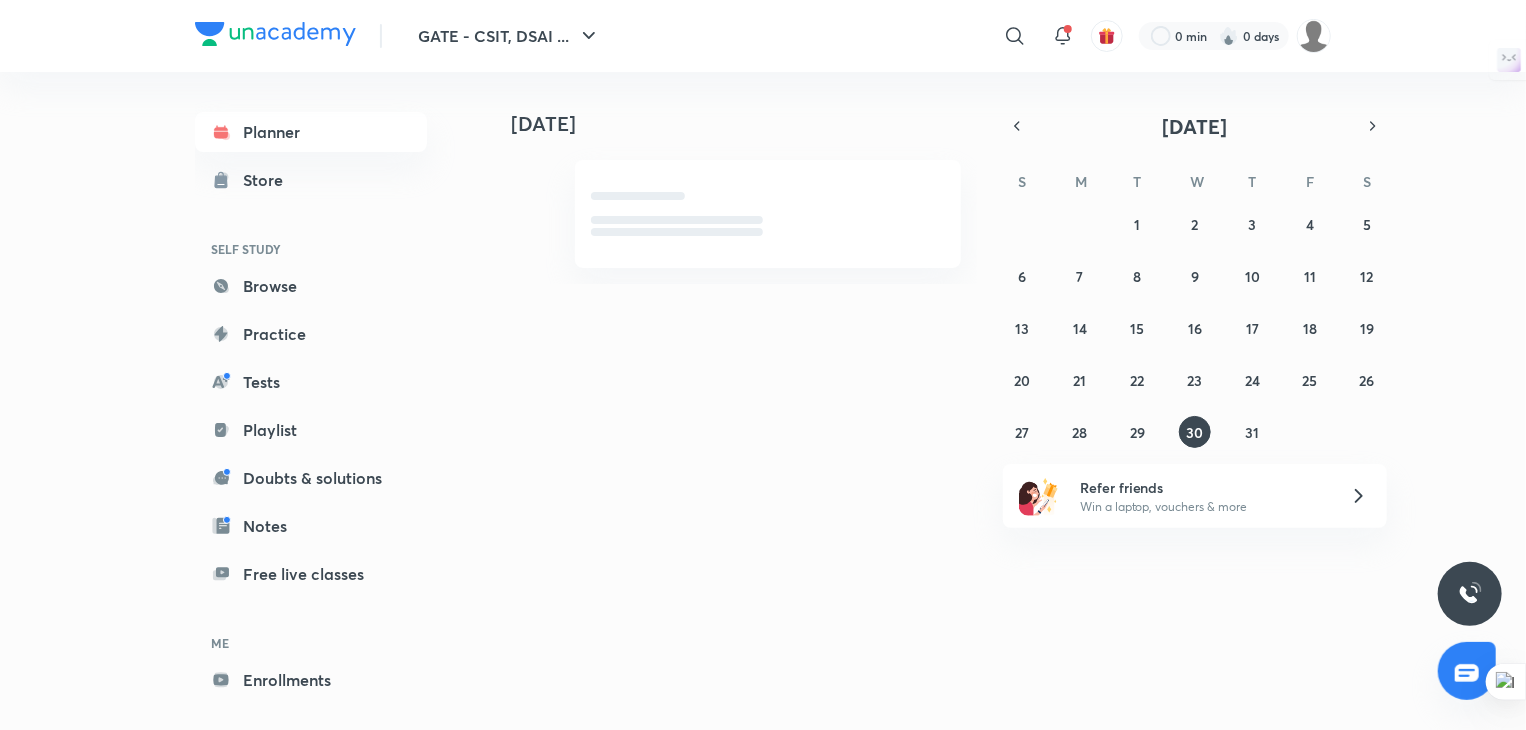 scroll, scrollTop: 0, scrollLeft: 0, axis: both 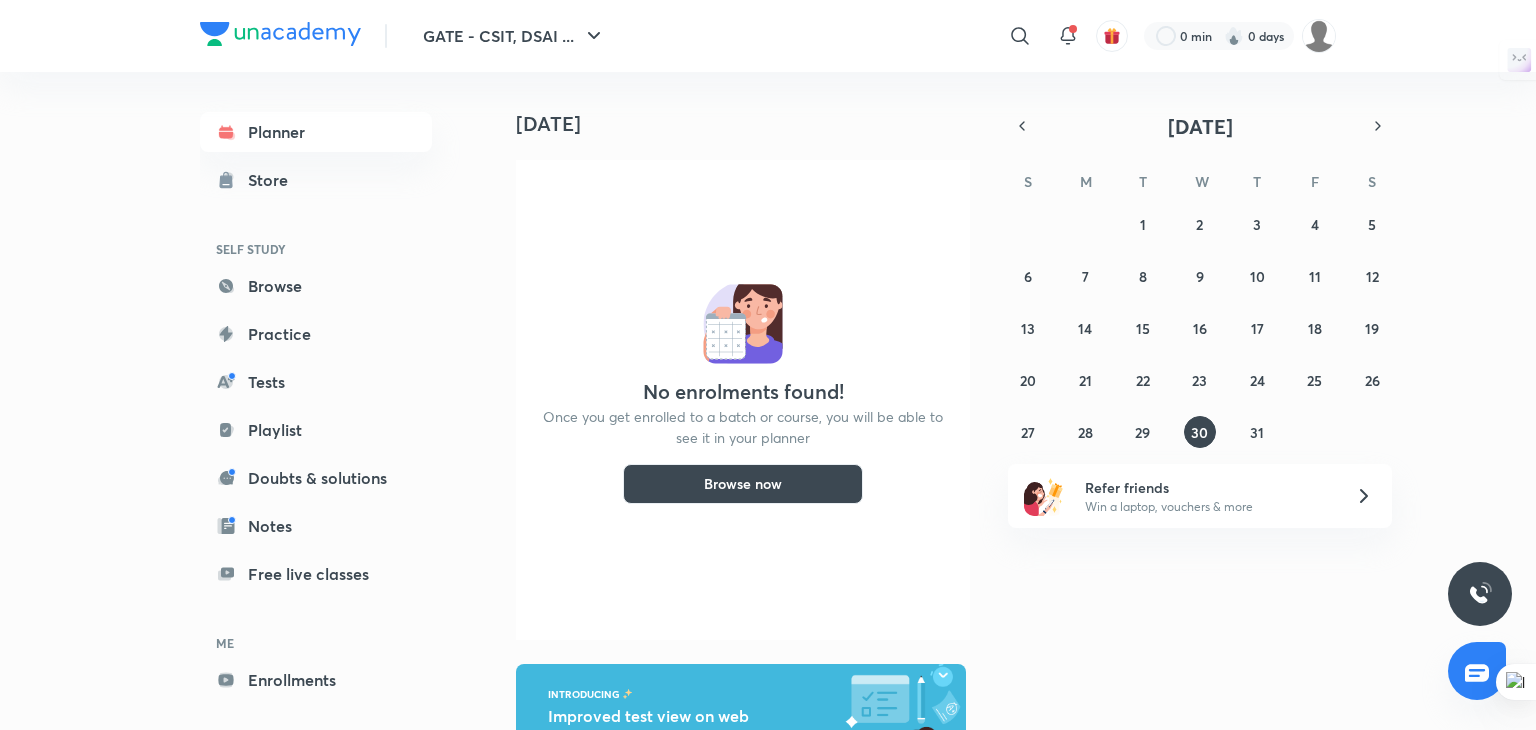 click on "Browse now" at bounding box center [743, 484] 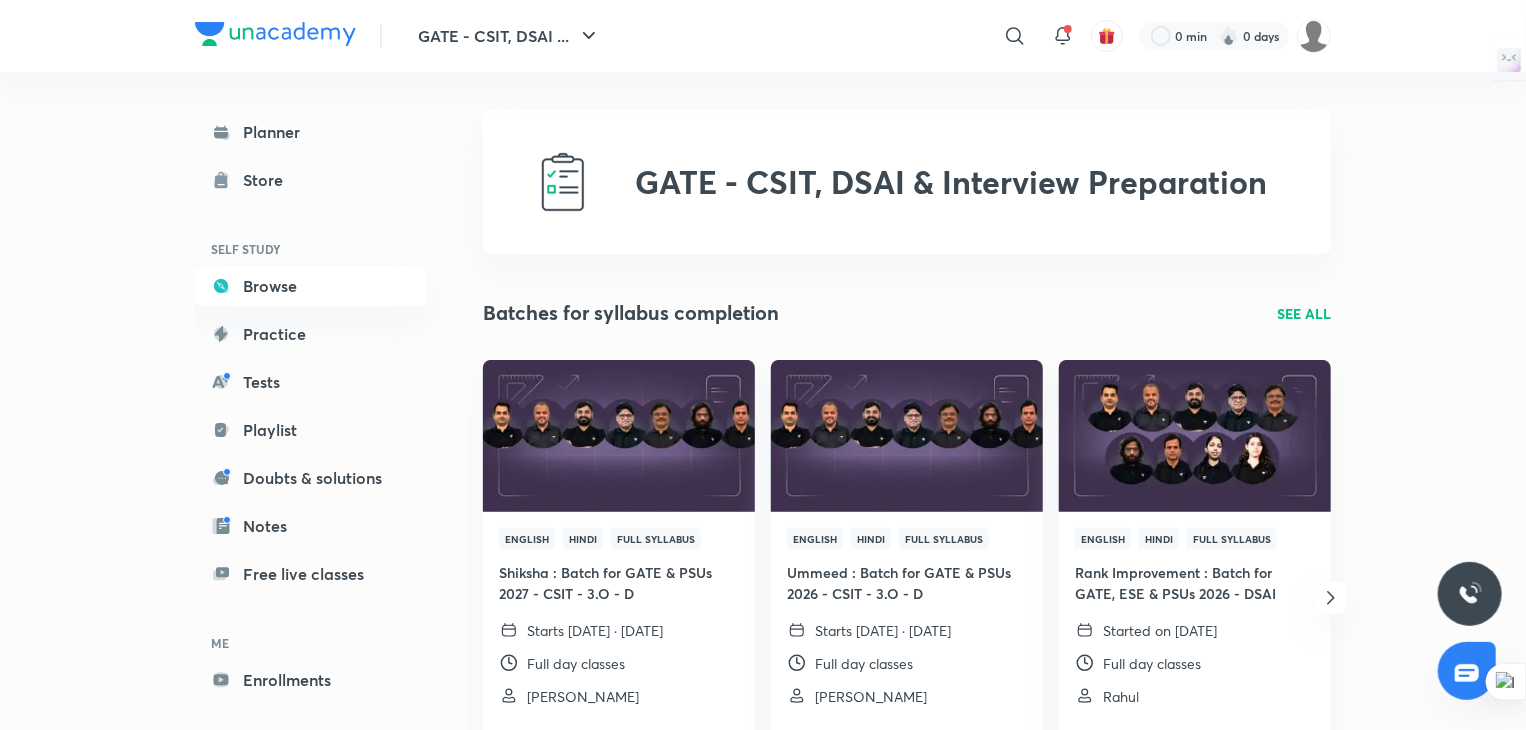 scroll, scrollTop: 0, scrollLeft: 0, axis: both 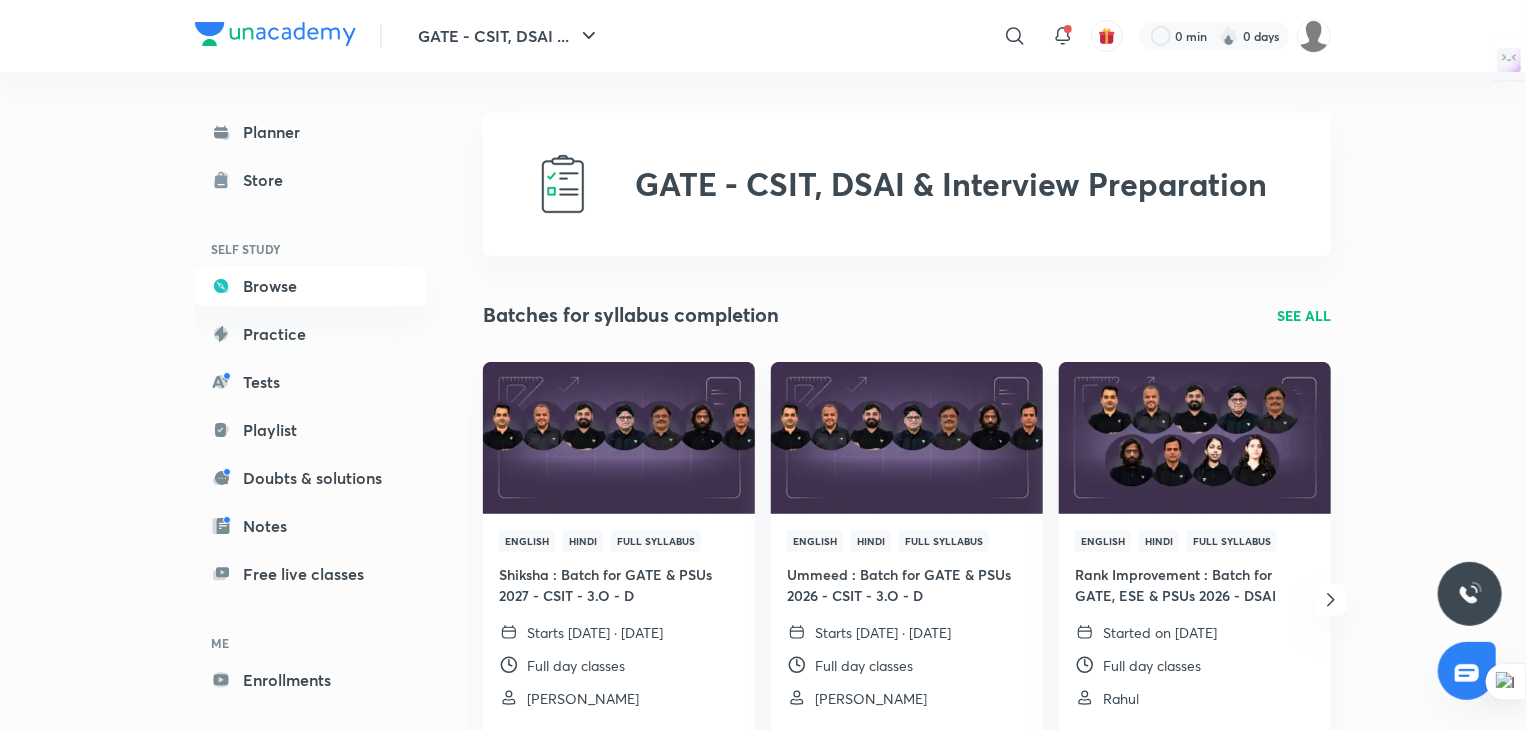 click on "SEE ALL" at bounding box center (1304, 315) 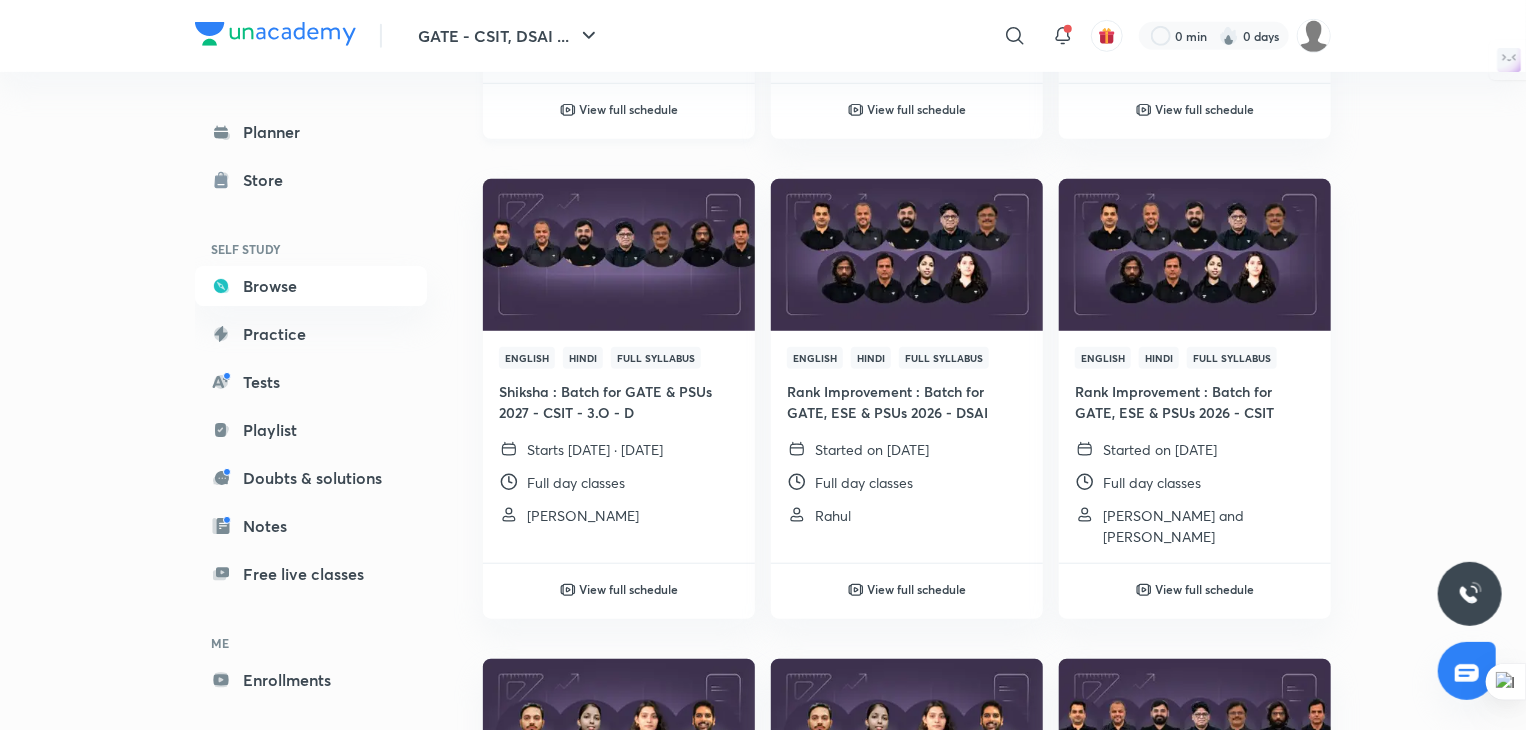 scroll, scrollTop: 500, scrollLeft: 0, axis: vertical 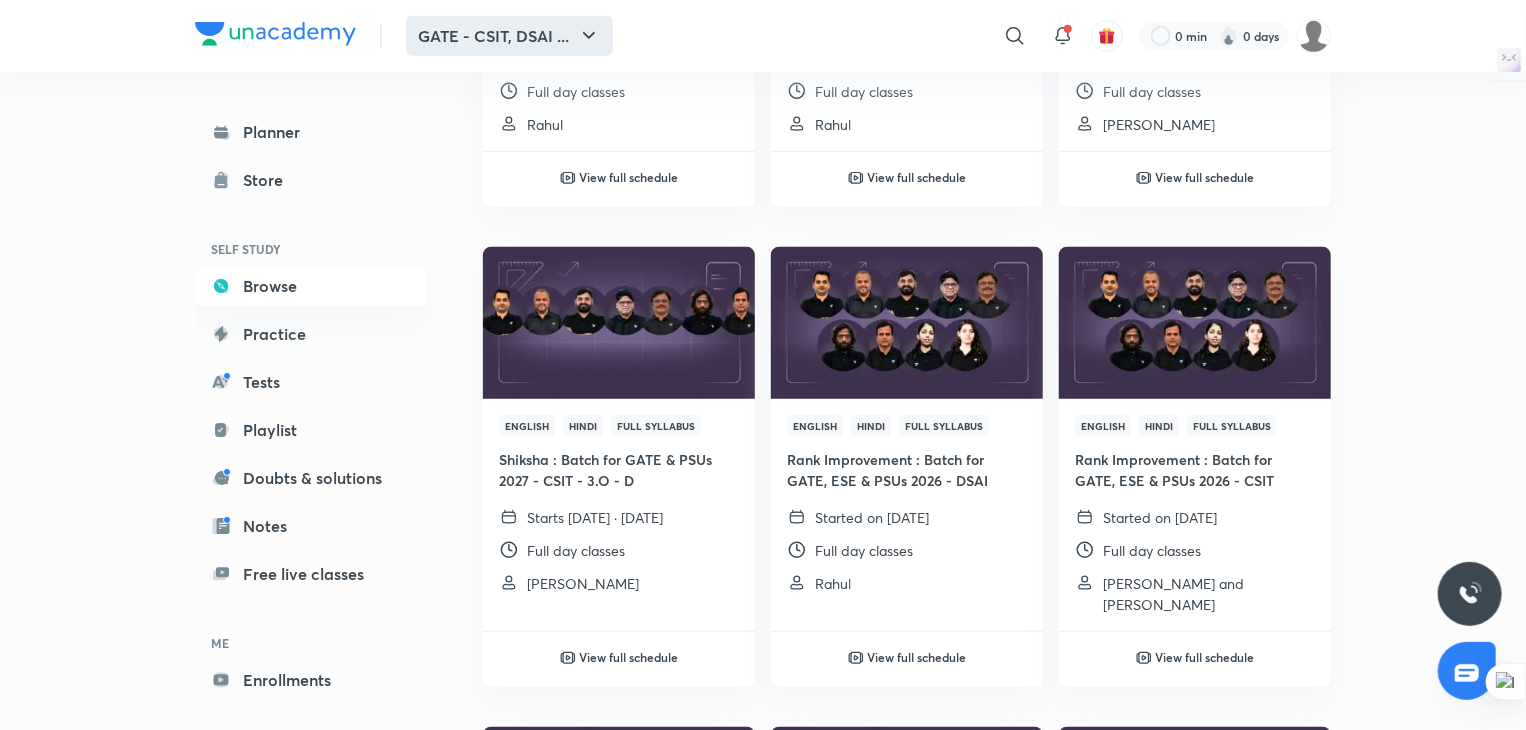 click on "GATE - CSIT, DSAI  ..." at bounding box center [509, 36] 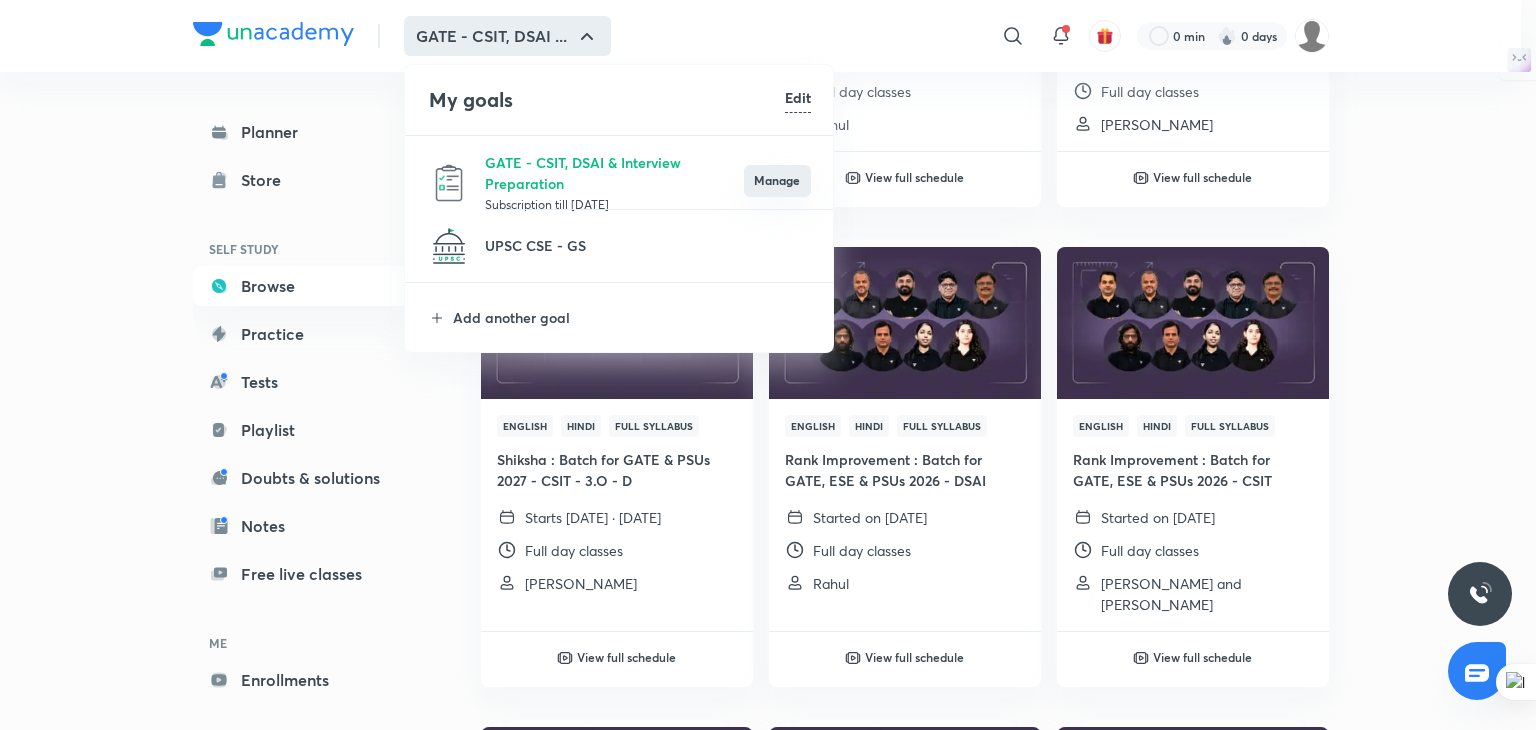 click on "Manage" at bounding box center (777, 181) 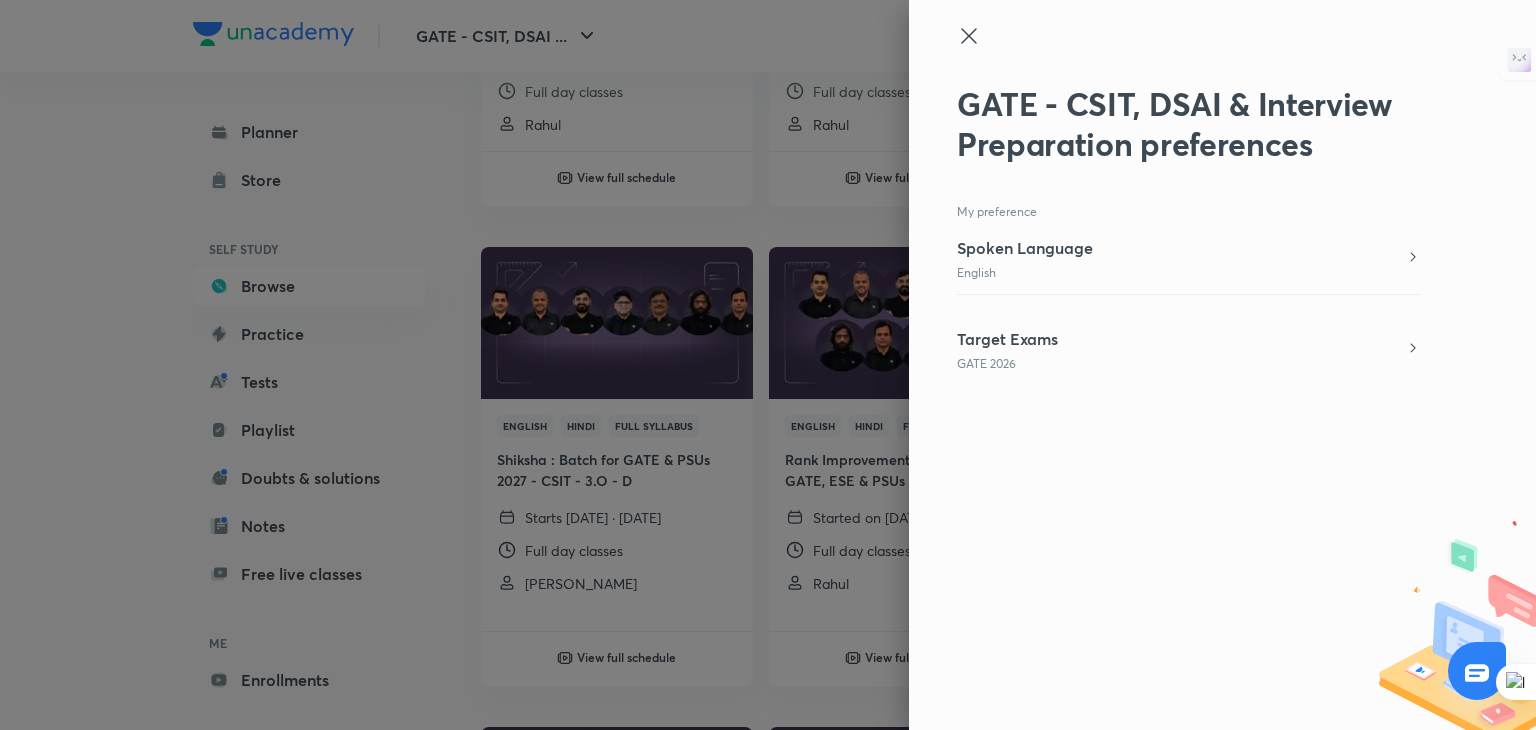 click on "My preference Spoken Language English Target Exams GATE 2026" at bounding box center [1189, 304] 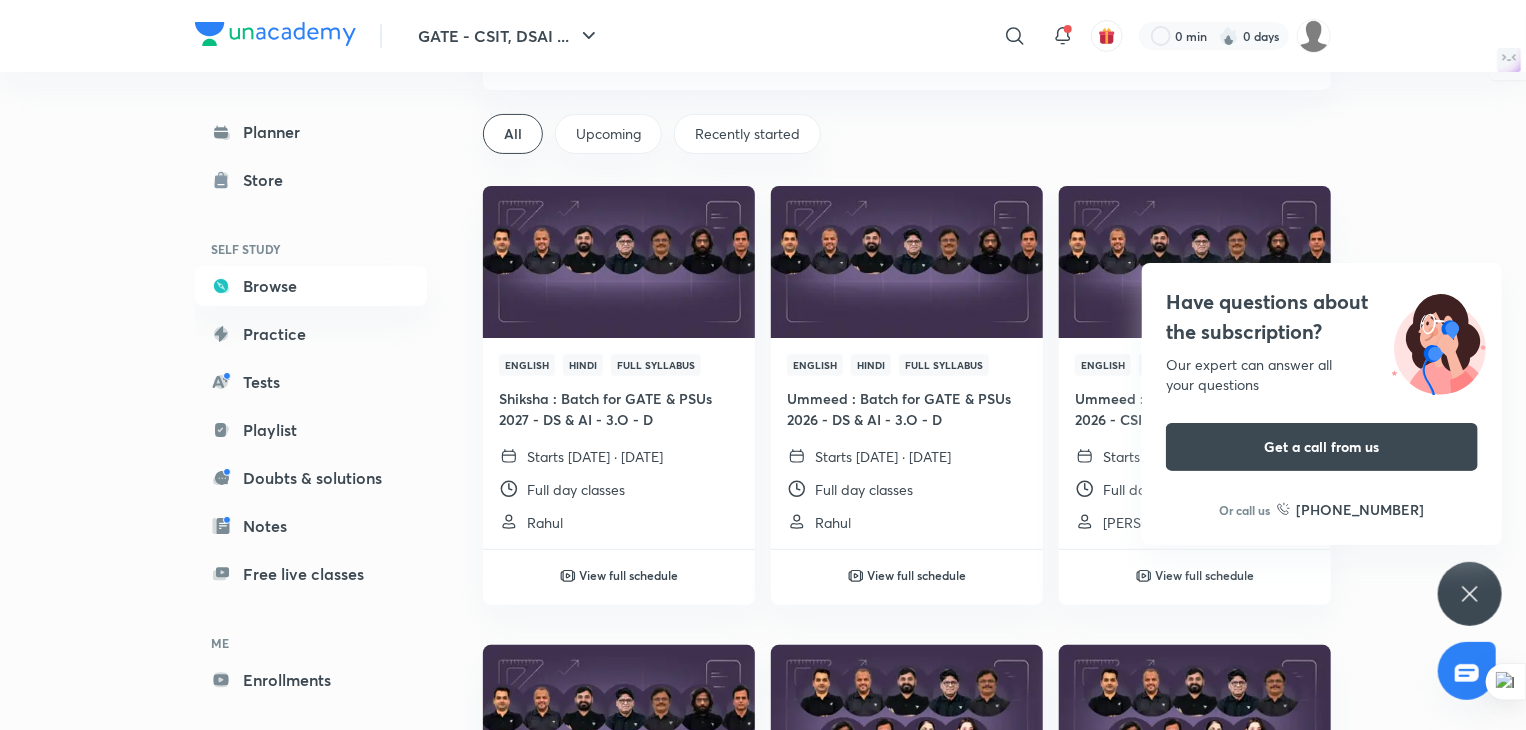 scroll, scrollTop: 100, scrollLeft: 0, axis: vertical 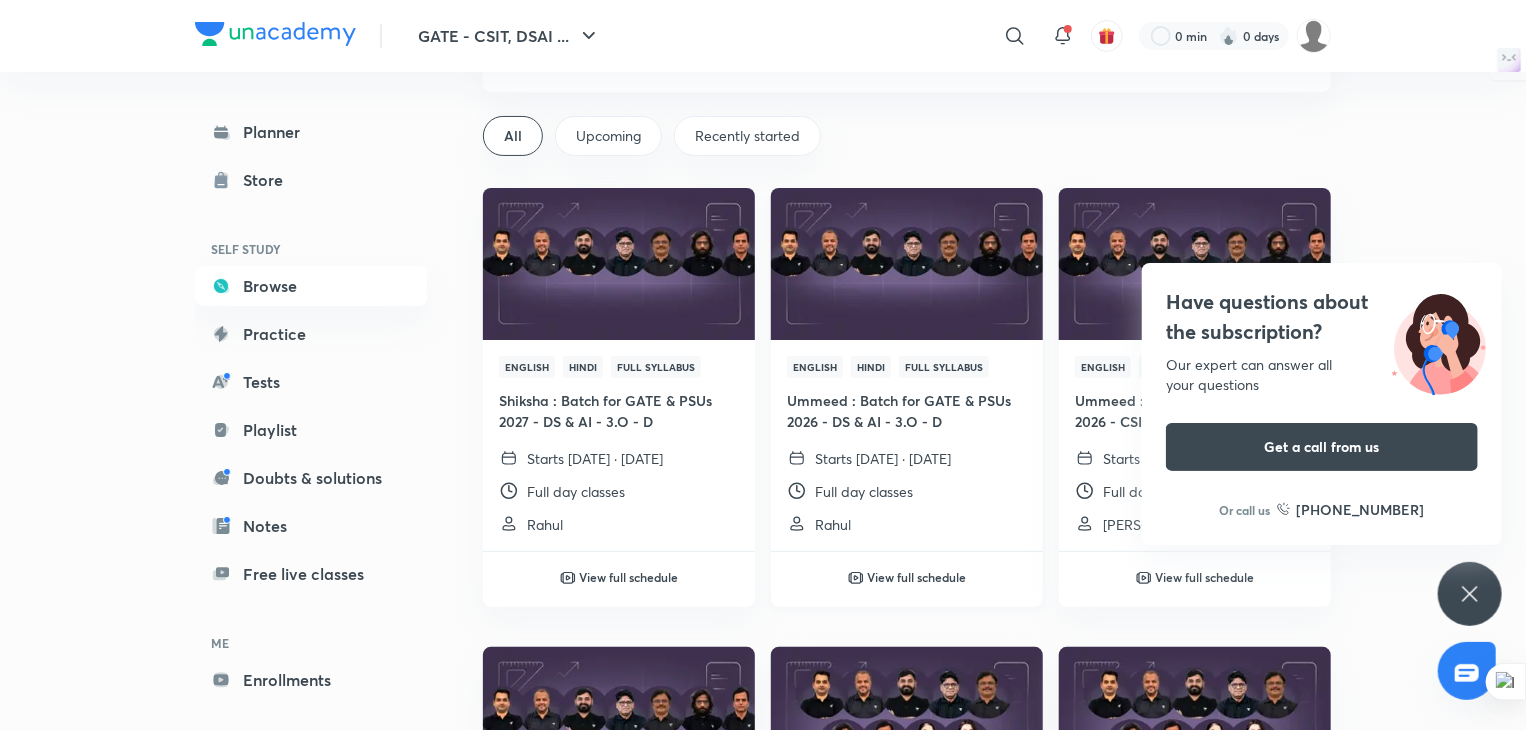 click on "View full schedule" at bounding box center [917, 577] 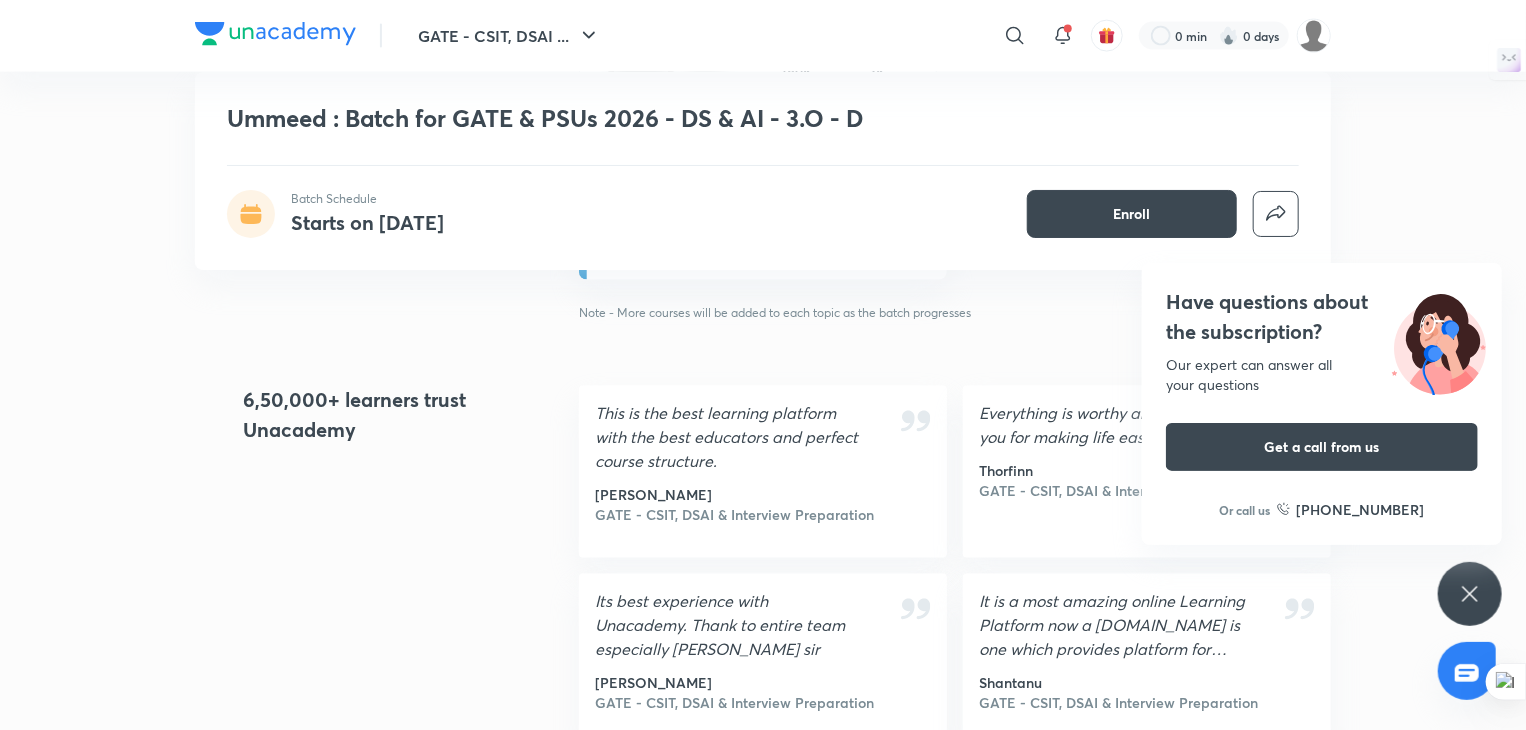scroll, scrollTop: 1400, scrollLeft: 0, axis: vertical 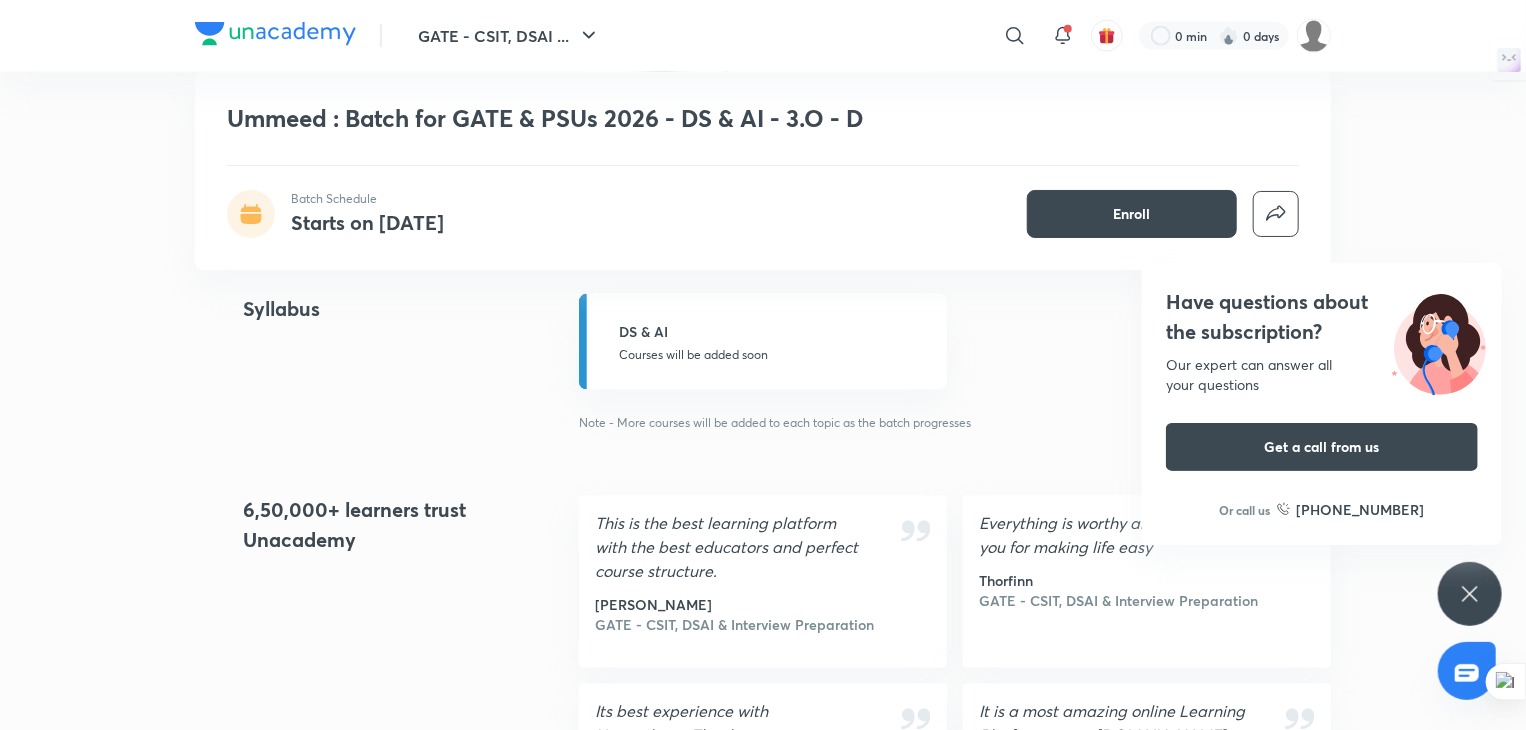 click on "Note - More courses will be added to each topic as the batch progresses" at bounding box center (955, 423) 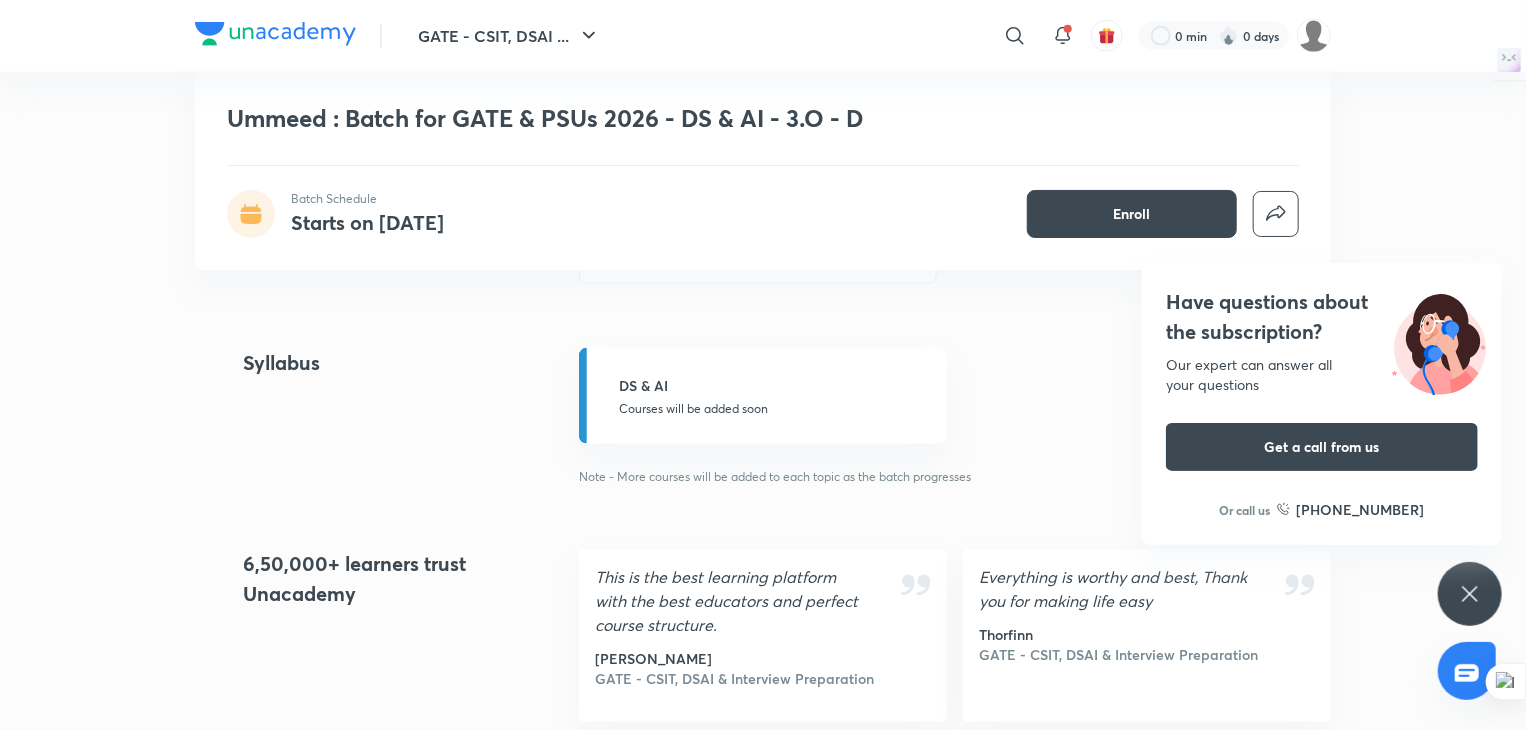 scroll, scrollTop: 1200, scrollLeft: 0, axis: vertical 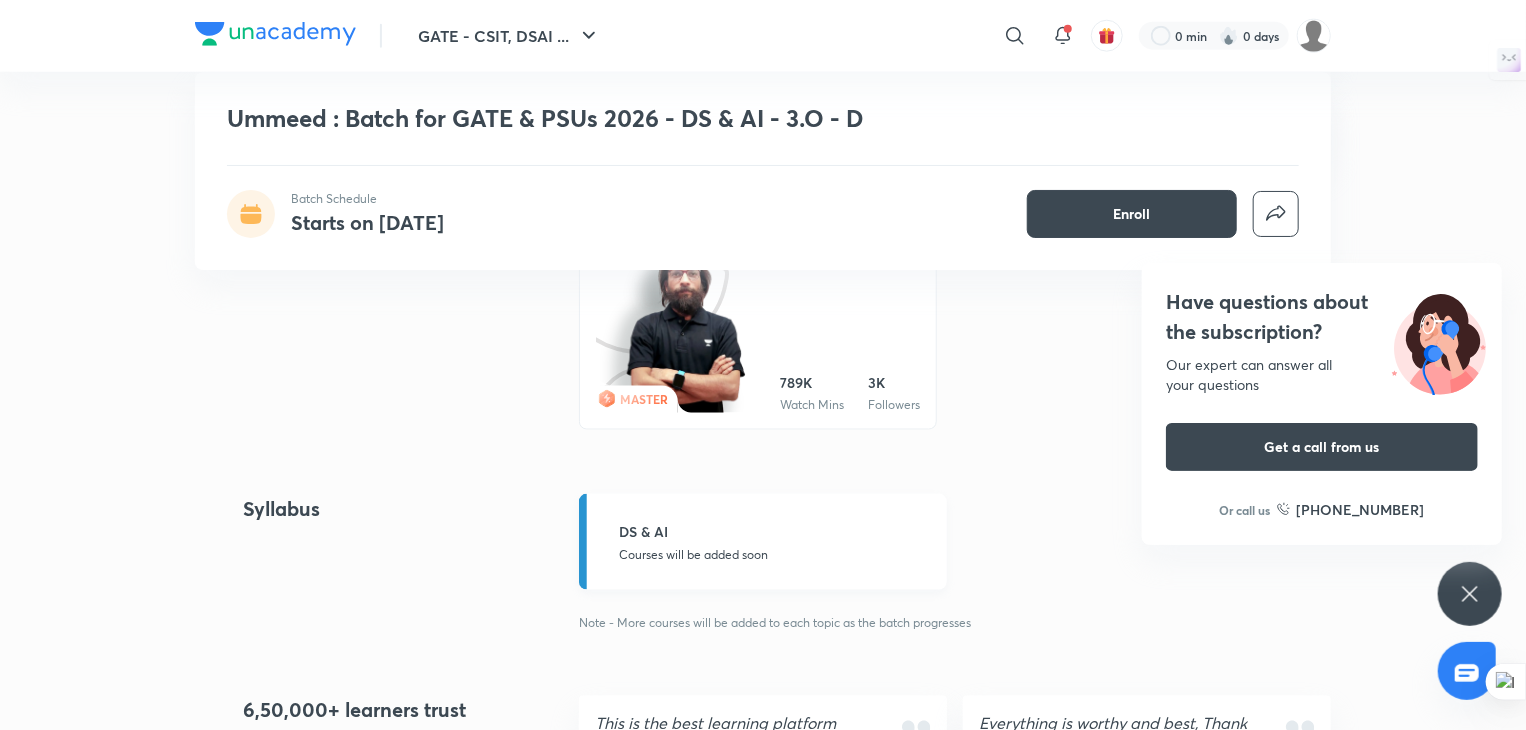click on "DS & AI" at bounding box center (777, 531) 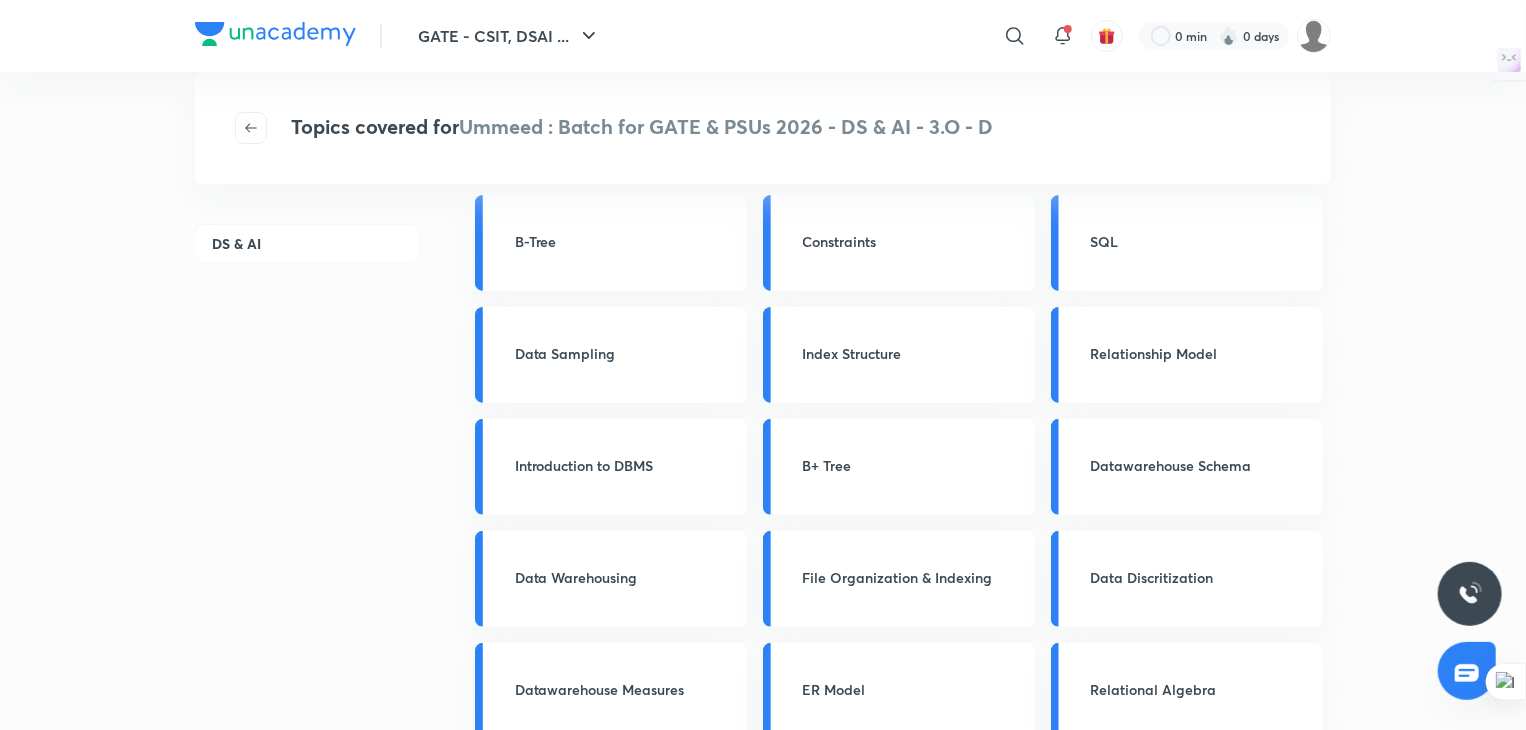 scroll, scrollTop: 0, scrollLeft: 0, axis: both 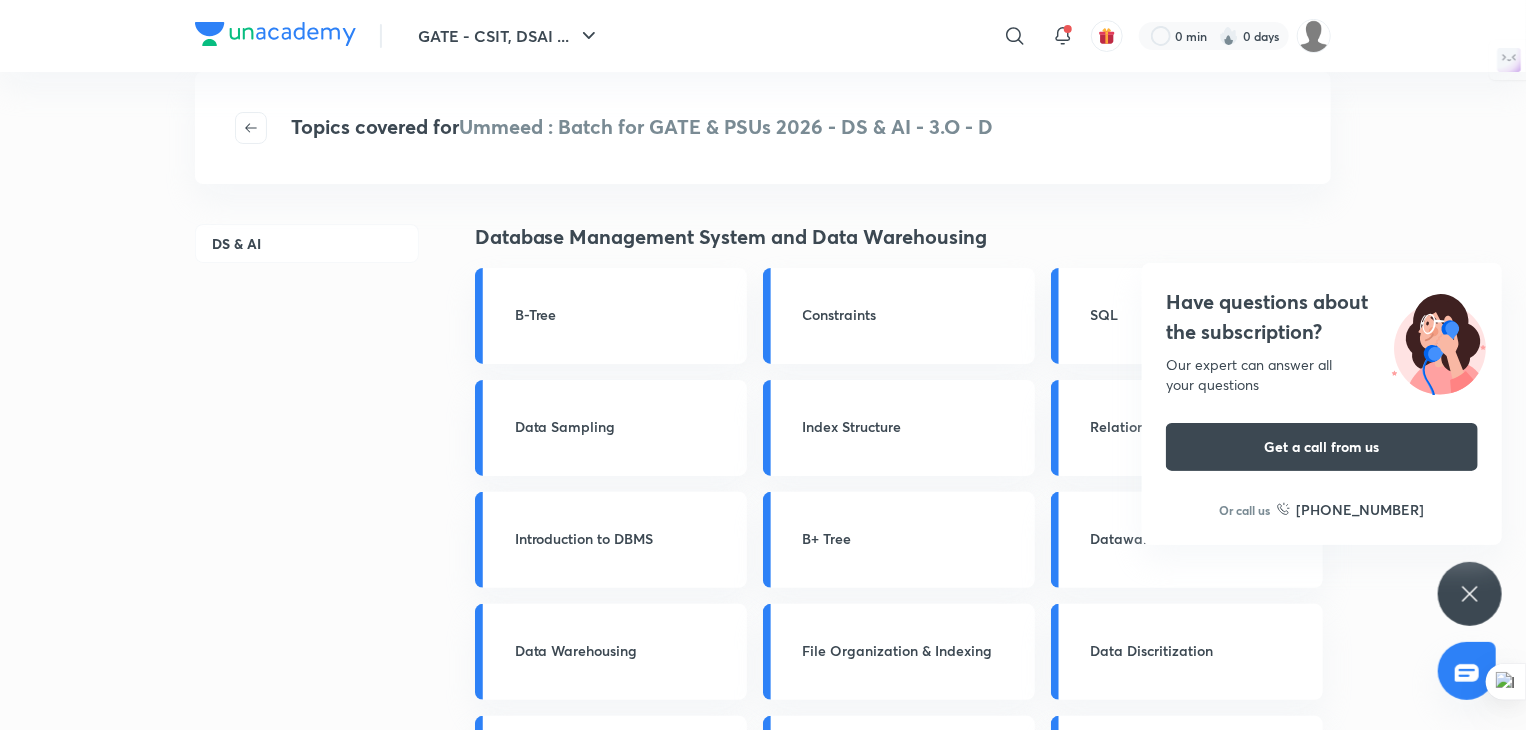 click on "Have questions about the subscription? Our expert can answer all your questions Get a call from us Or call us +91 8585858585" at bounding box center [1470, 594] 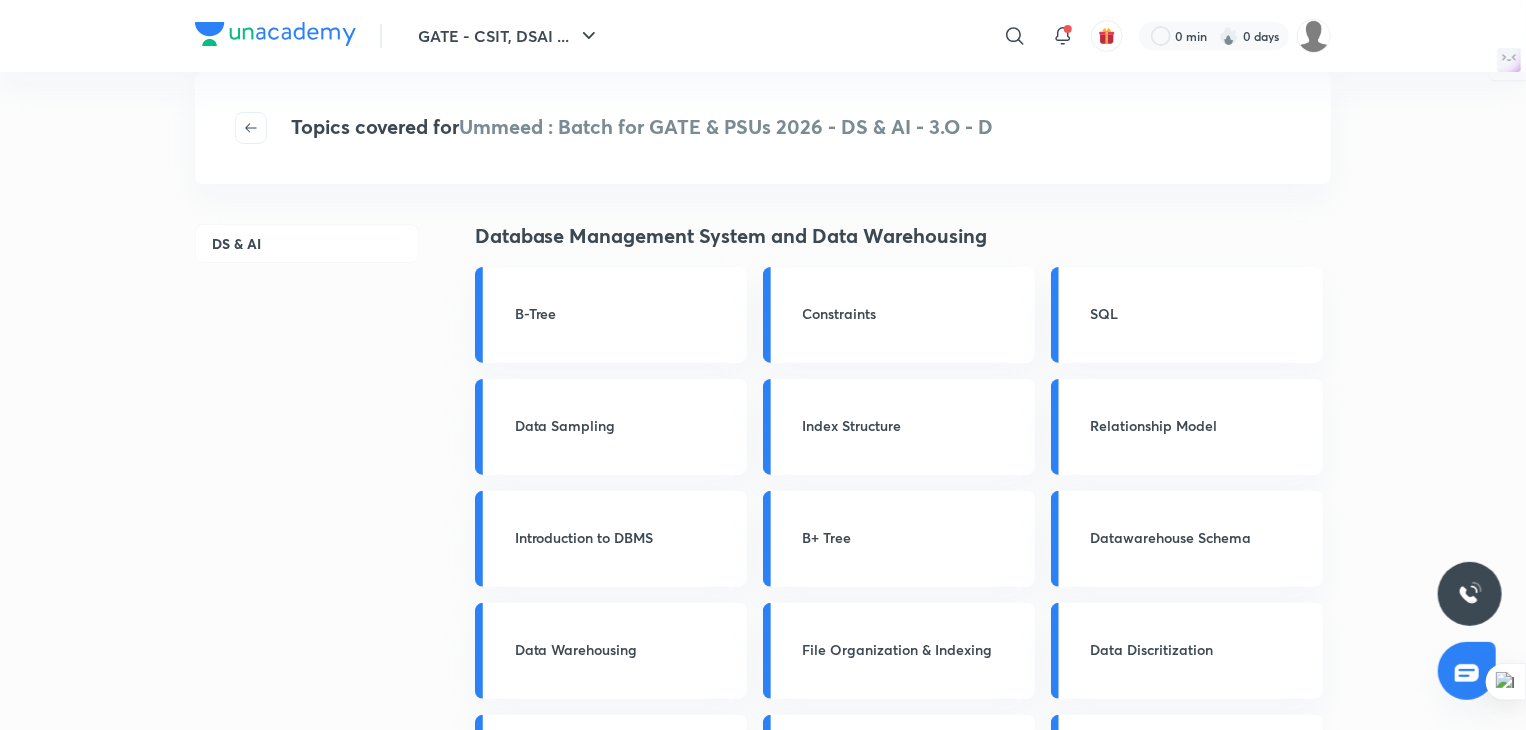 scroll, scrollTop: 0, scrollLeft: 0, axis: both 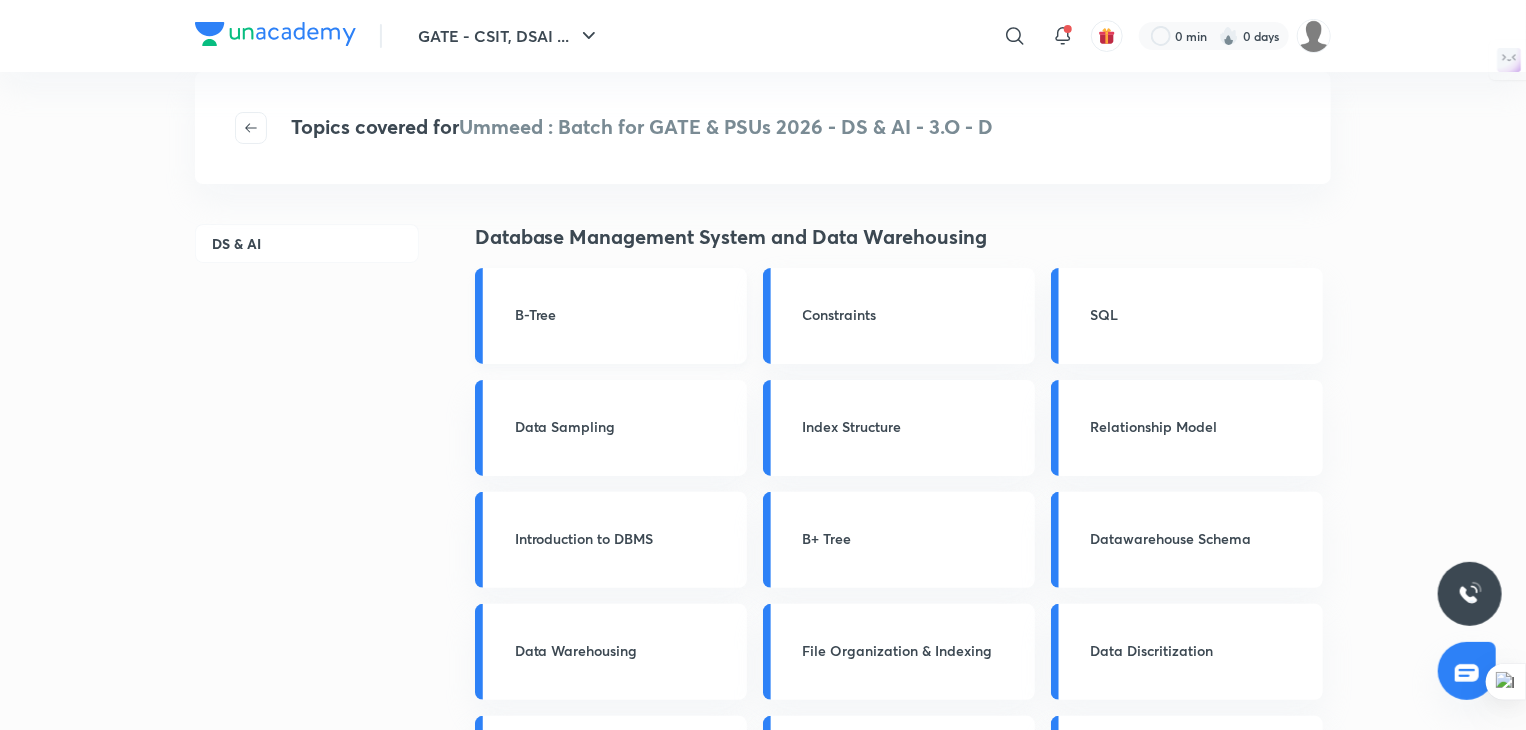 click on "B-Tree" at bounding box center (611, 316) 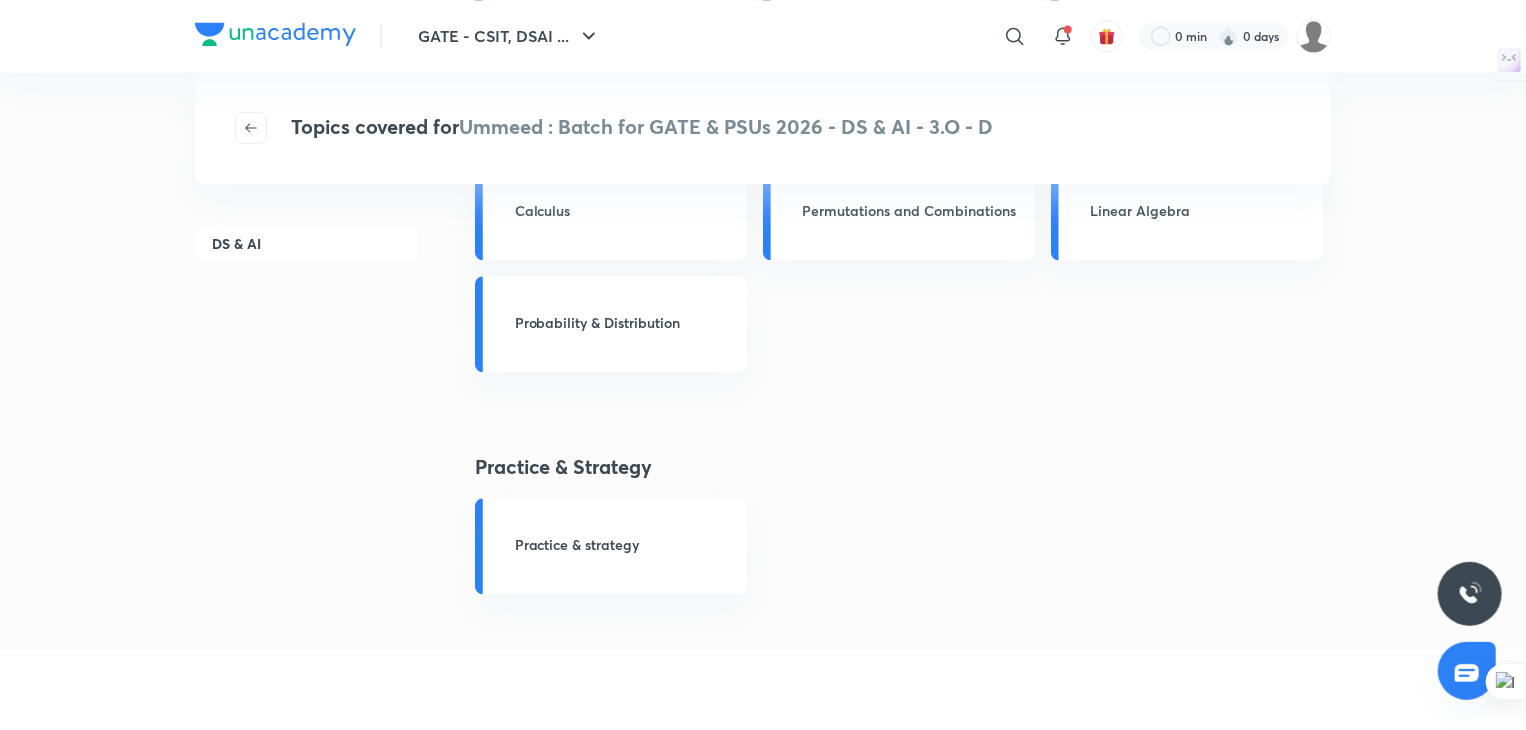 scroll, scrollTop: 2200, scrollLeft: 0, axis: vertical 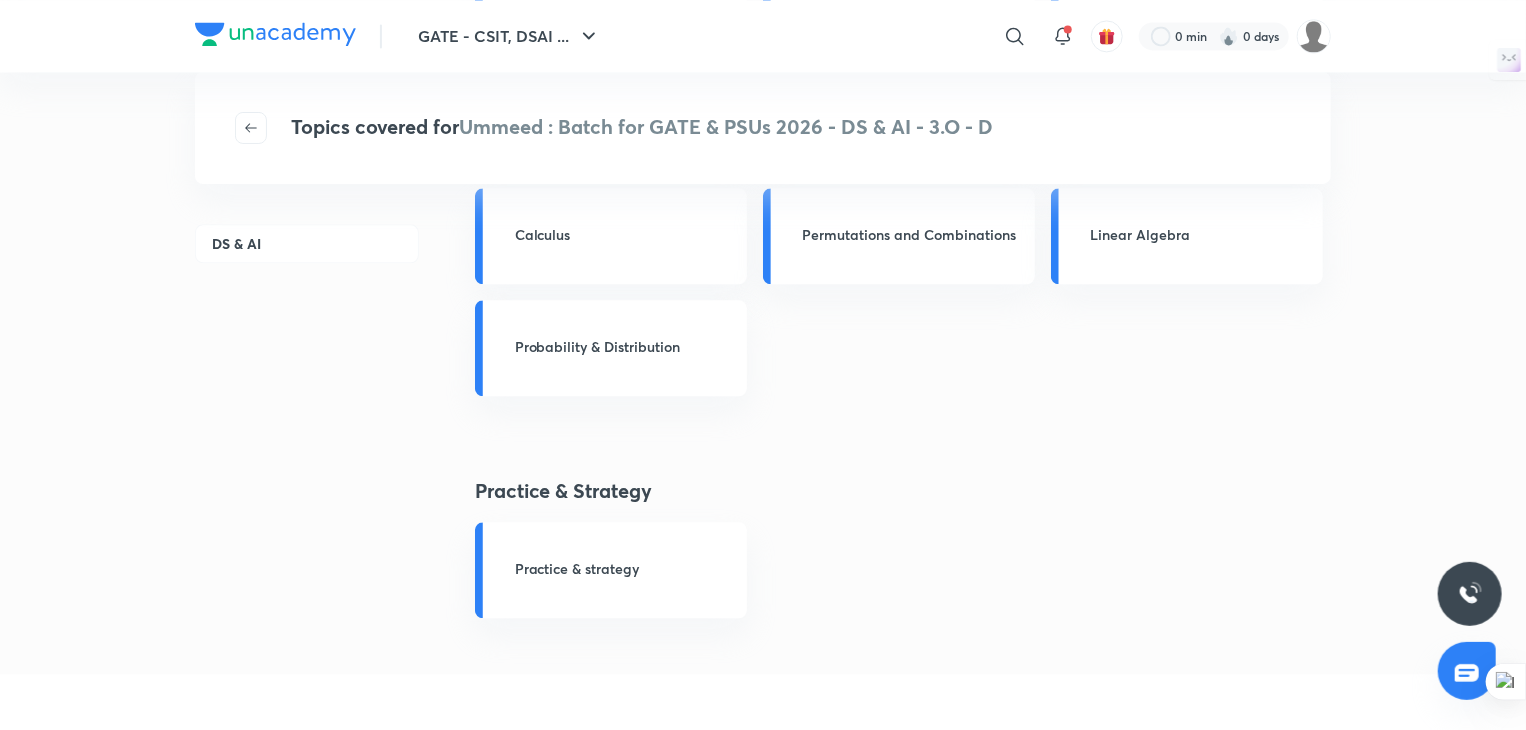 click on "Probability & Distribution" at bounding box center (625, 348) 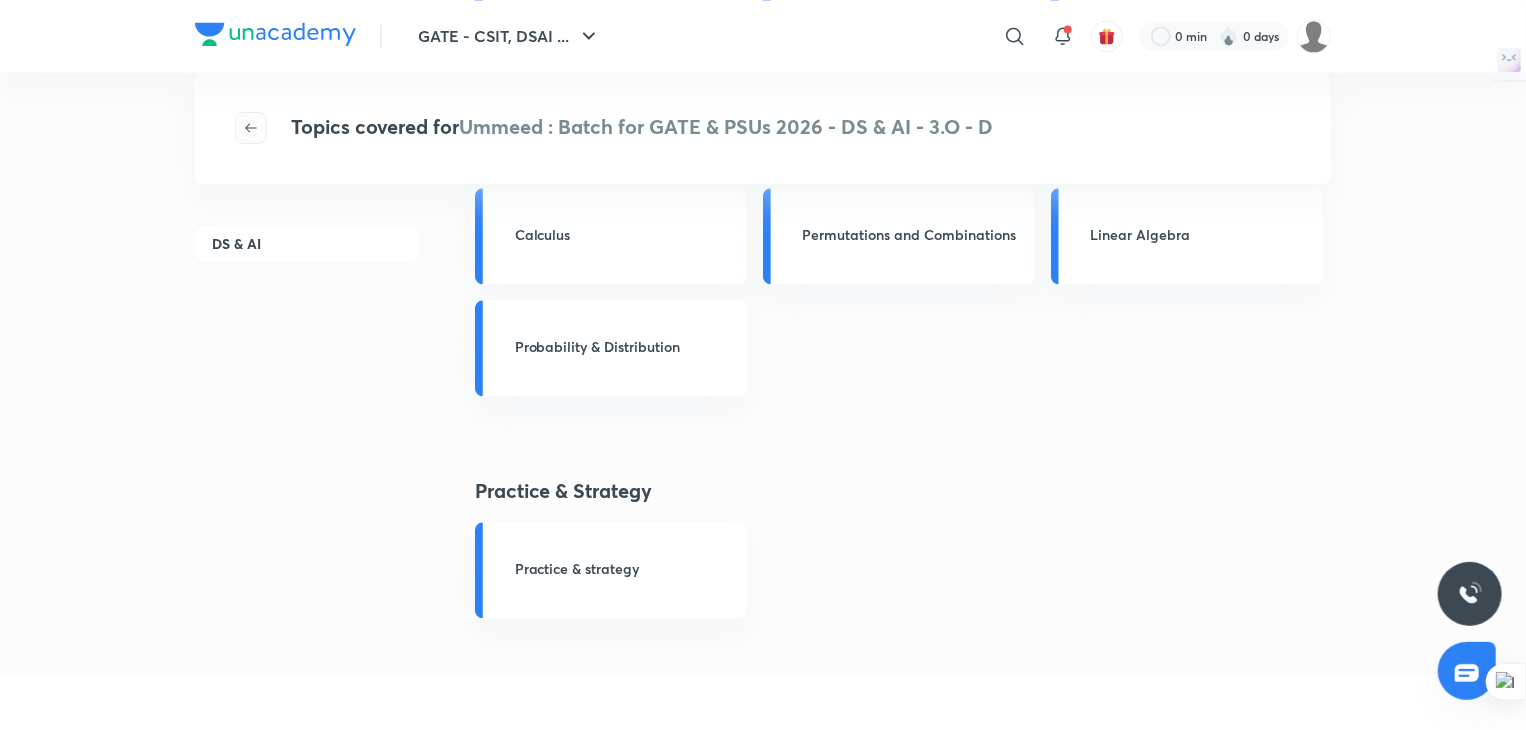 click at bounding box center [251, 128] 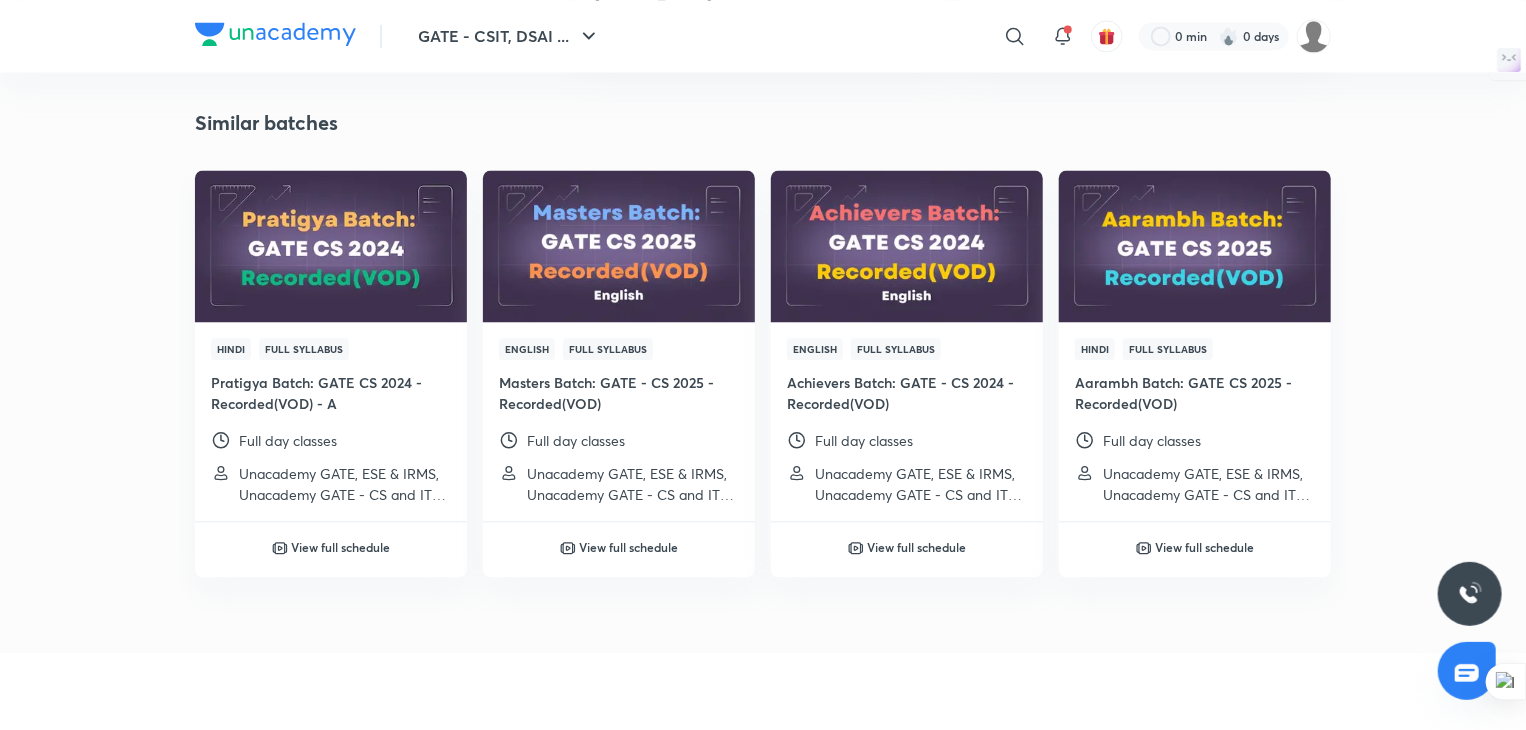 scroll, scrollTop: 0, scrollLeft: 0, axis: both 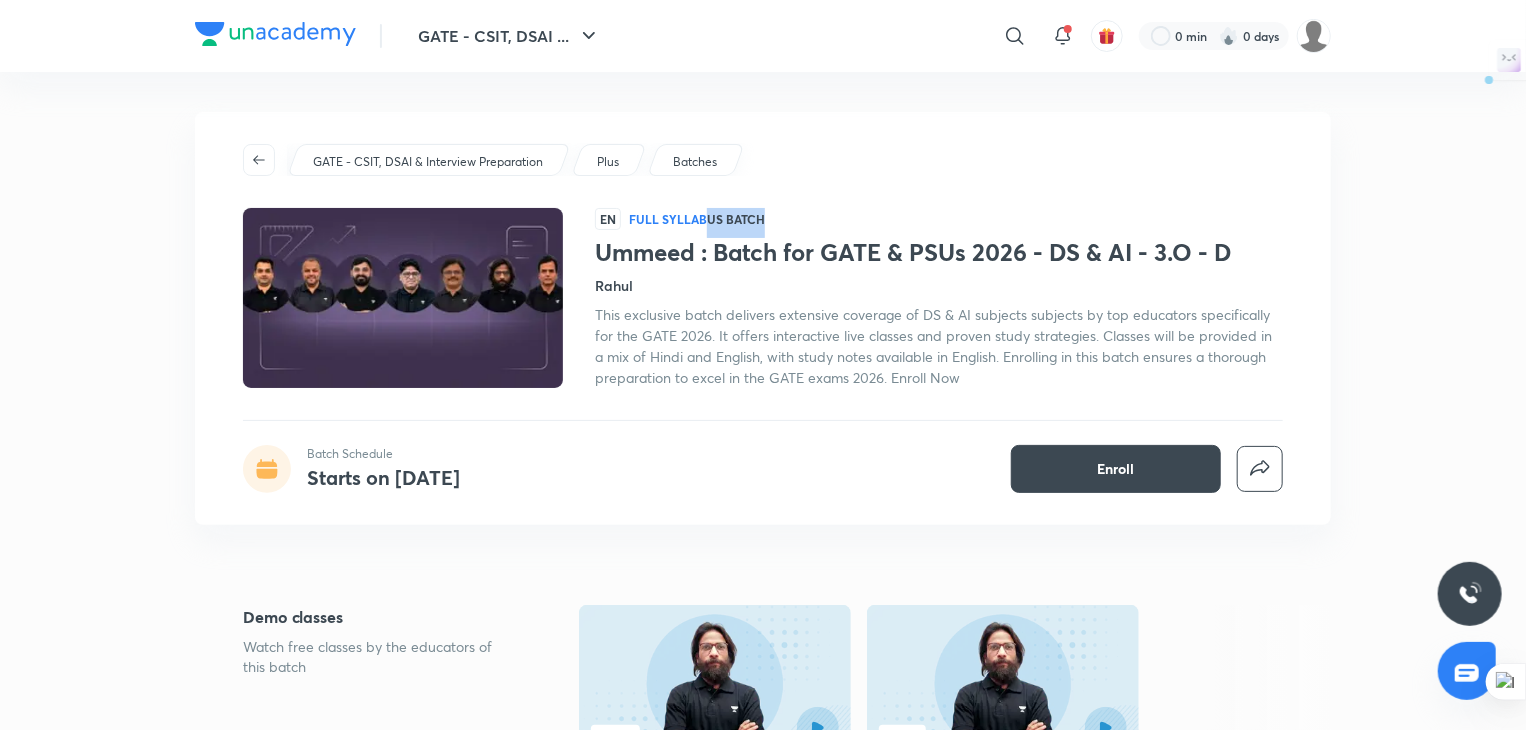 drag, startPoint x: 706, startPoint y: 221, endPoint x: 770, endPoint y: 227, distance: 64.28063 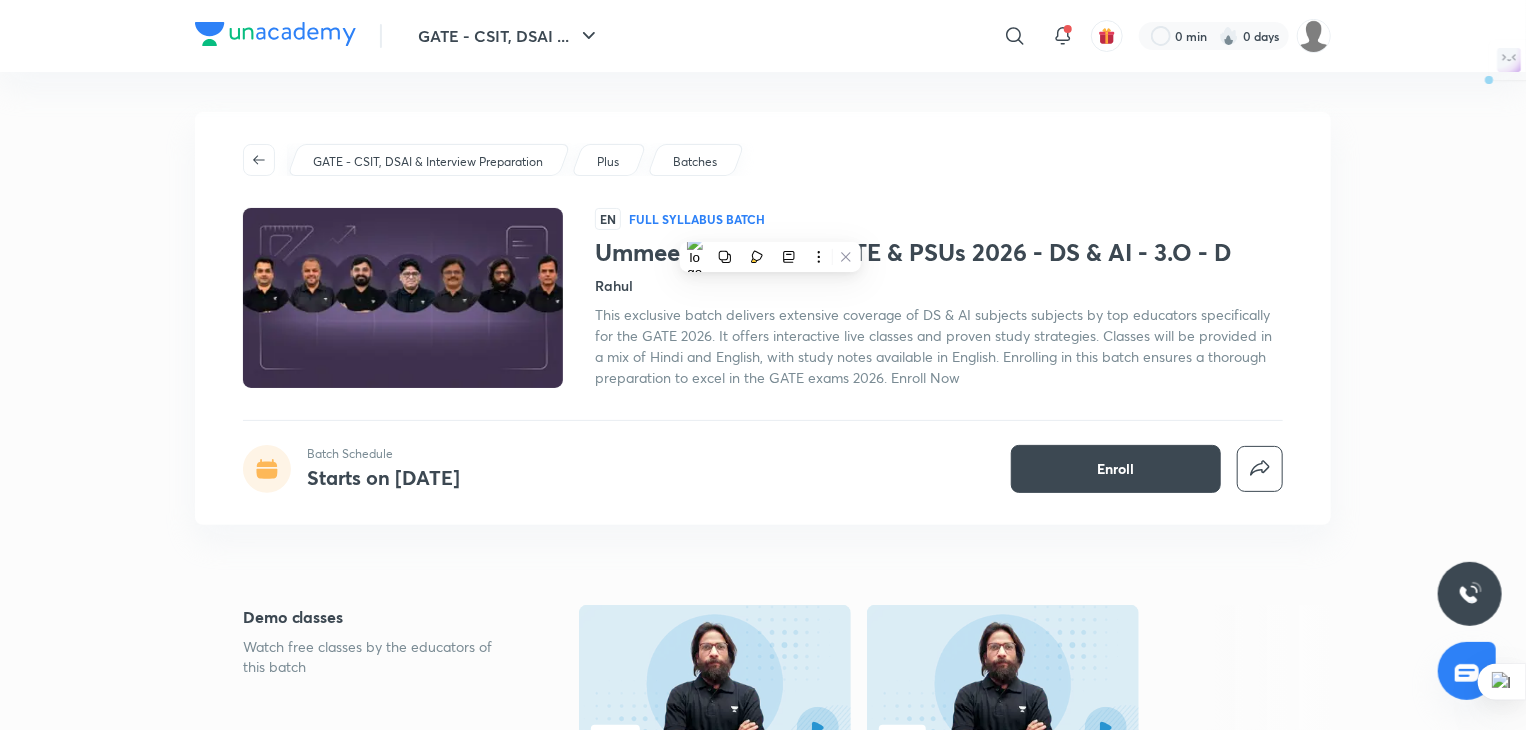 click on "GATE - CSIT, DSAI & Interview Preparation Plus Batches EN Full Syllabus Batch Ummeed : Batch for GATE & PSUs 2026 - DS & AI - 3.O - D Rahul  This exclusive batch delivers extensive coverage of DS & AI subjects subjects by top educators specifically for the GATE  2026. It offers interactive live classes and proven study strategies. Classes will be provided in a mix of Hindi and English, with study notes available in English. Enrolling in this batch ensures a thorough preparation to excel in the GATE  exams 2026. Enroll Now Batch Schedule Starts on Jul 31 Enroll" at bounding box center (763, 318) 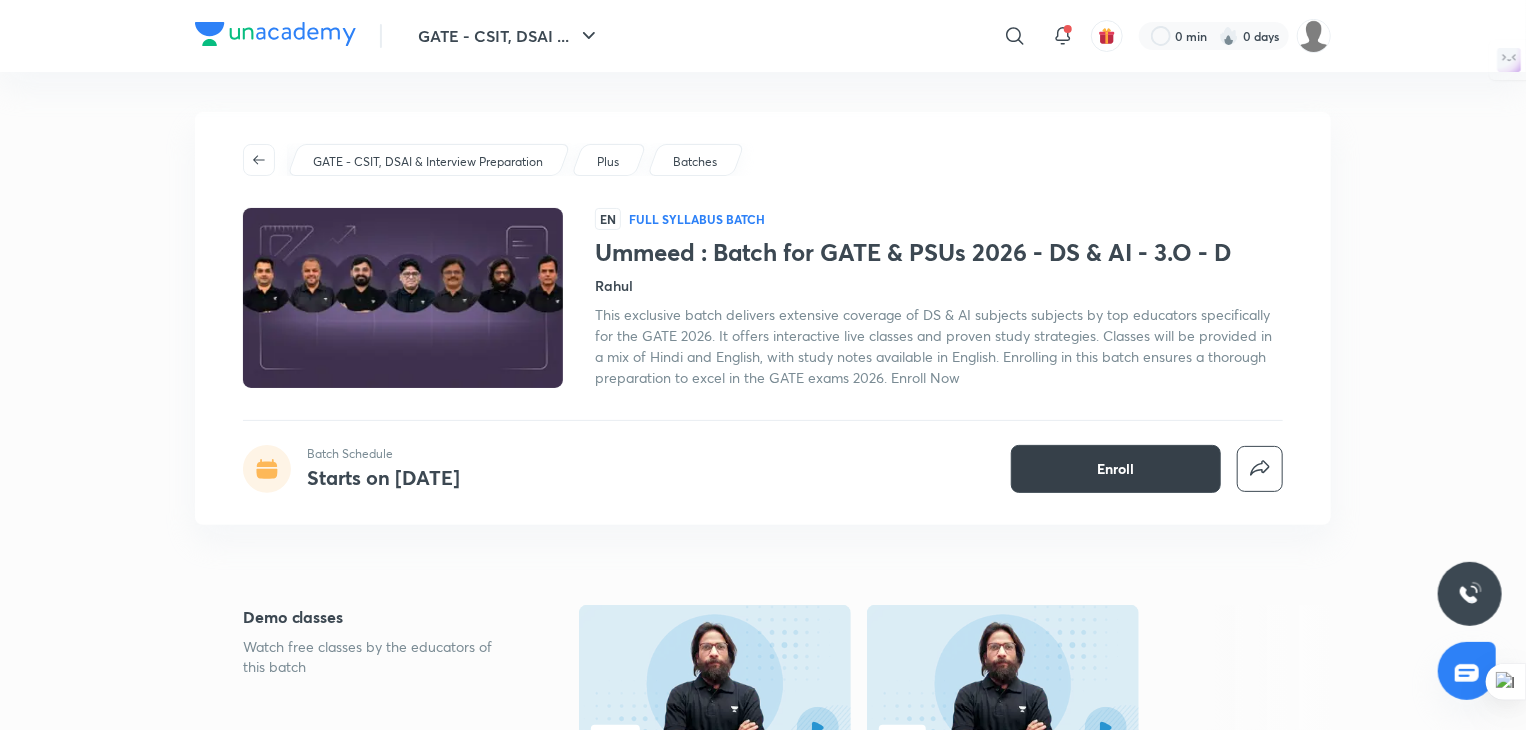 click on "Enroll" at bounding box center [1116, 469] 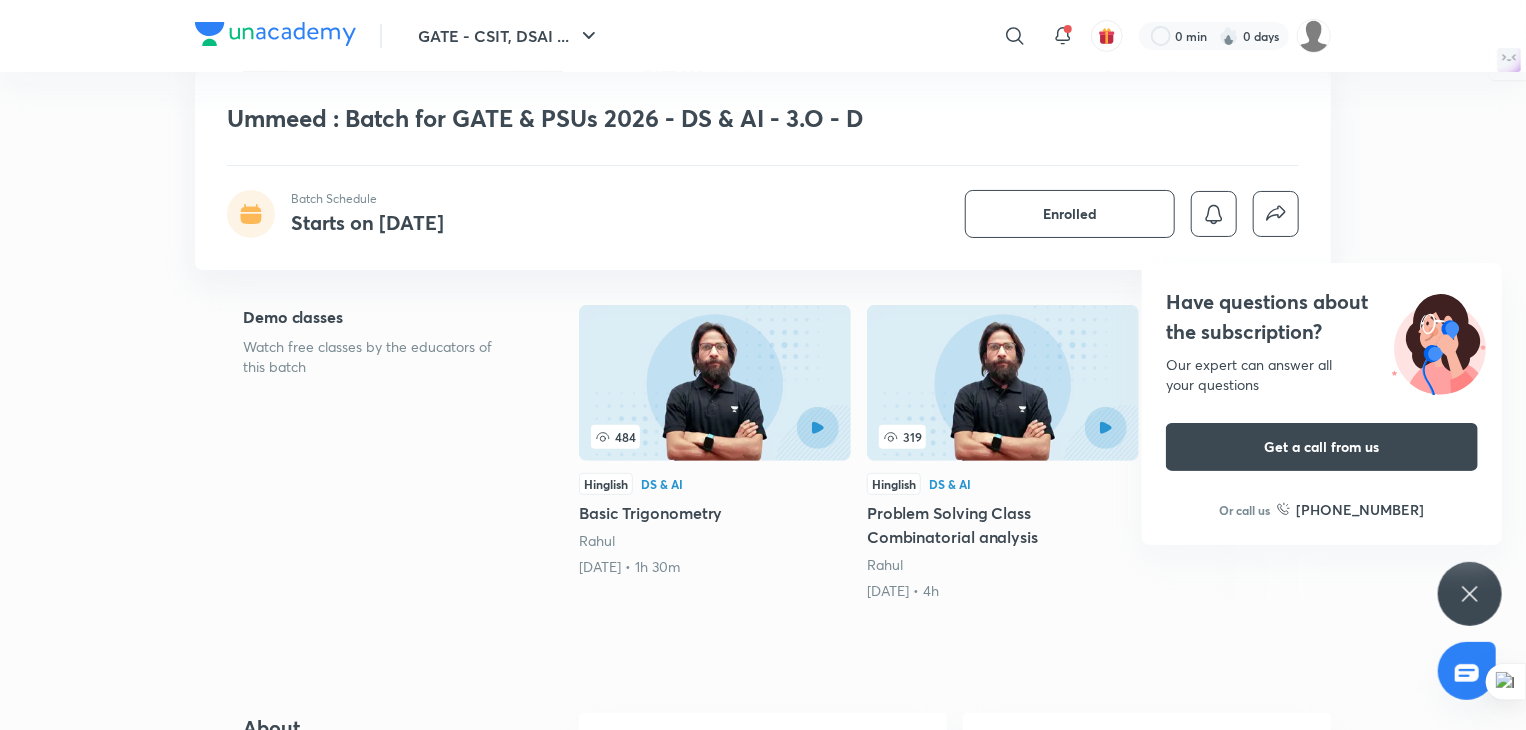 scroll, scrollTop: 200, scrollLeft: 0, axis: vertical 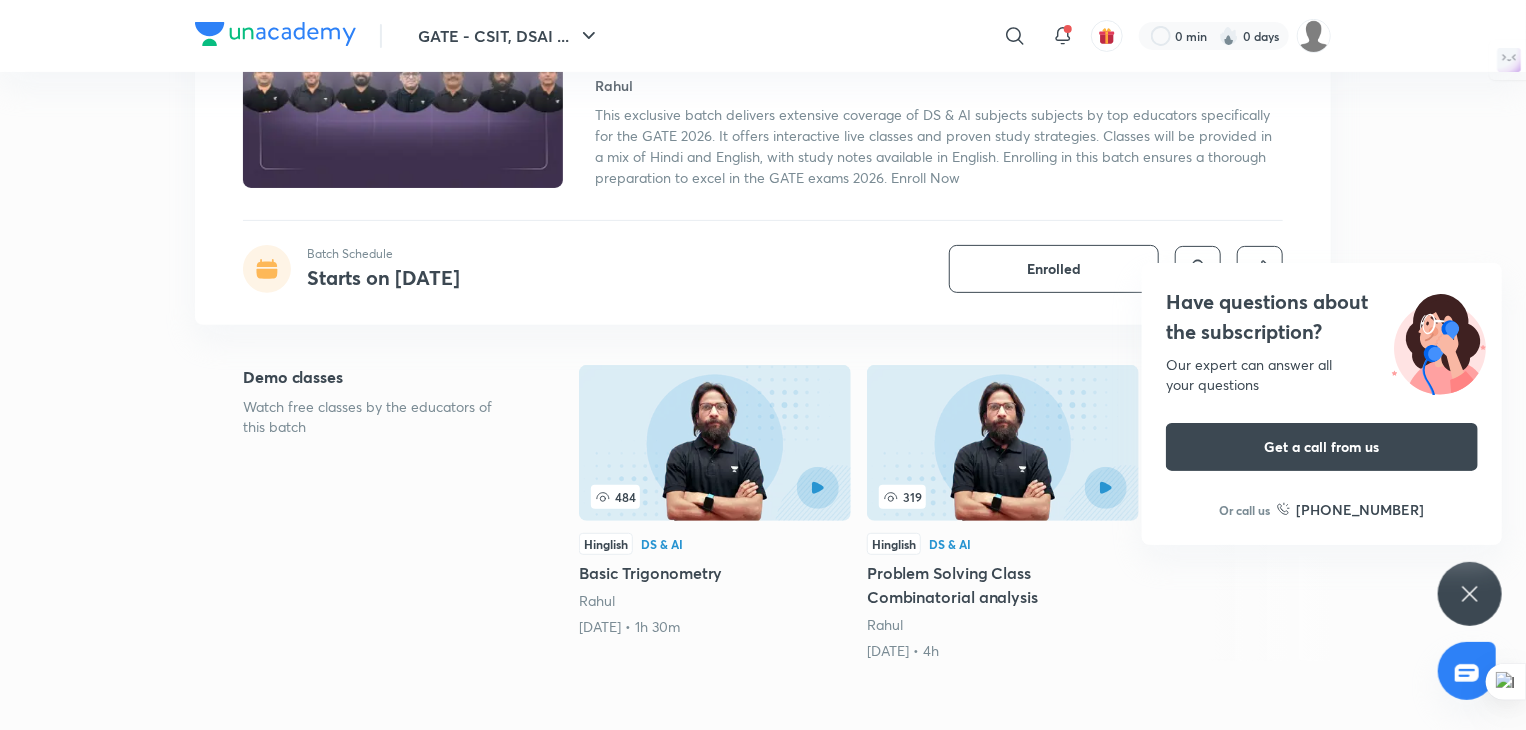 click on "Have questions about the subscription? Our expert can answer all your questions Get a call from us Or call us +91 8585858585" at bounding box center [1470, 594] 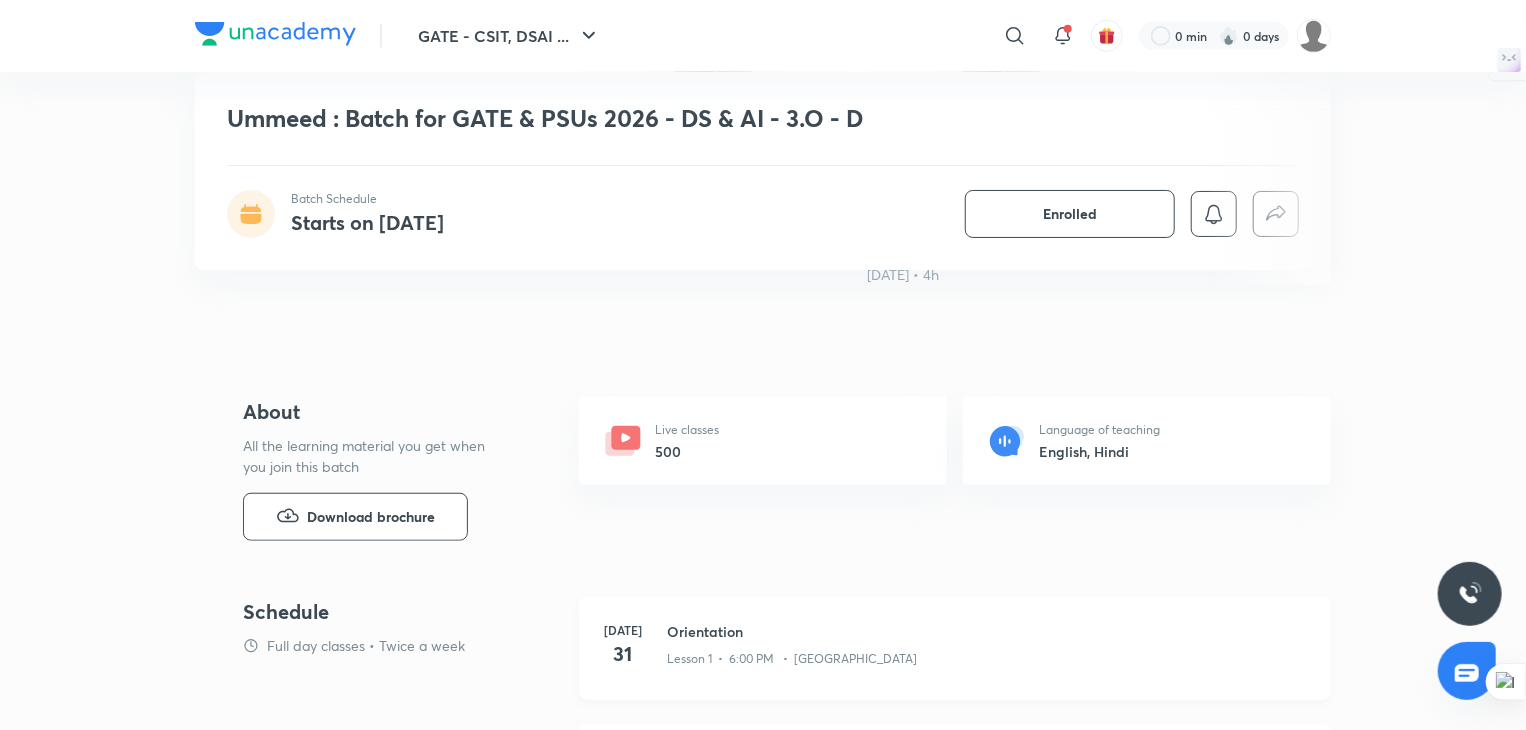 scroll, scrollTop: 500, scrollLeft: 0, axis: vertical 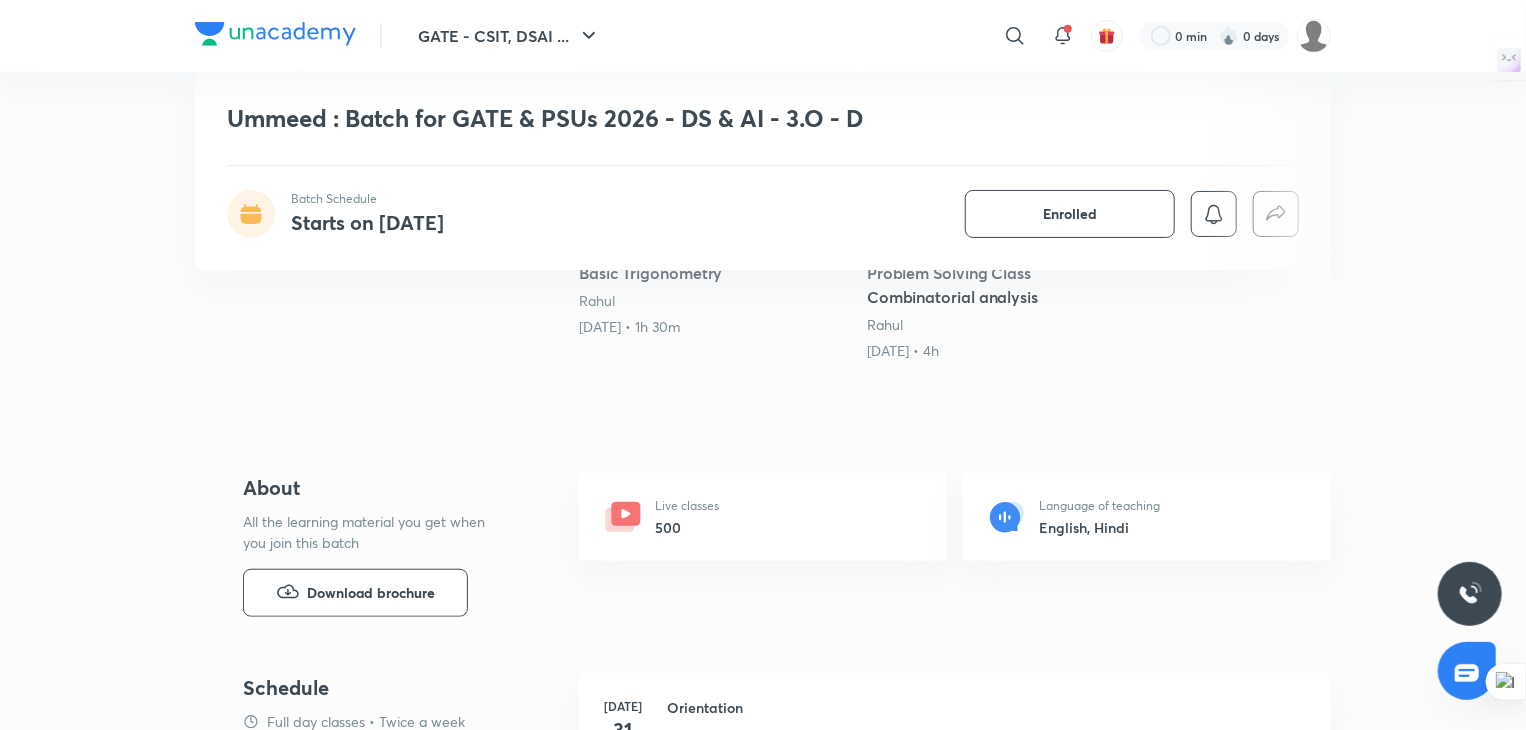 click on "Live classes 500" at bounding box center [763, 517] 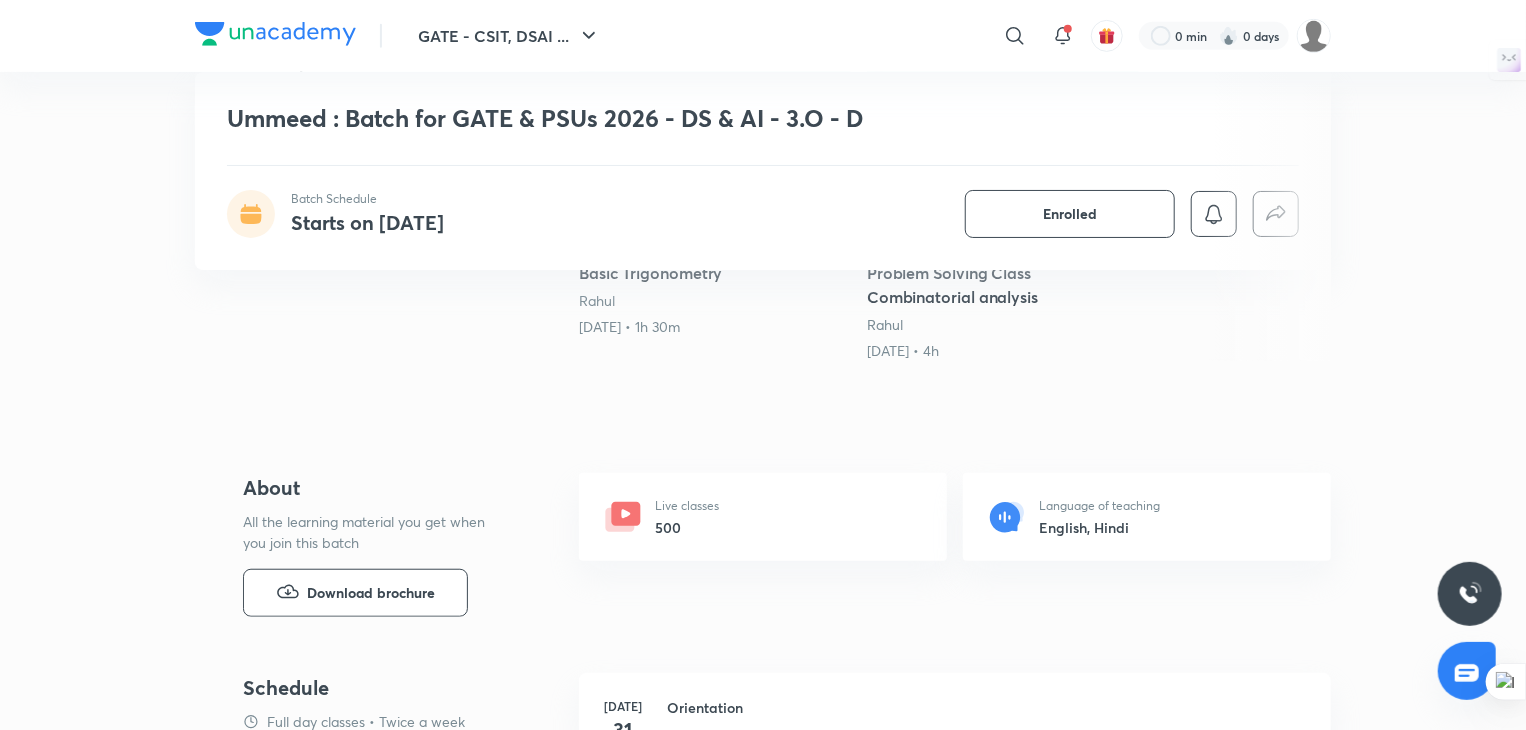 click 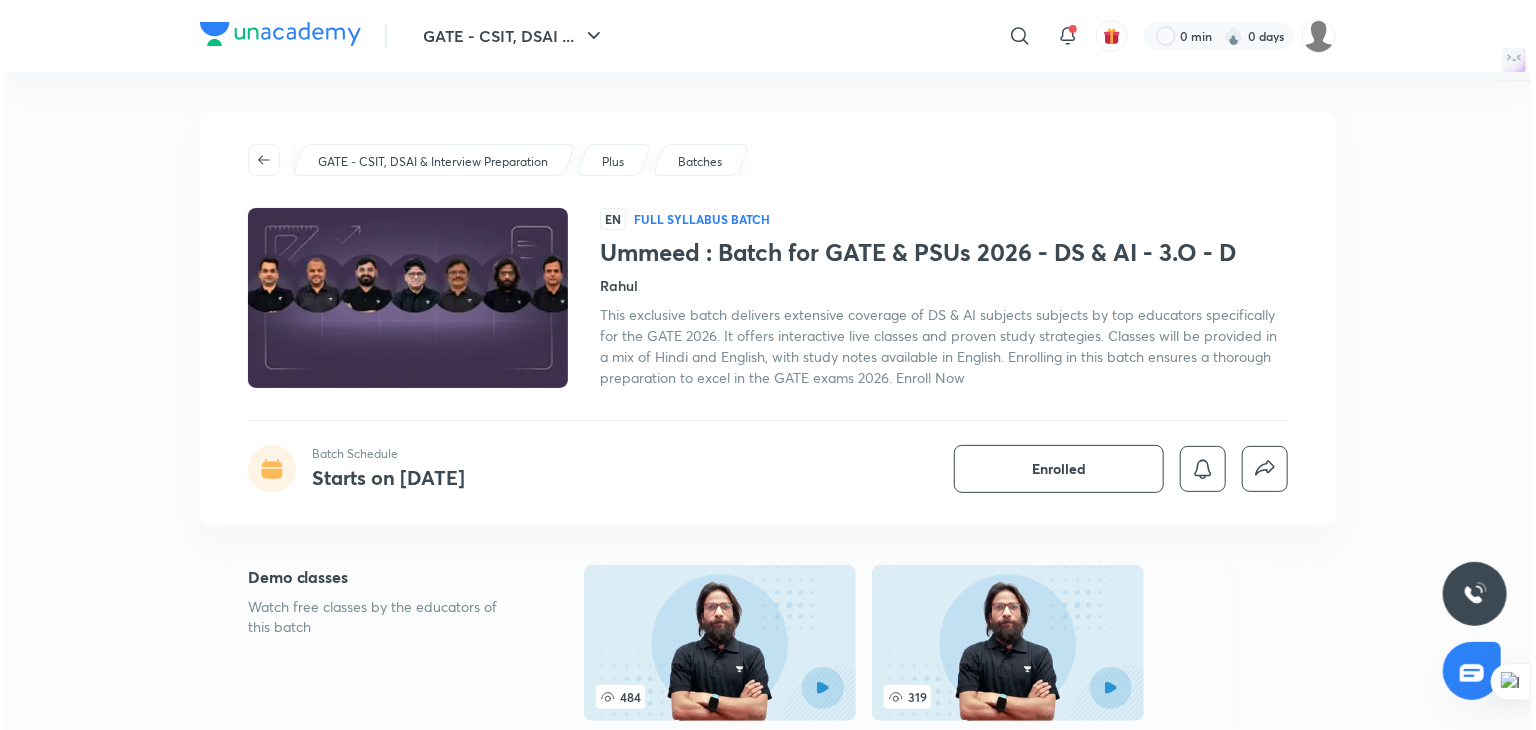 scroll, scrollTop: 0, scrollLeft: 0, axis: both 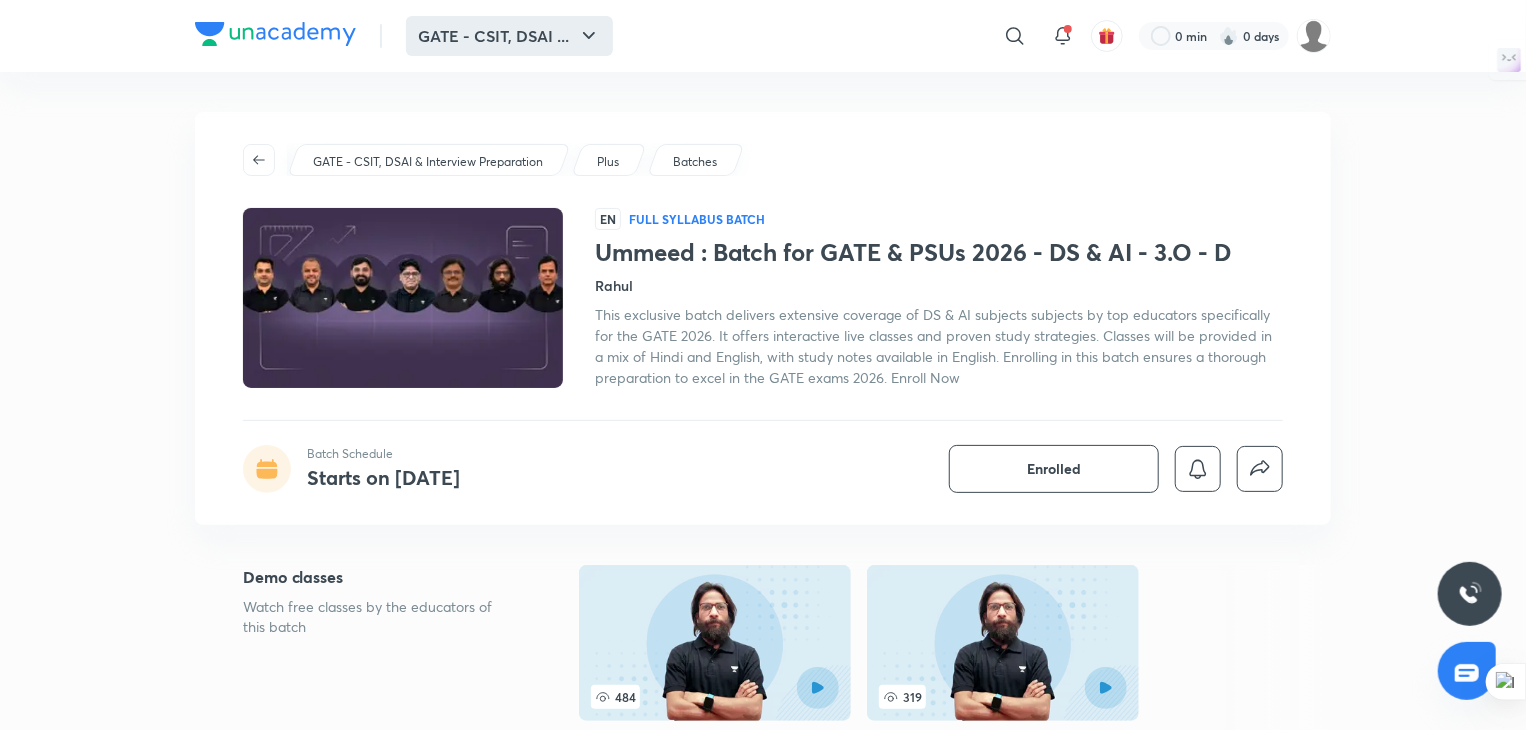 click 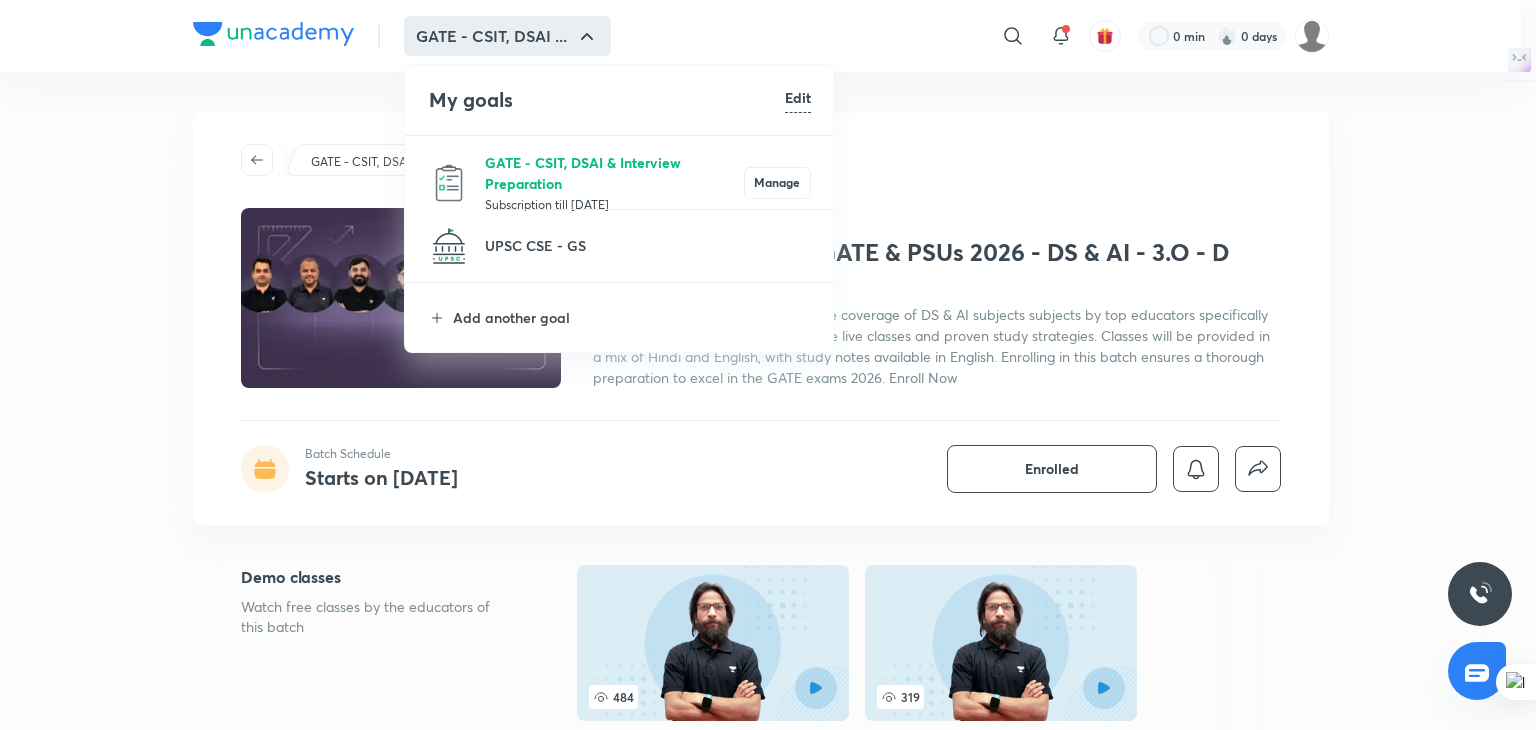 click on "GATE - CSIT, DSAI & Interview Preparation" at bounding box center (614, 173) 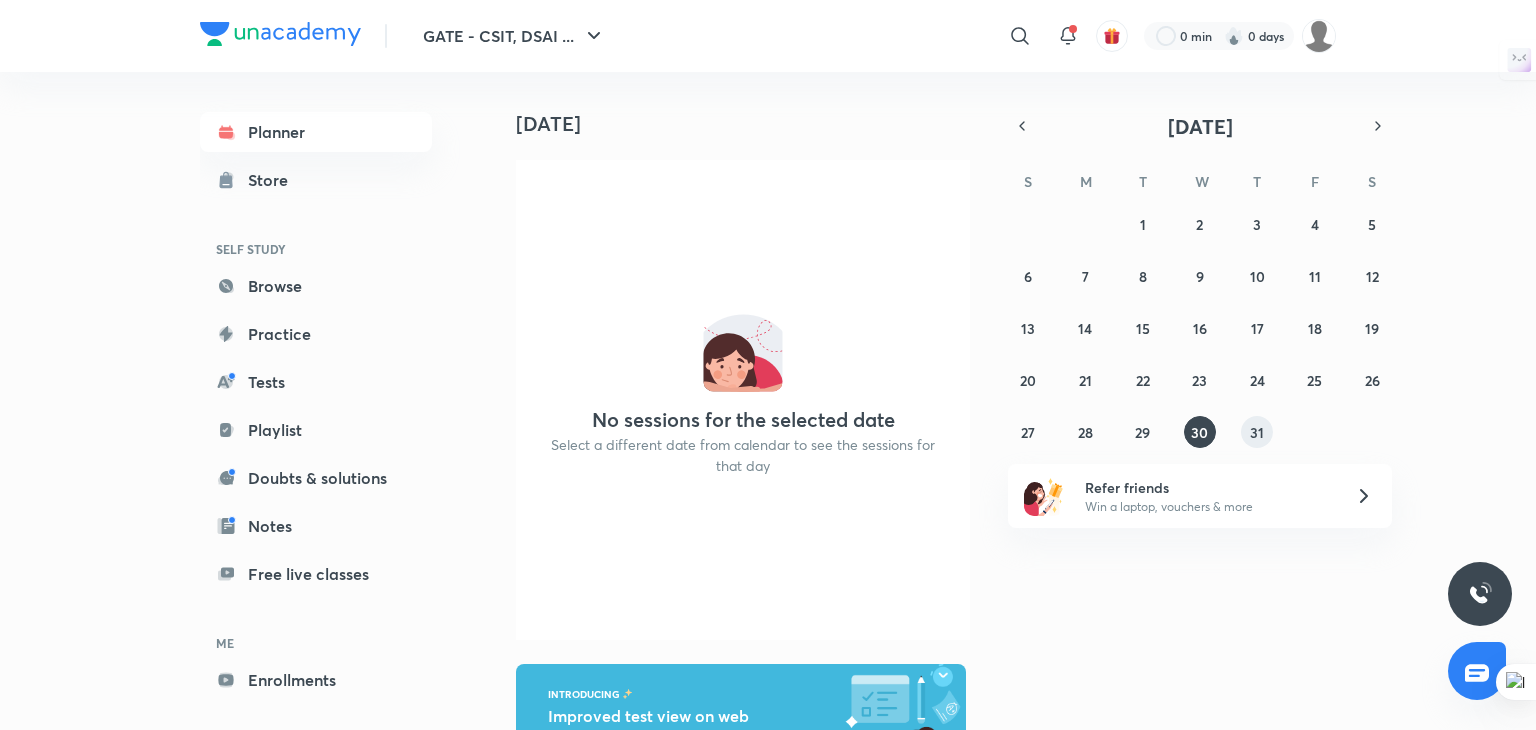 click on "31" at bounding box center (1257, 432) 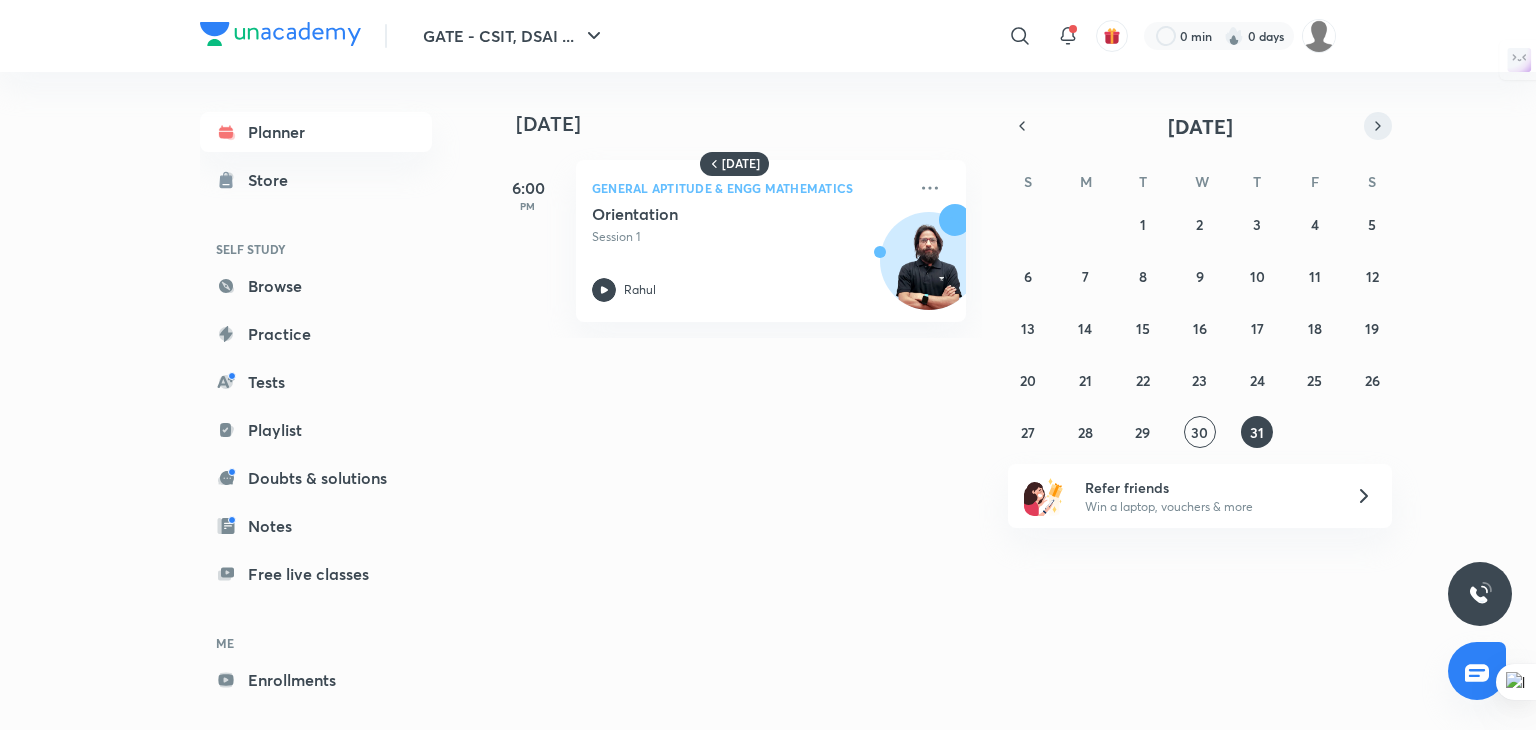 click 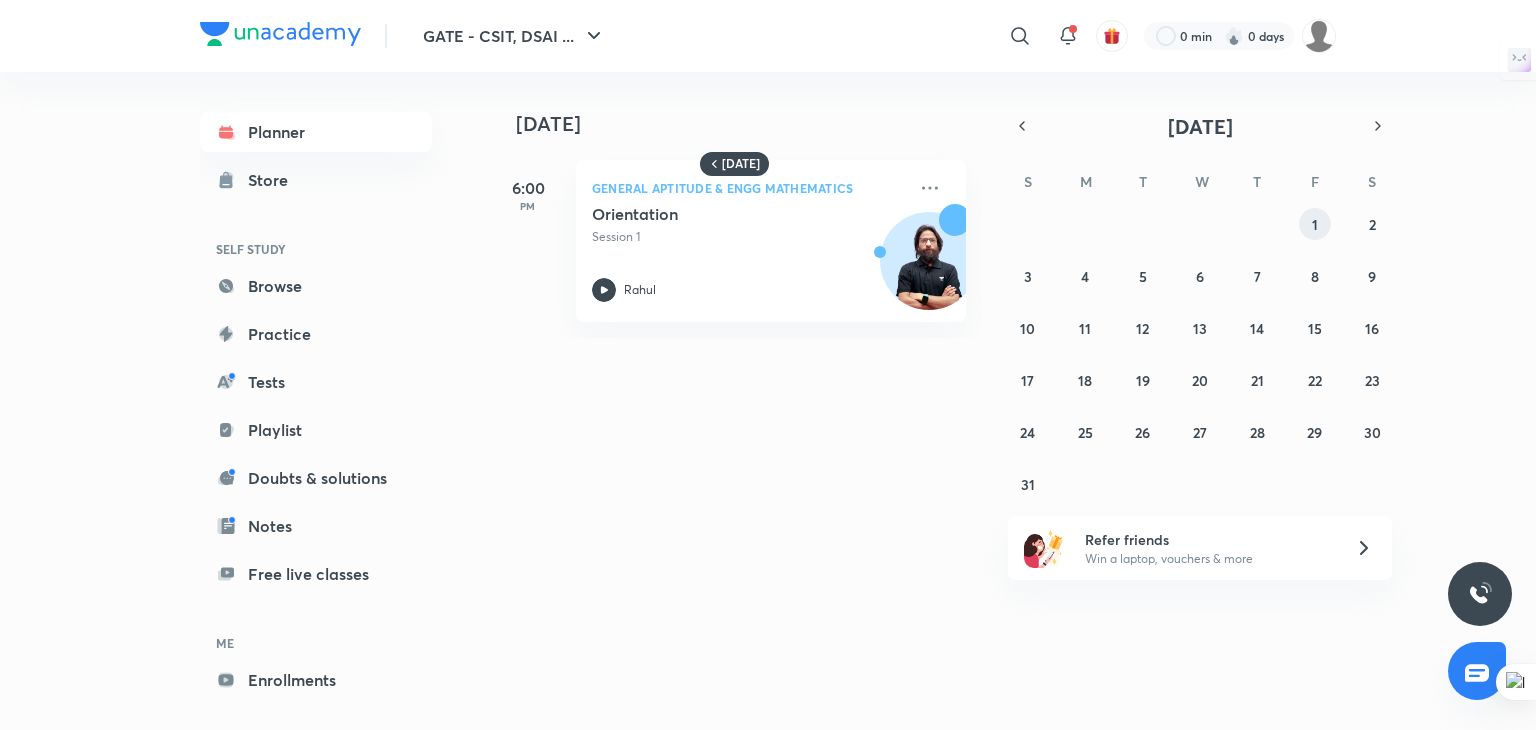click on "1" at bounding box center (1315, 224) 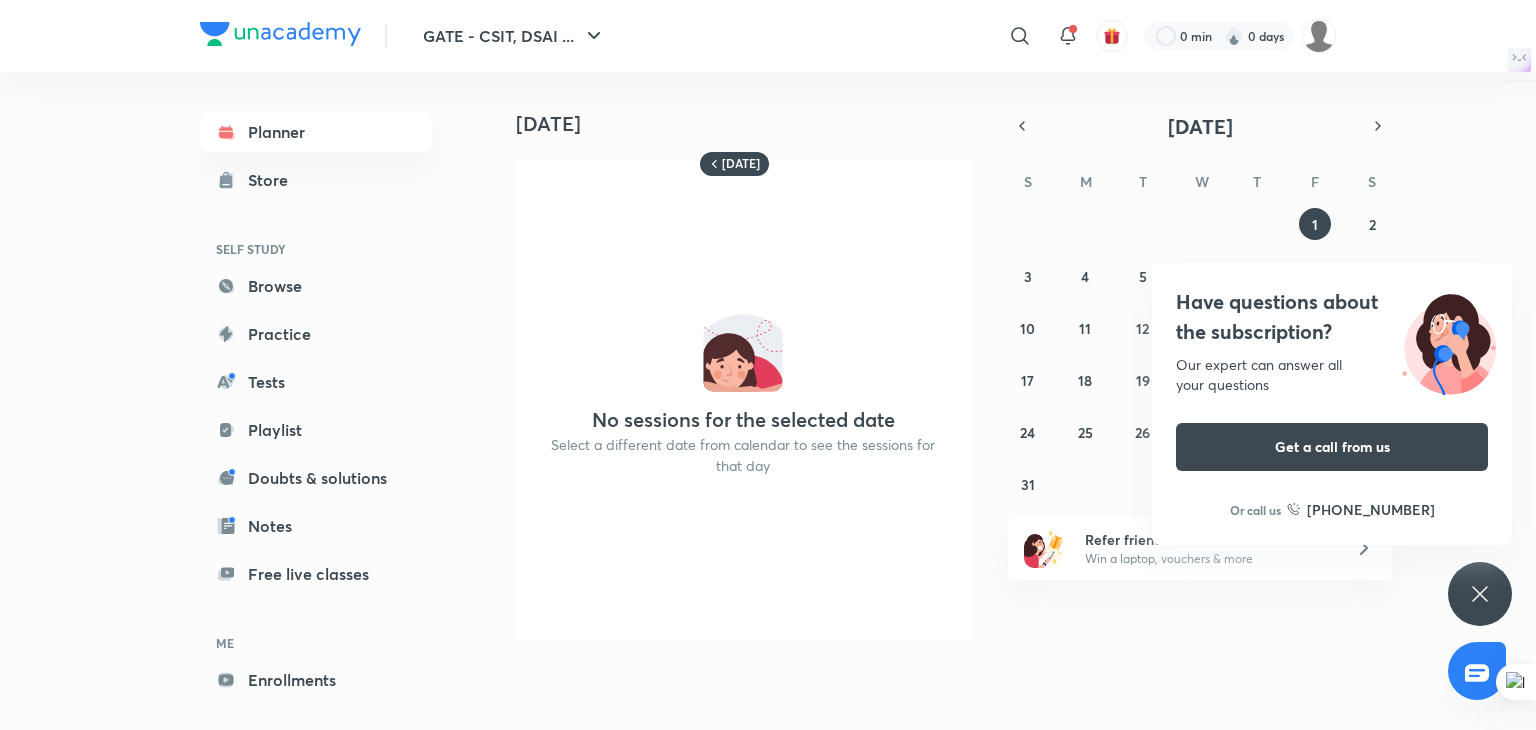 click on "Refer friends Win a laptop, vouchers & more" at bounding box center [1200, 548] 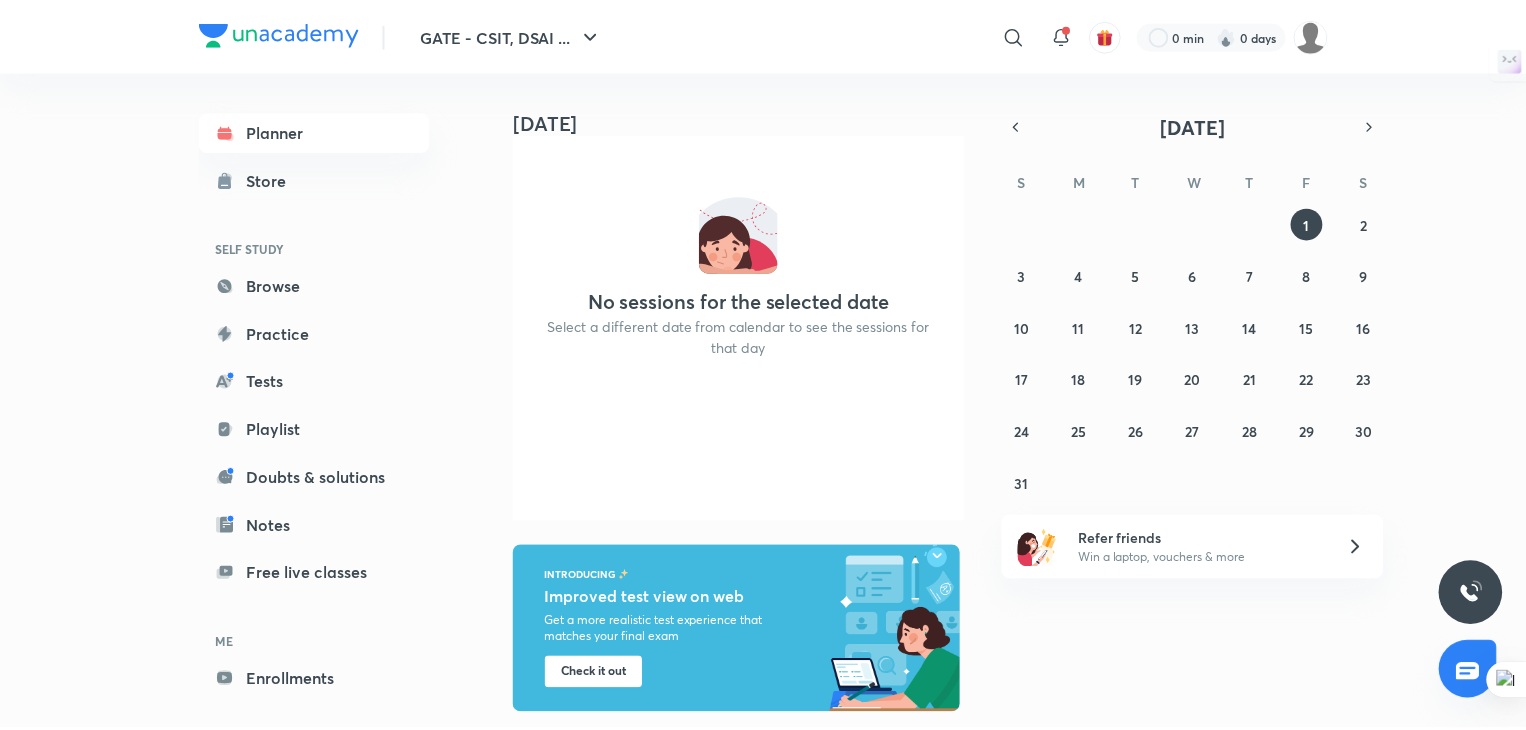 scroll, scrollTop: 133, scrollLeft: 0, axis: vertical 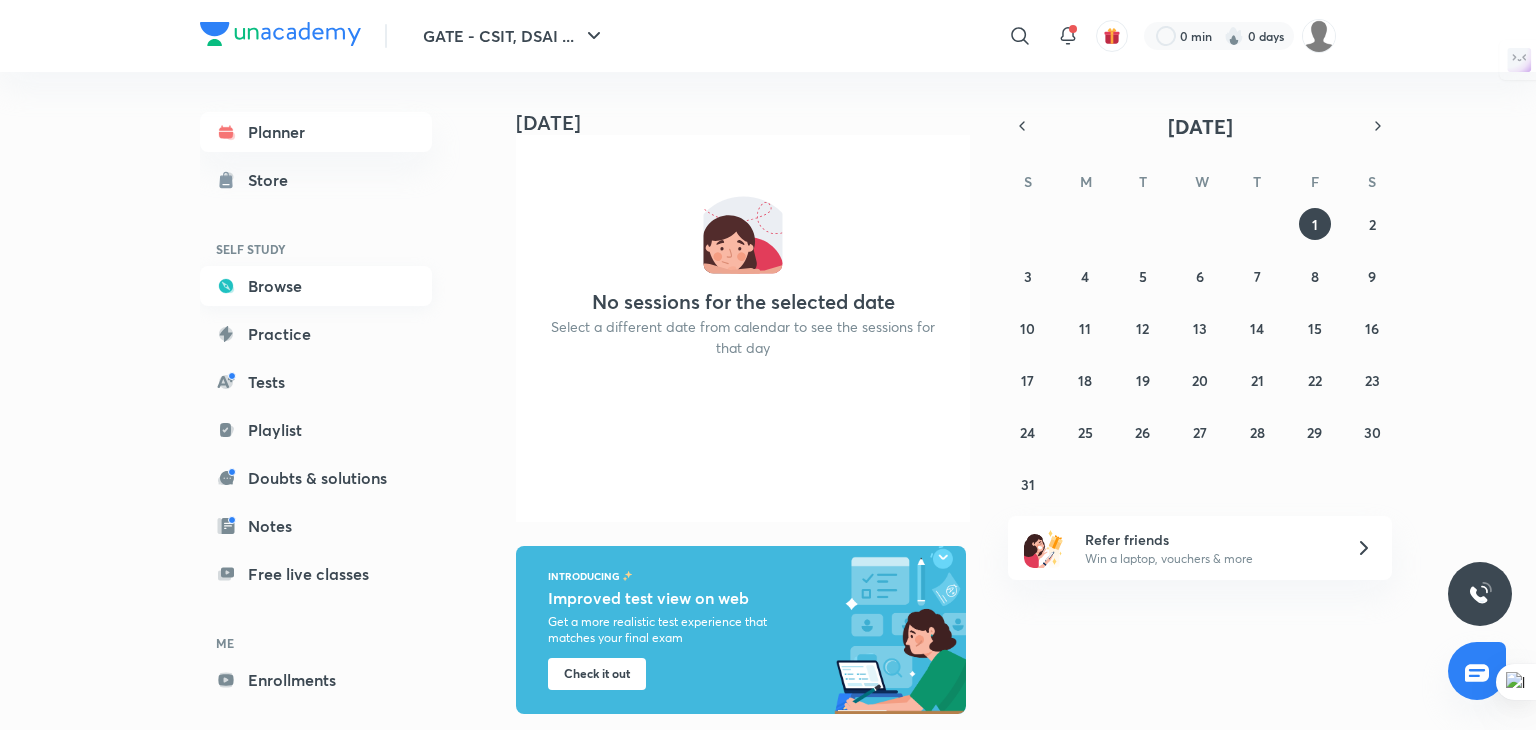 click on "Browse" at bounding box center (316, 286) 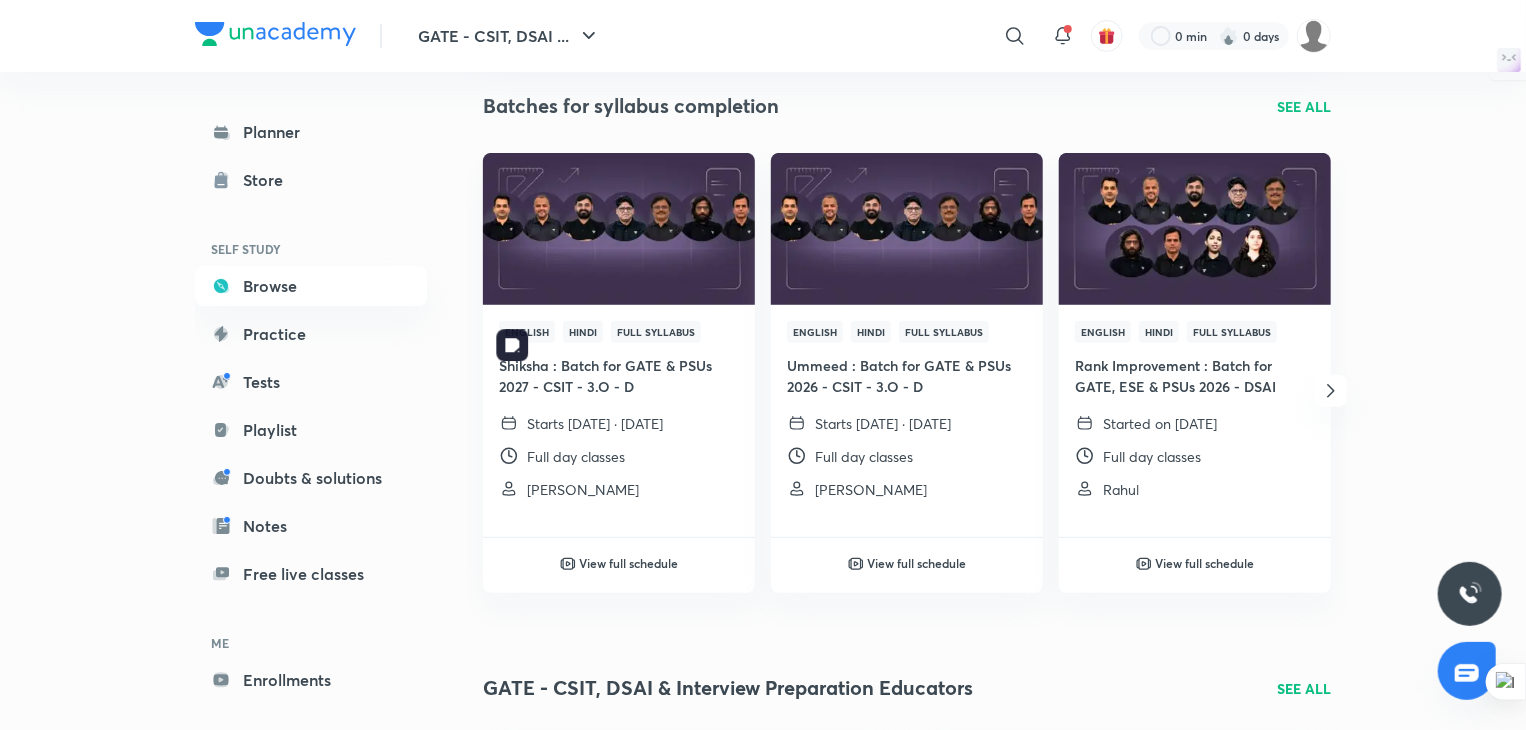 scroll, scrollTop: 300, scrollLeft: 0, axis: vertical 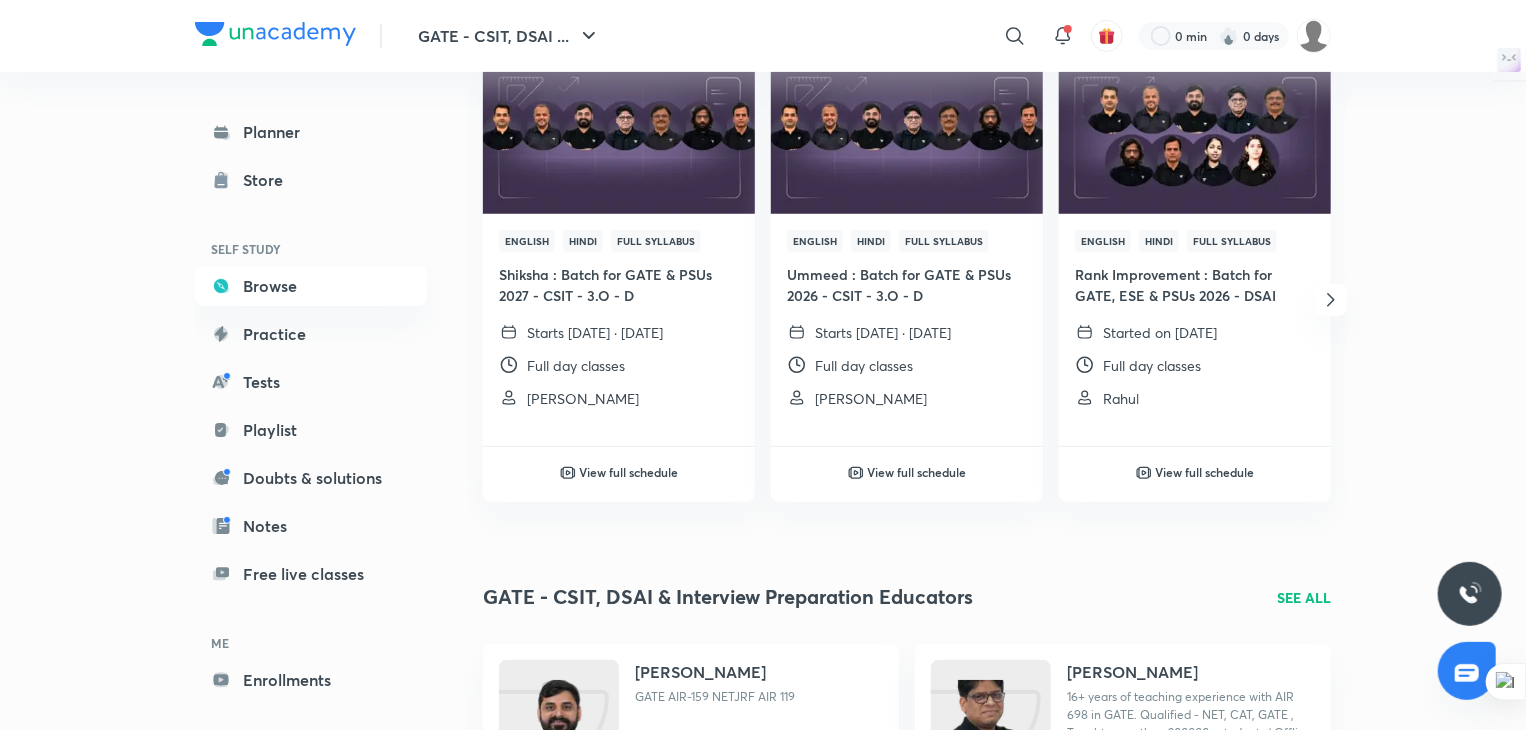 click 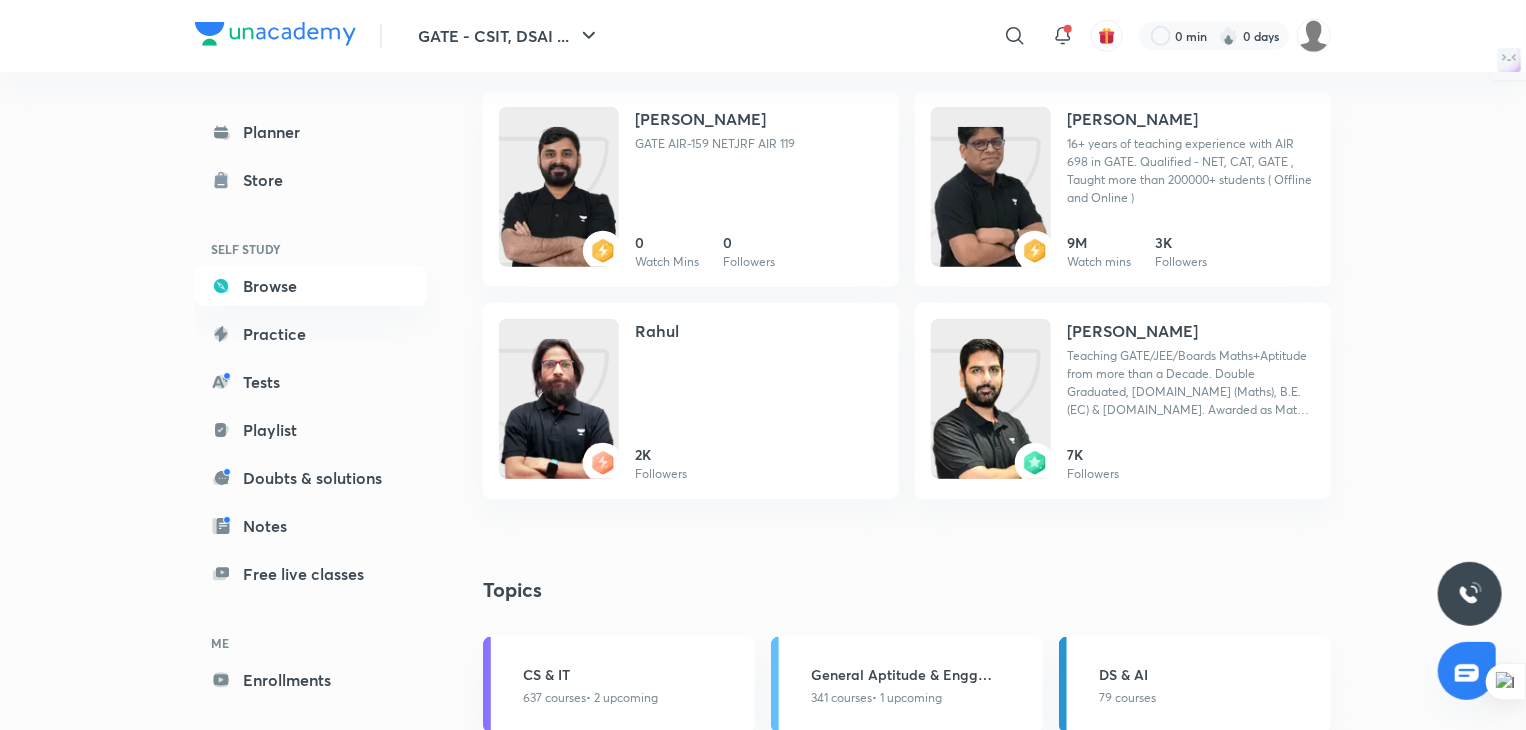 scroll, scrollTop: 1200, scrollLeft: 0, axis: vertical 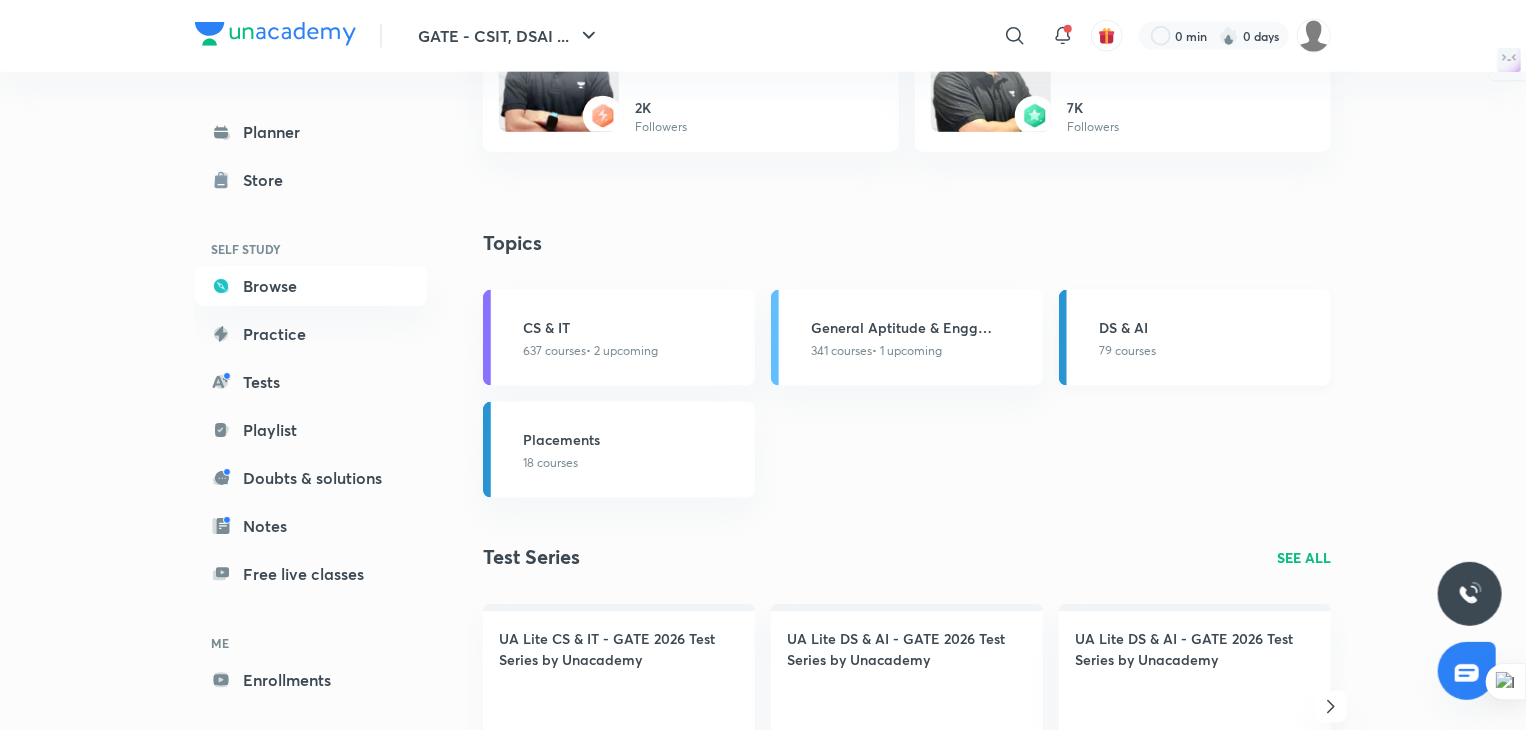 click on "DS & AI" at bounding box center (1209, 327) 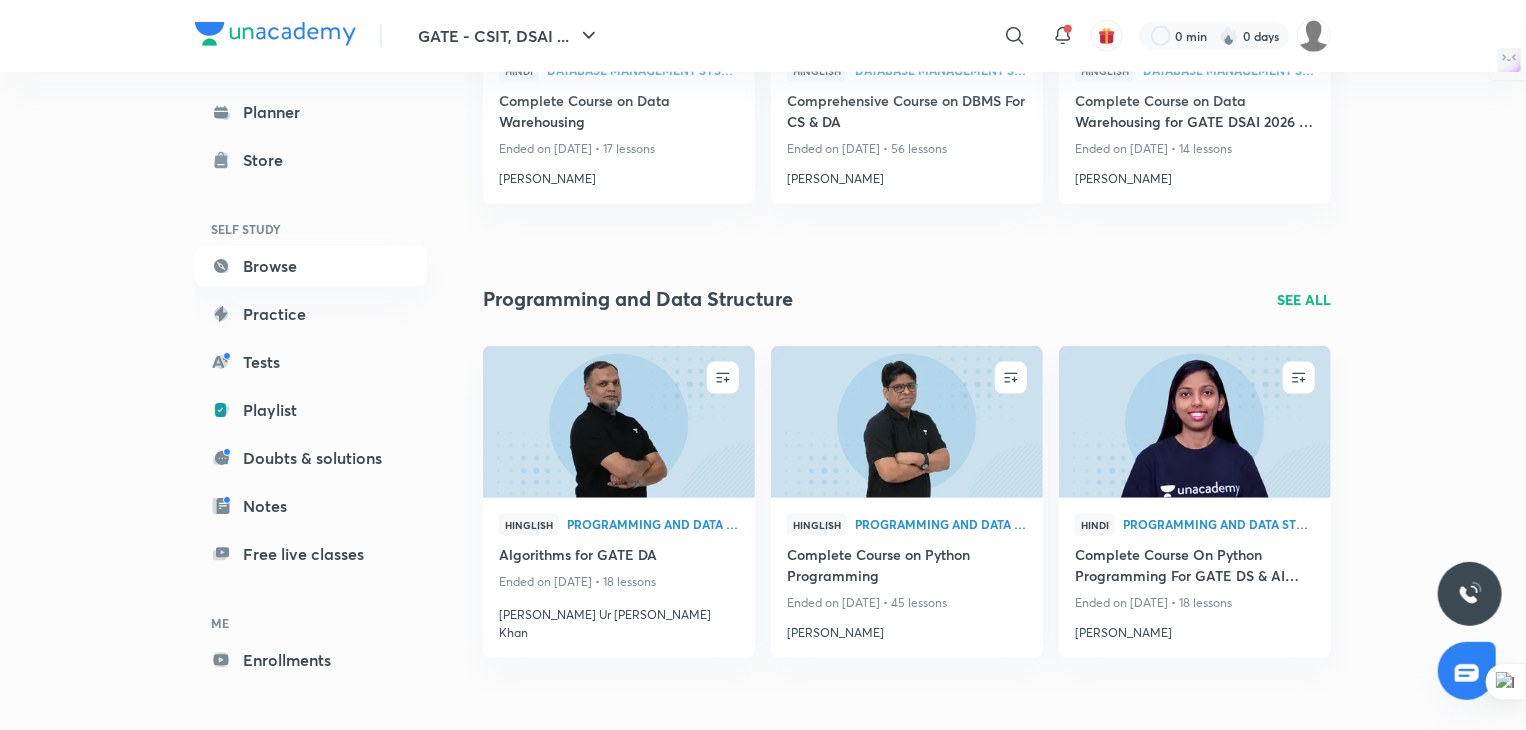 scroll, scrollTop: 0, scrollLeft: 0, axis: both 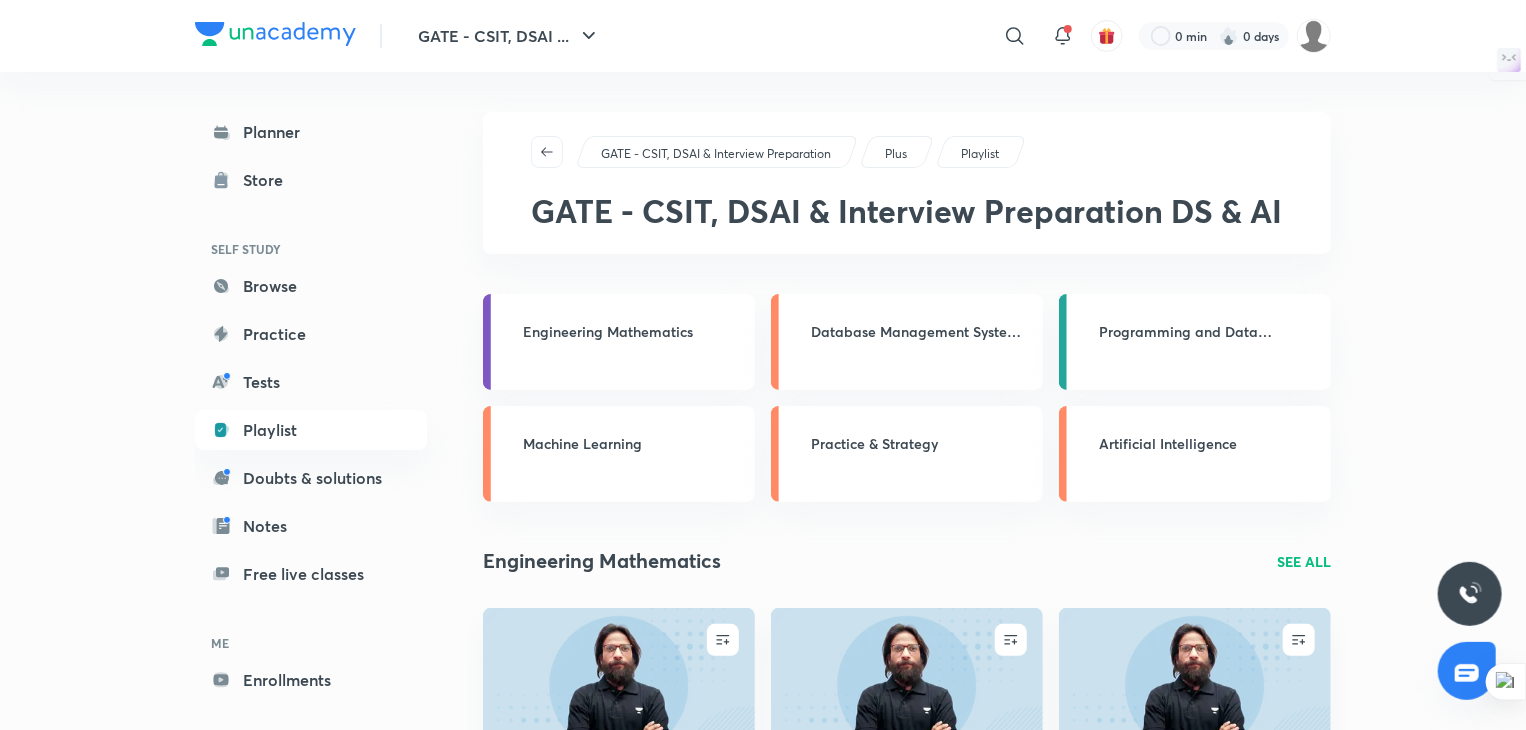 click on "SEE ALL" at bounding box center (1304, 561) 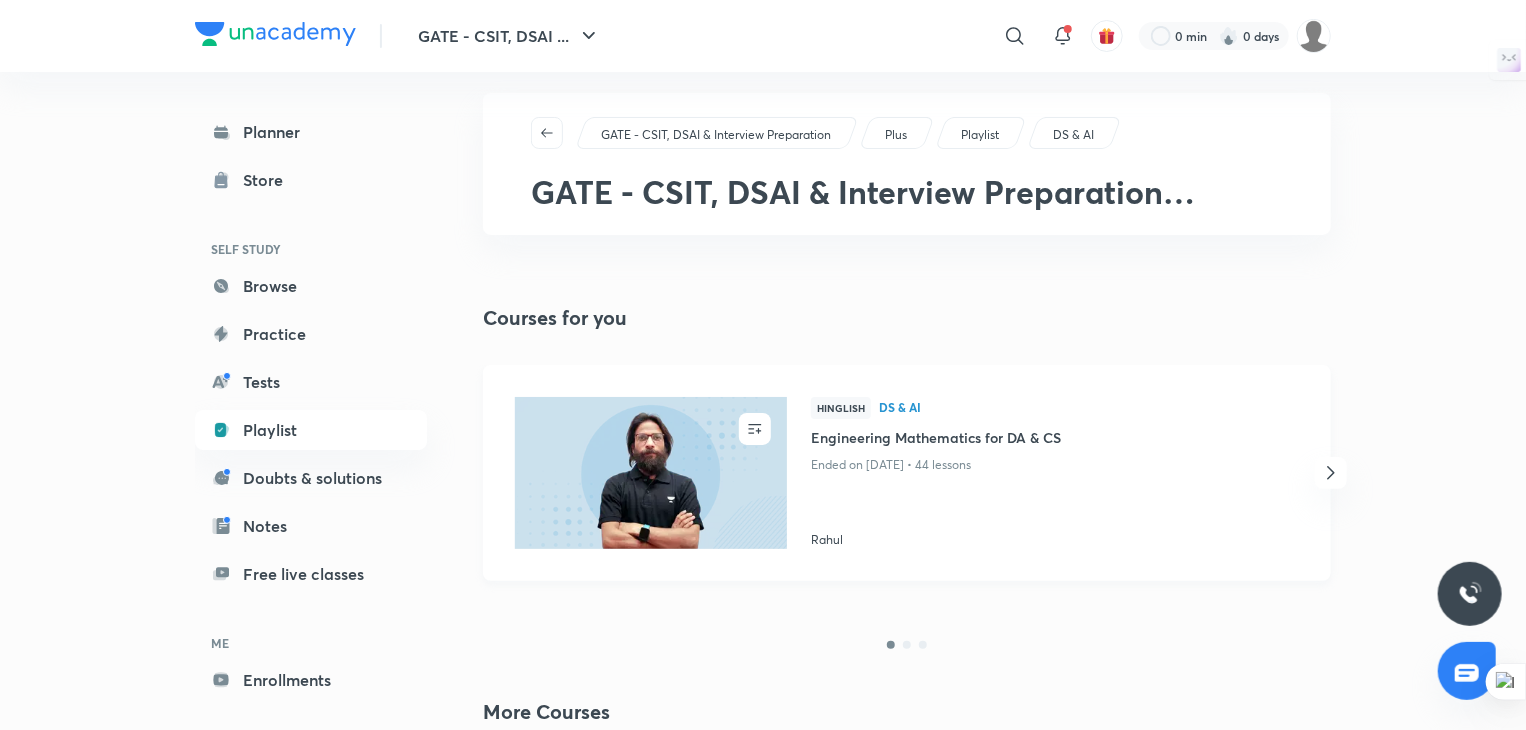 scroll, scrollTop: 0, scrollLeft: 0, axis: both 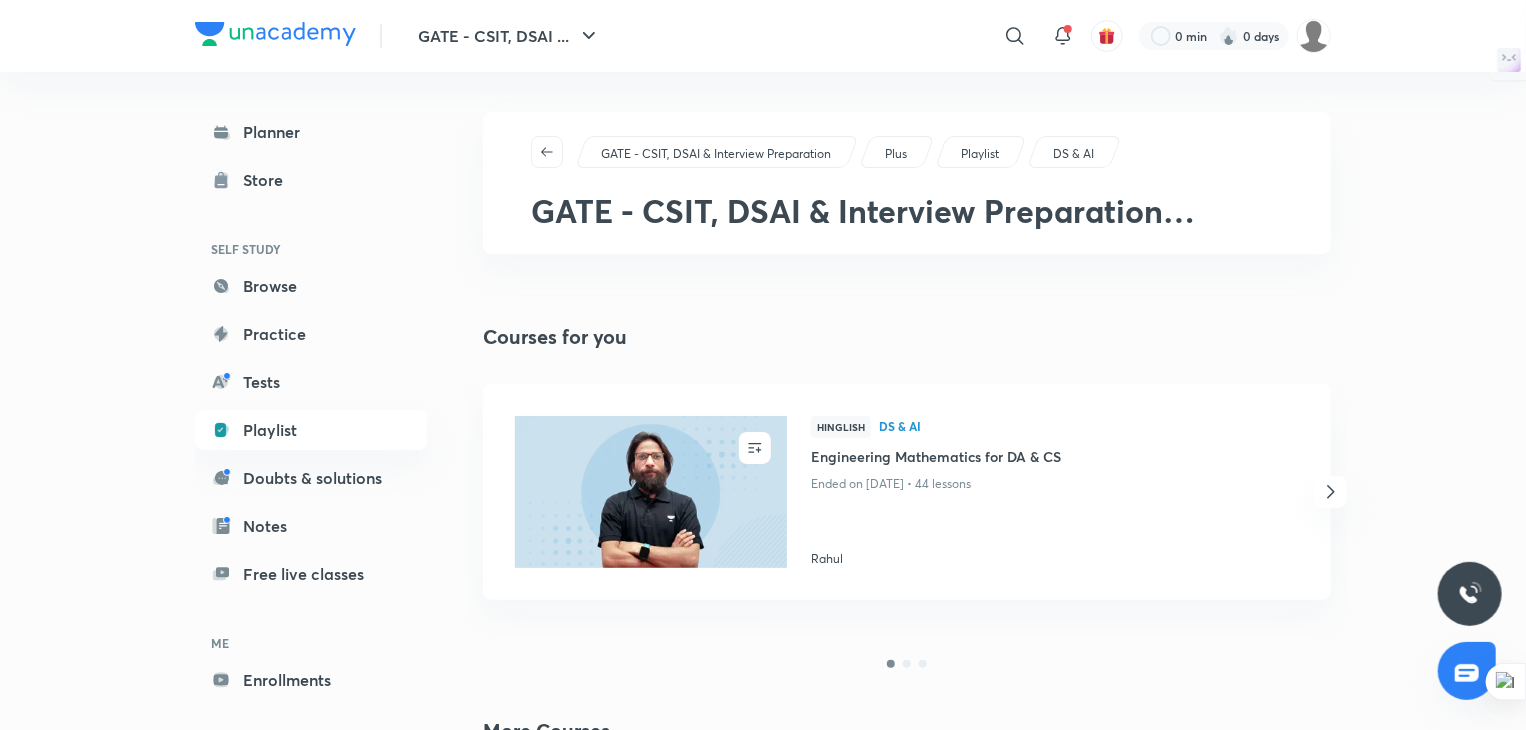click on "Playlist" at bounding box center [981, 152] 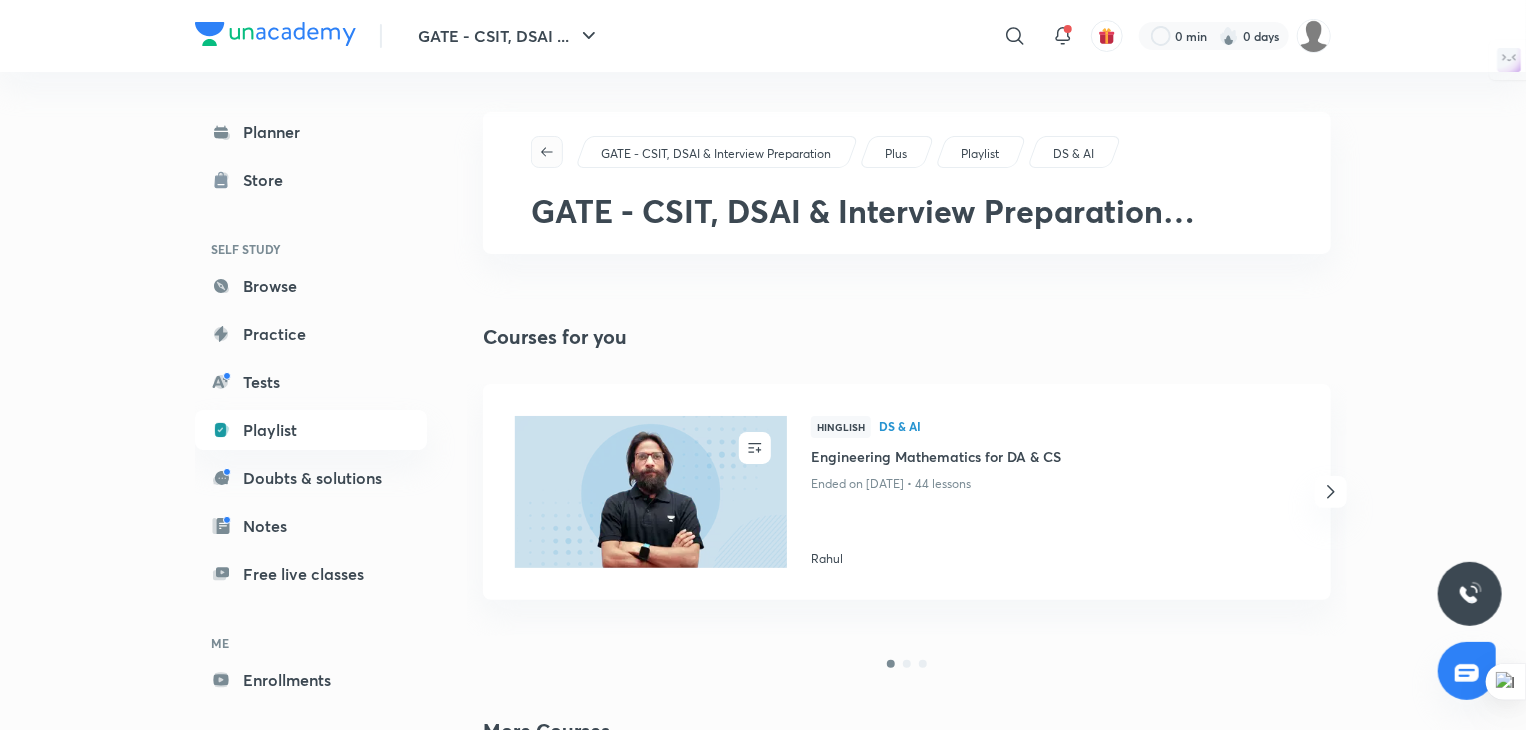 click at bounding box center [547, 152] 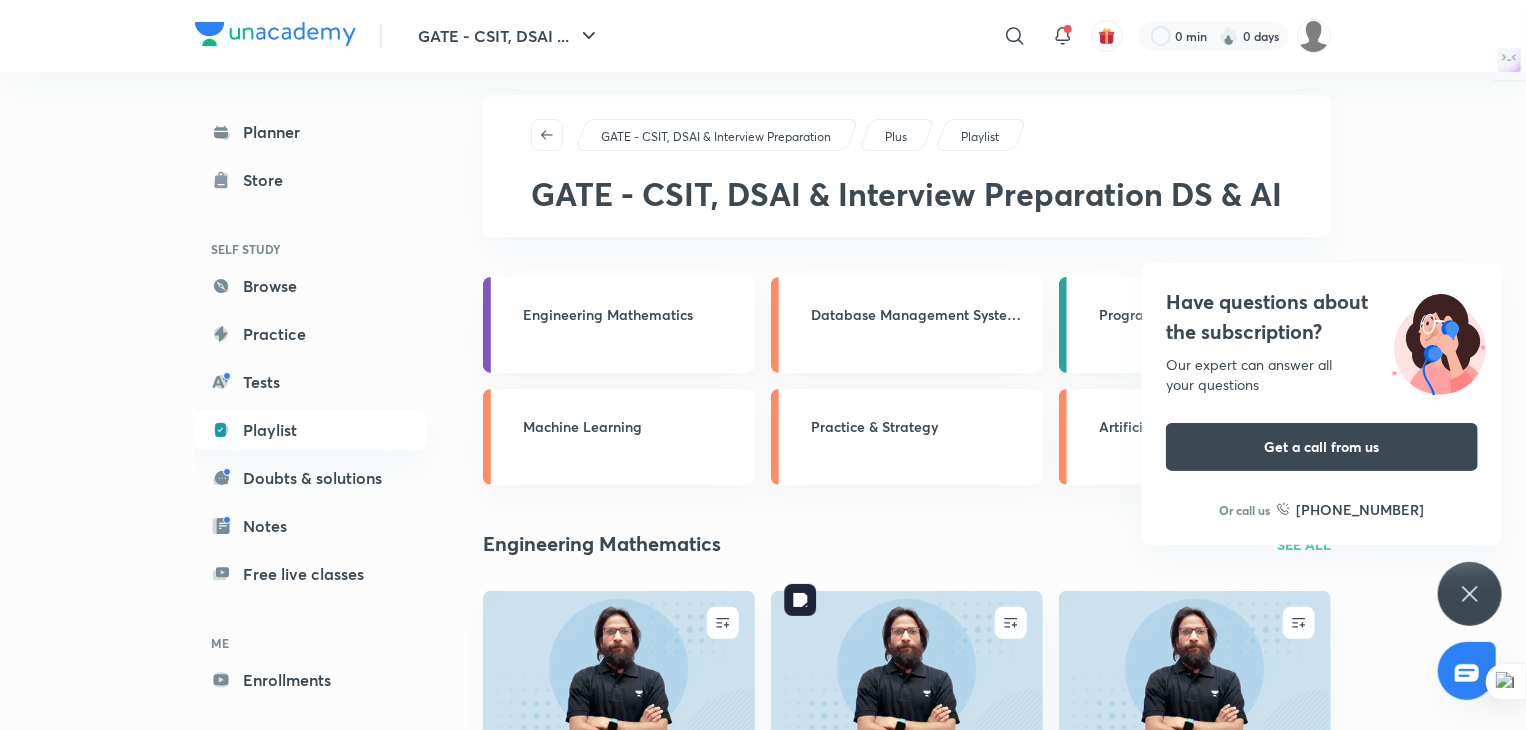 scroll, scrollTop: 0, scrollLeft: 0, axis: both 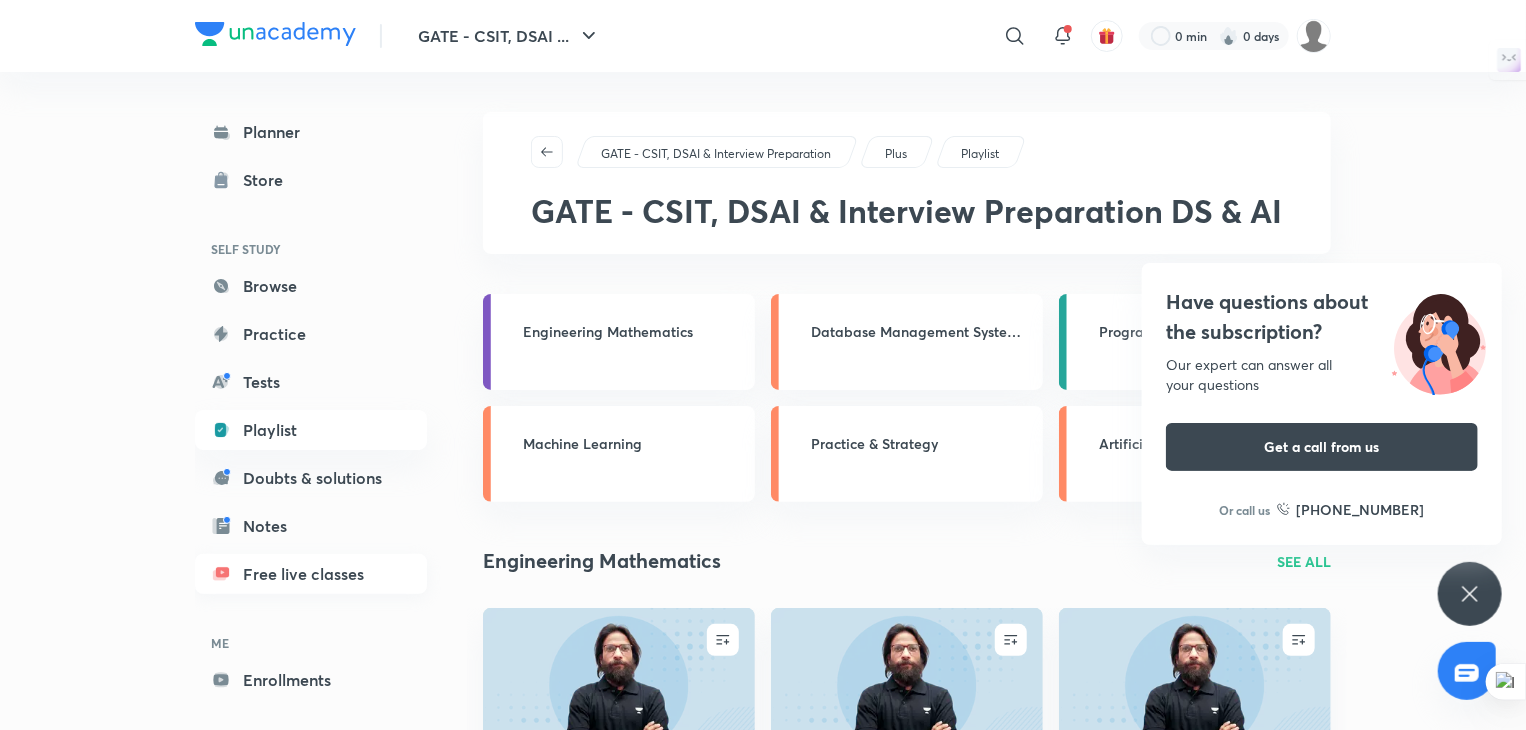 click on "Free live classes" at bounding box center [311, 574] 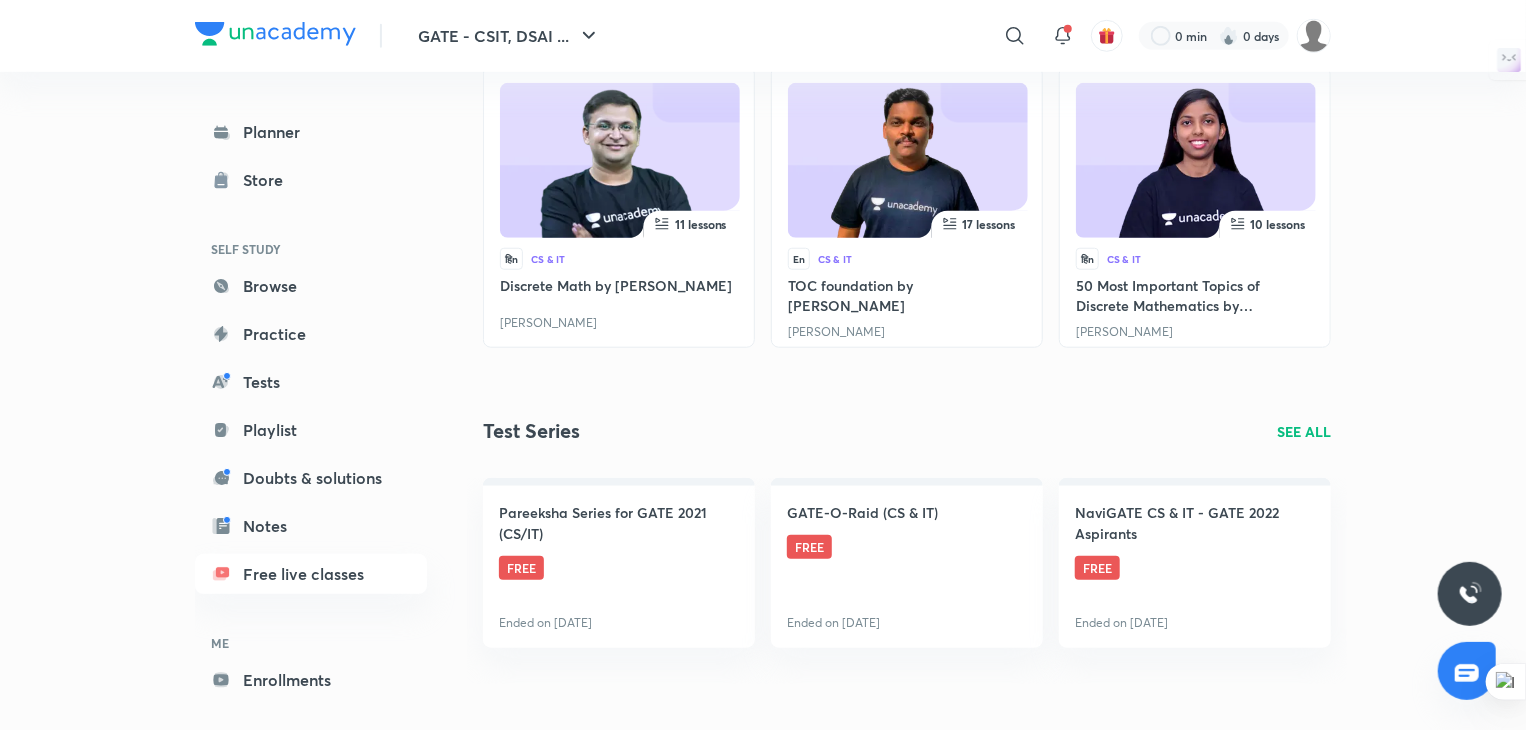 scroll, scrollTop: 763, scrollLeft: 0, axis: vertical 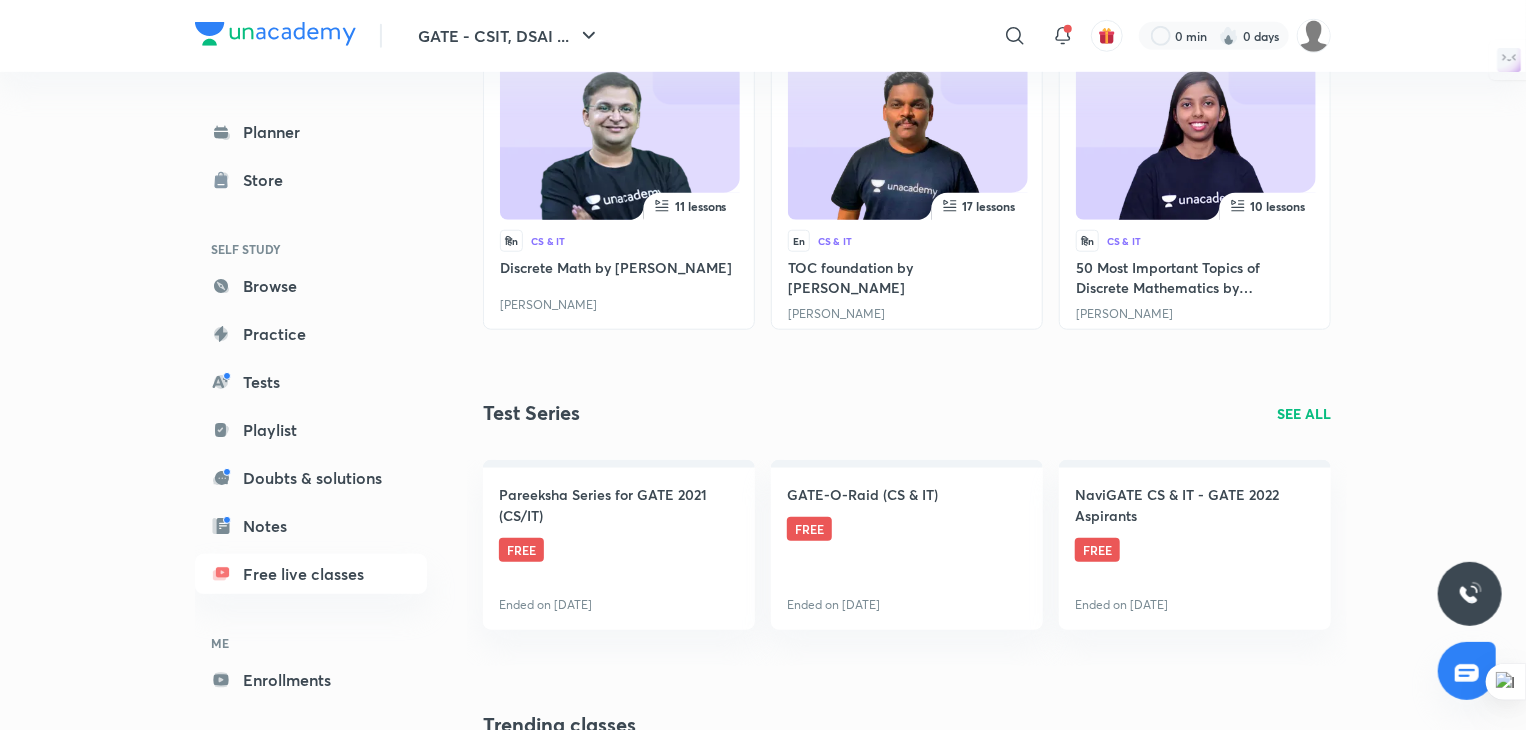 click on "SEE ALL" at bounding box center [1304, 413] 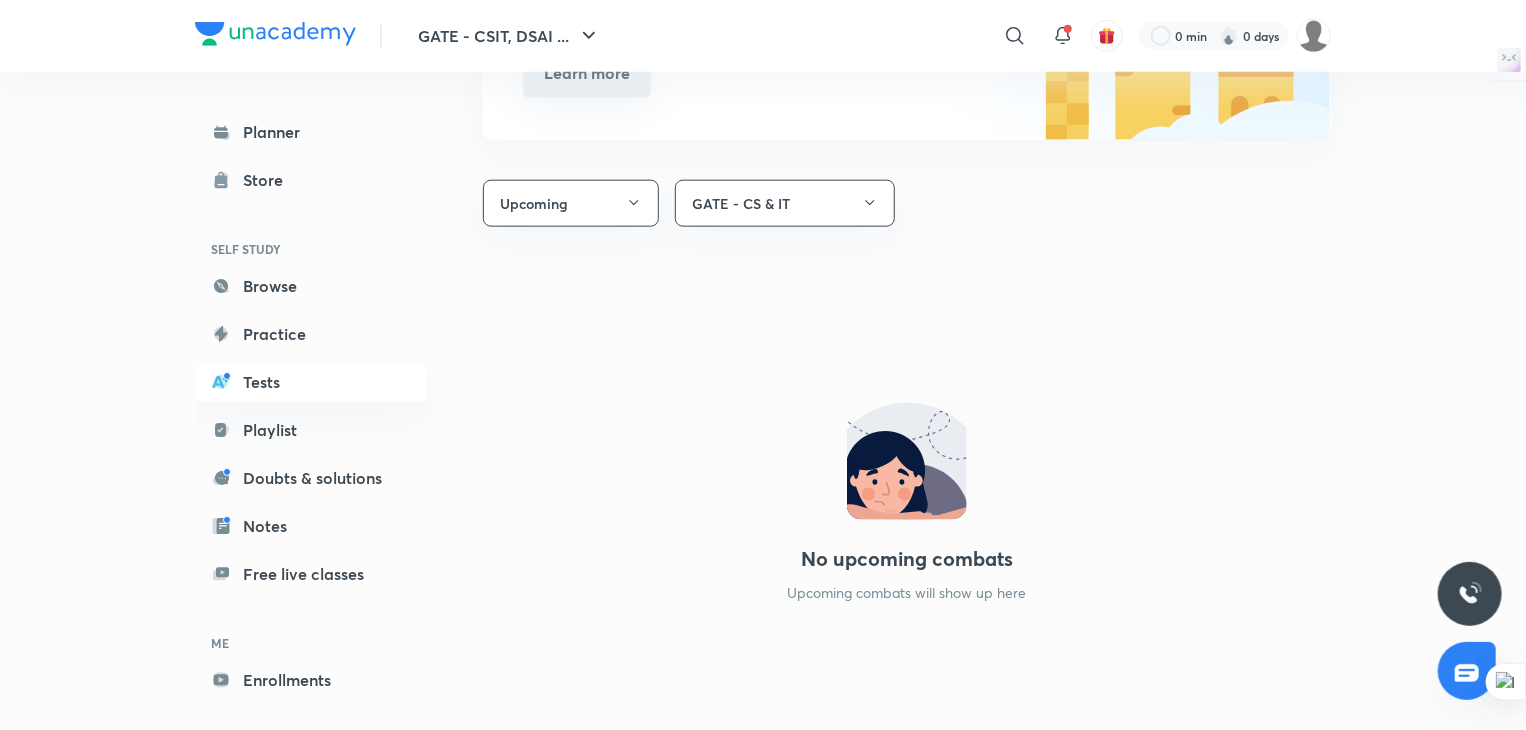 scroll, scrollTop: 1140, scrollLeft: 0, axis: vertical 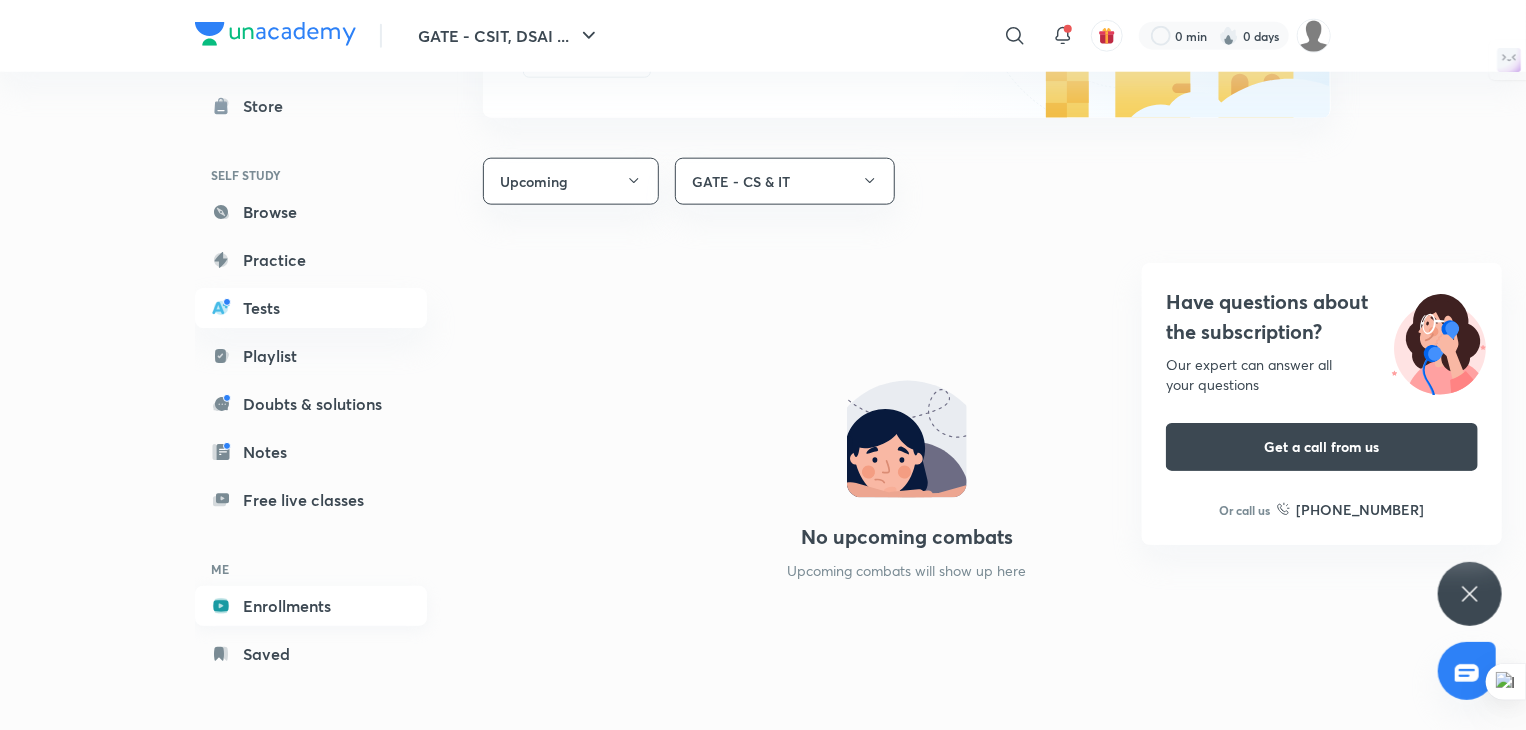 click on "Enrollments" at bounding box center [311, 606] 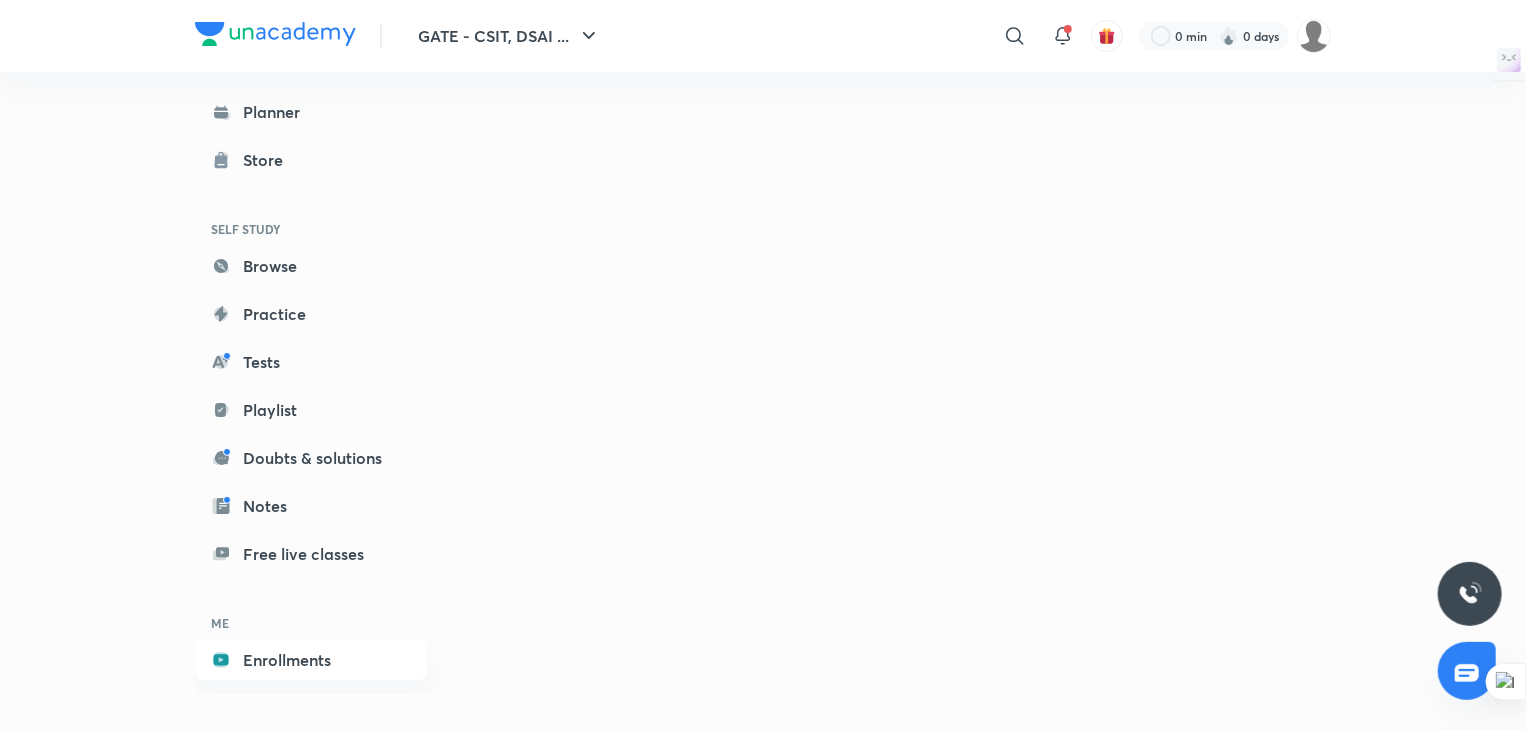 scroll, scrollTop: 0, scrollLeft: 0, axis: both 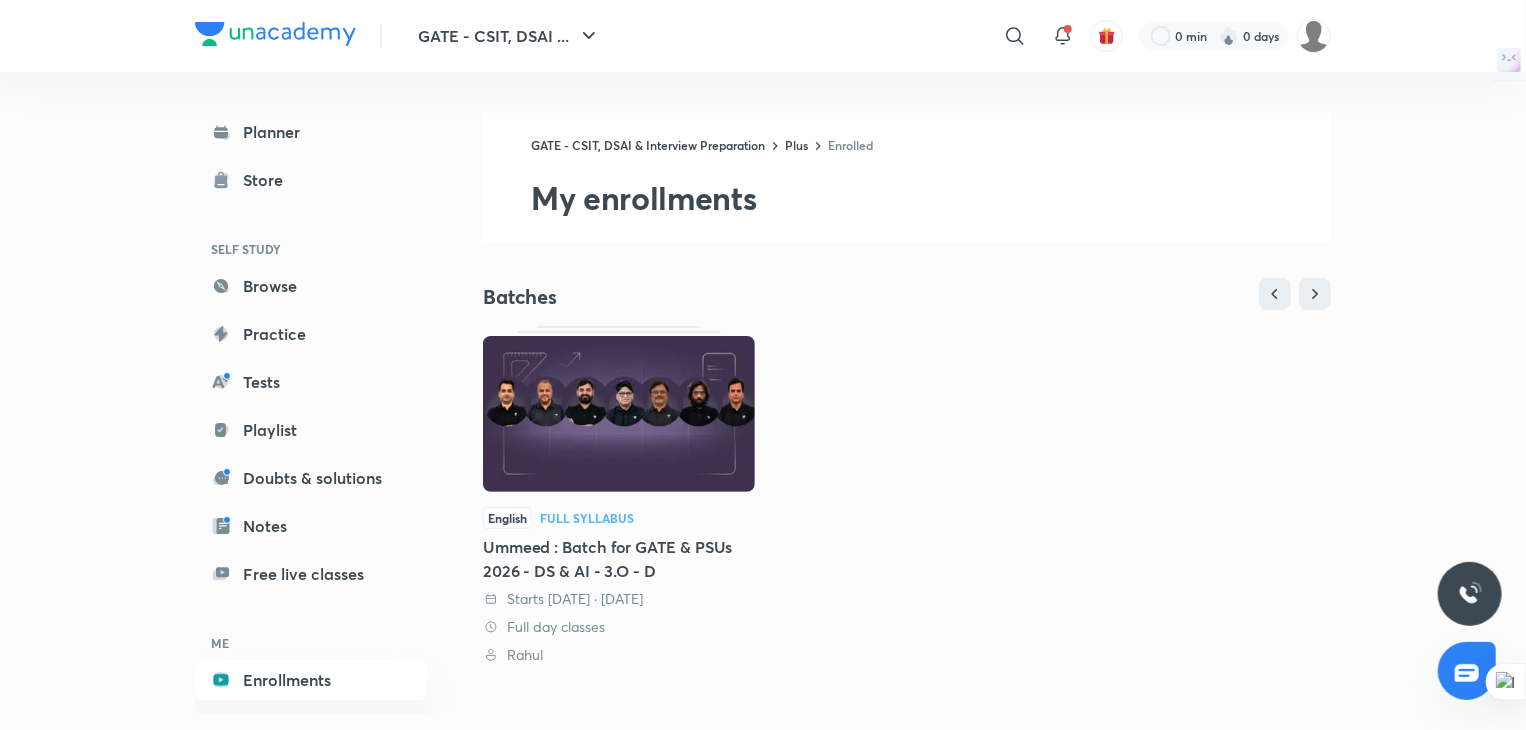click on "Full Syllabus" at bounding box center [587, 518] 